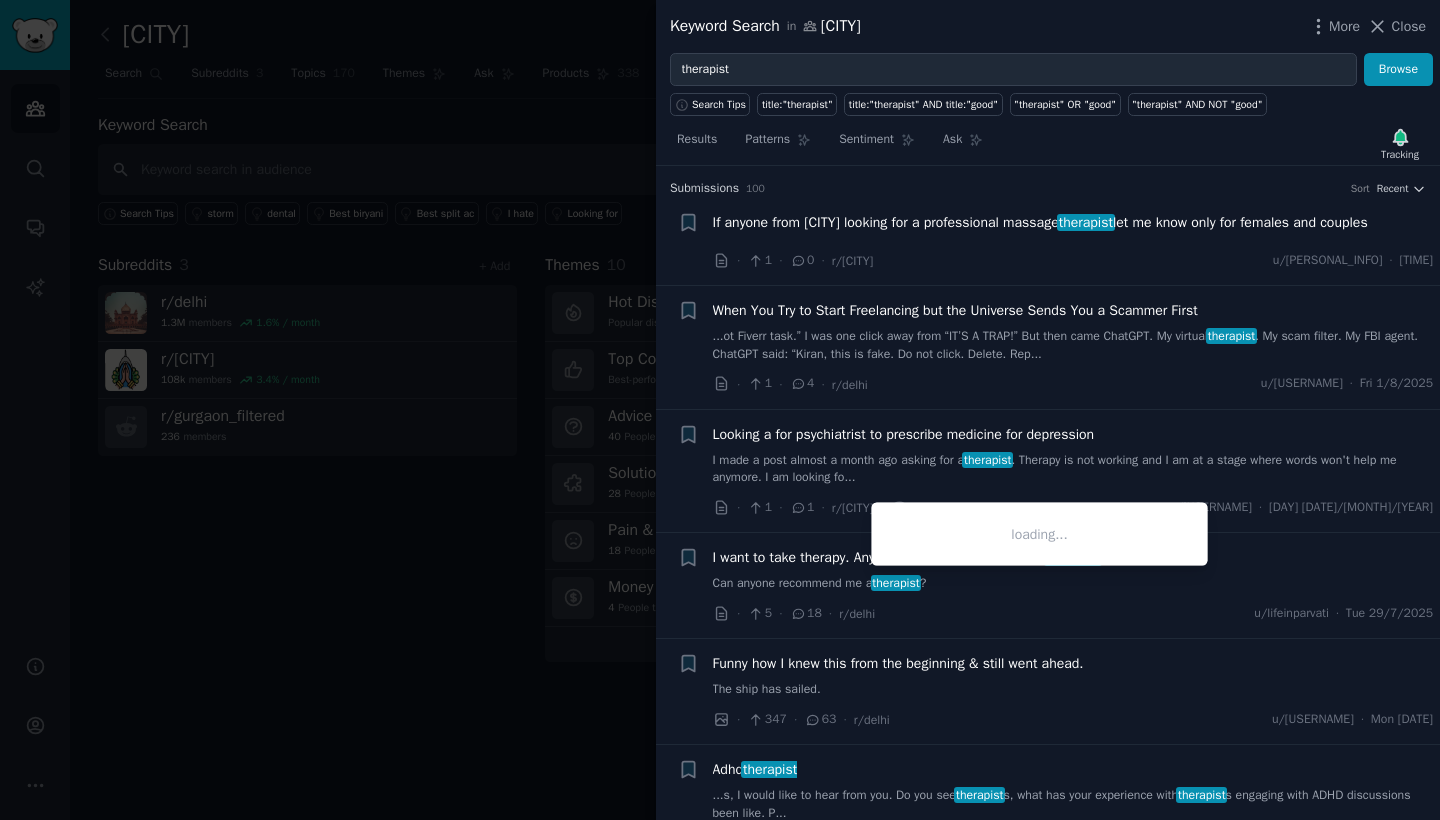 scroll, scrollTop: 0, scrollLeft: 0, axis: both 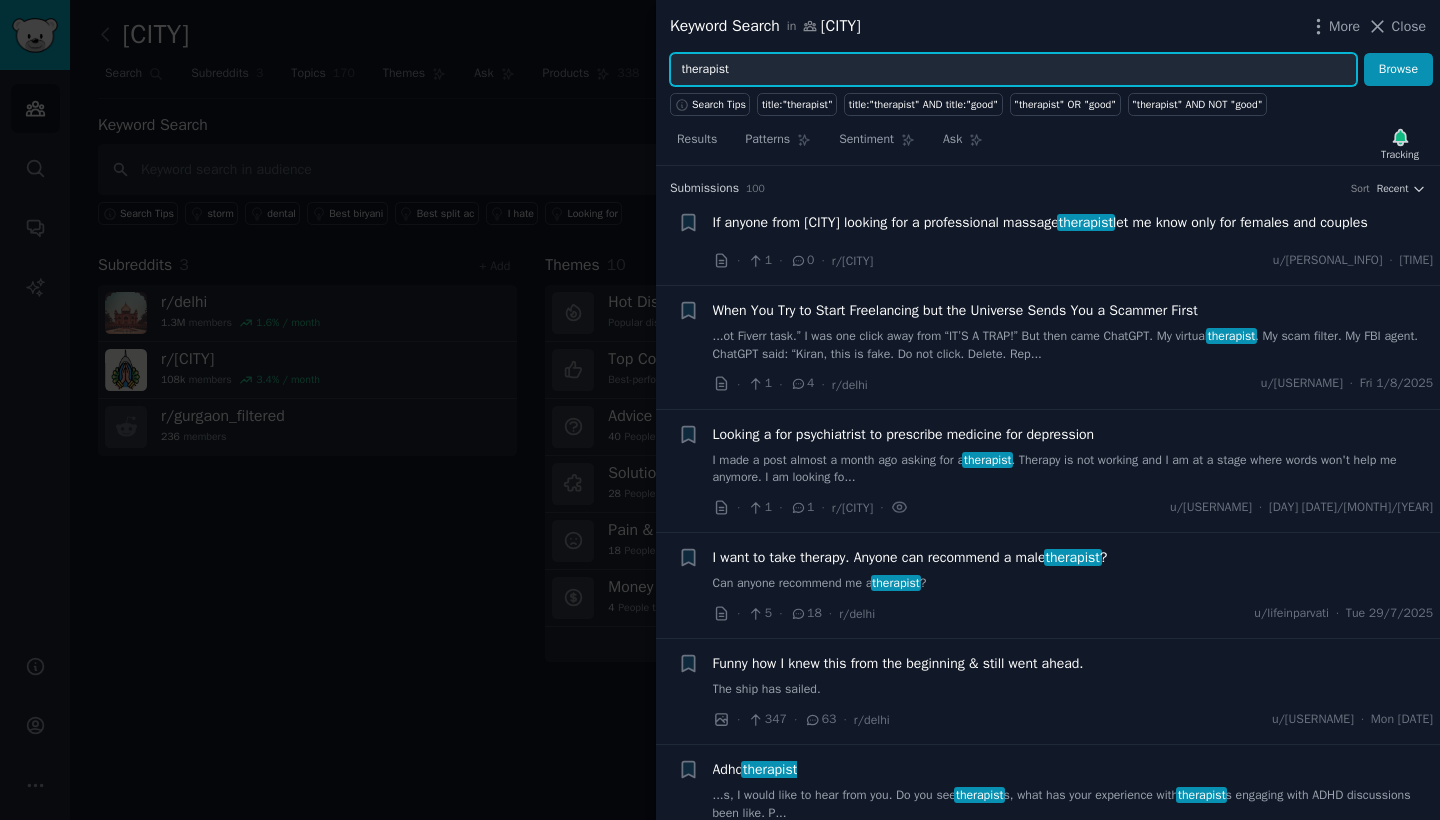 click on "therapist" at bounding box center (1013, 70) 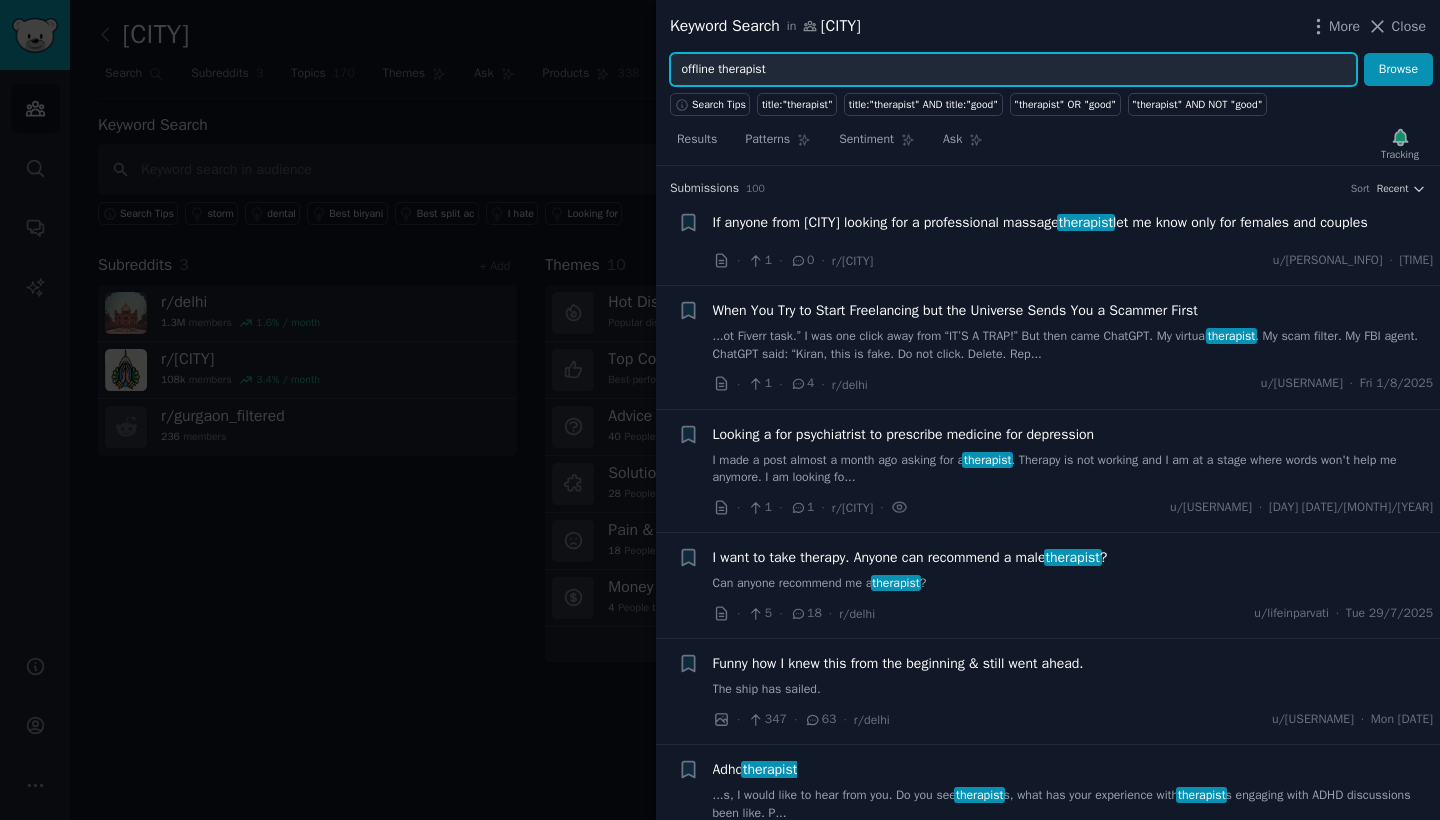 type on "offline therapist" 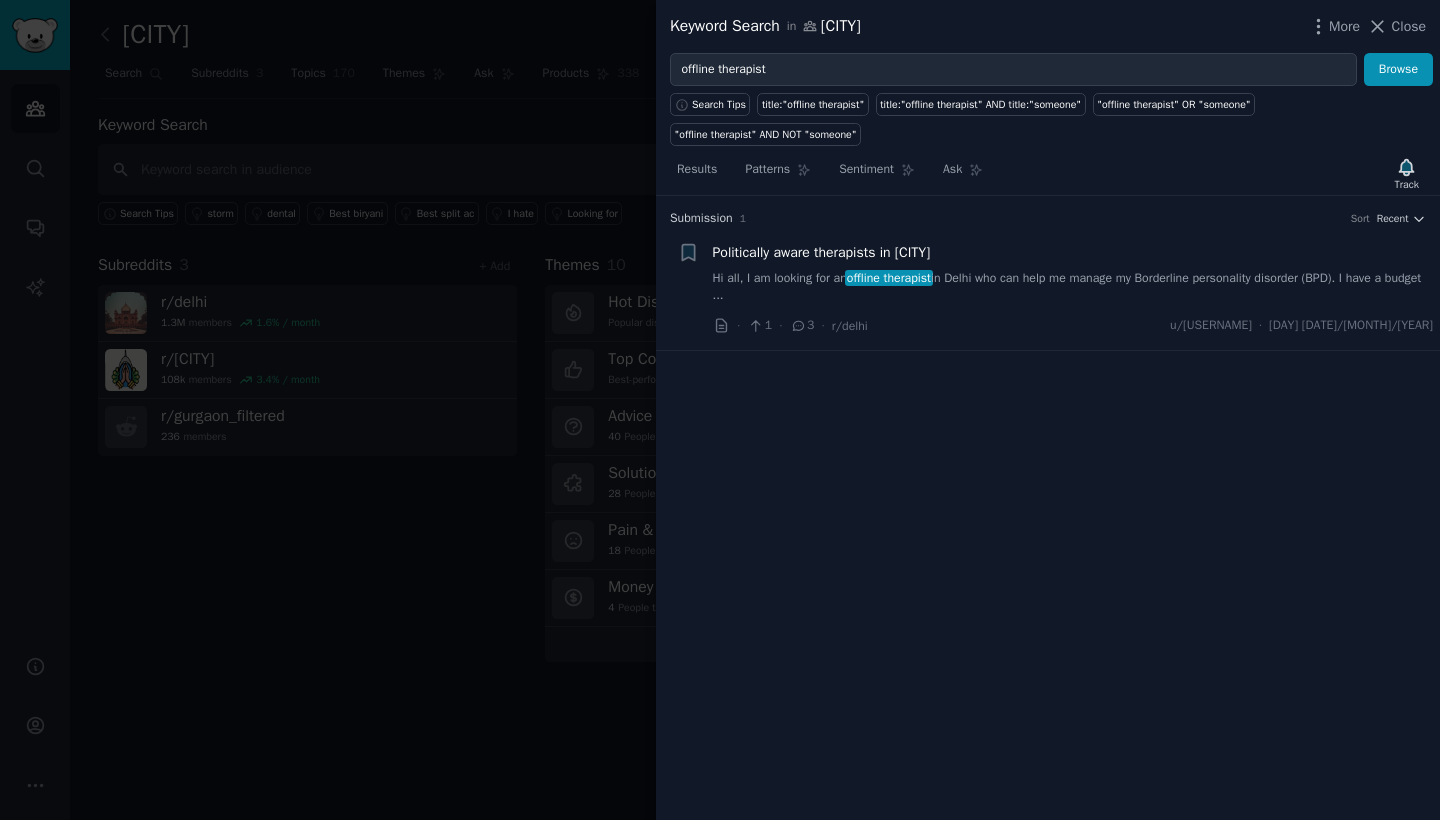 click on "Hi all,
I am looking for an  offline therapist  in Delhi who can help me manage my Borderline personality disorder (BPD). I have a budget ..." at bounding box center [1073, 287] 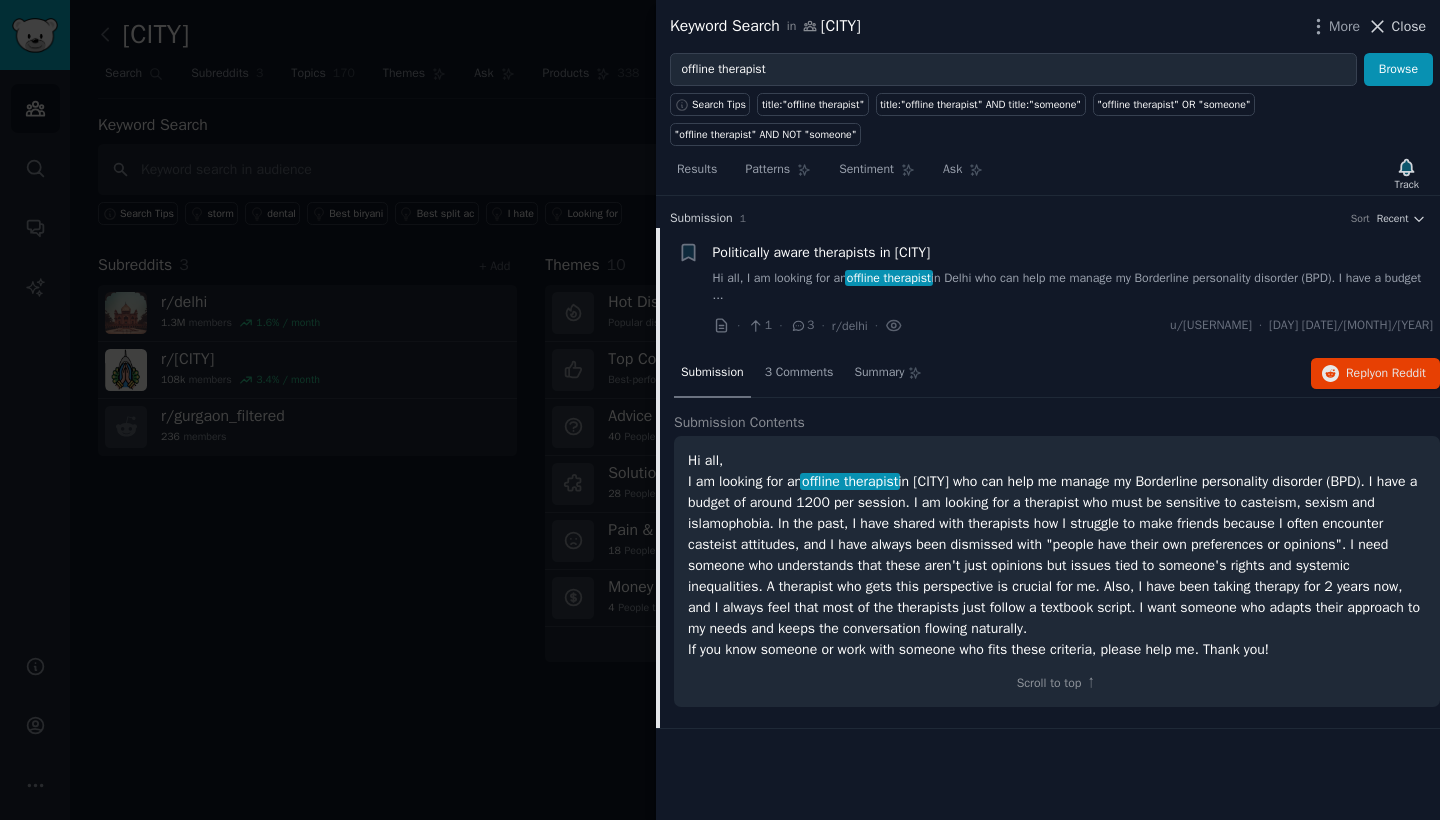 click 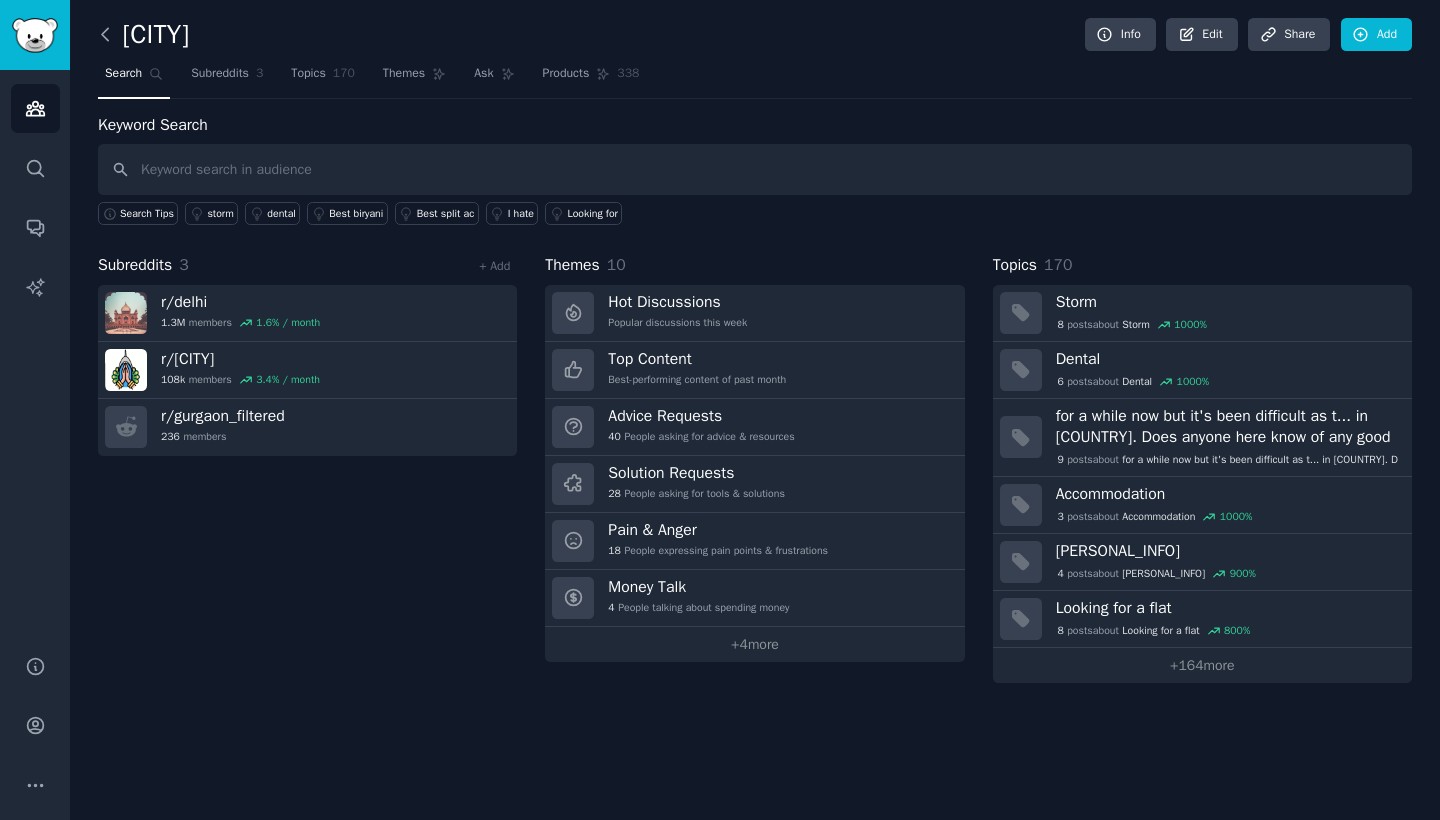 click 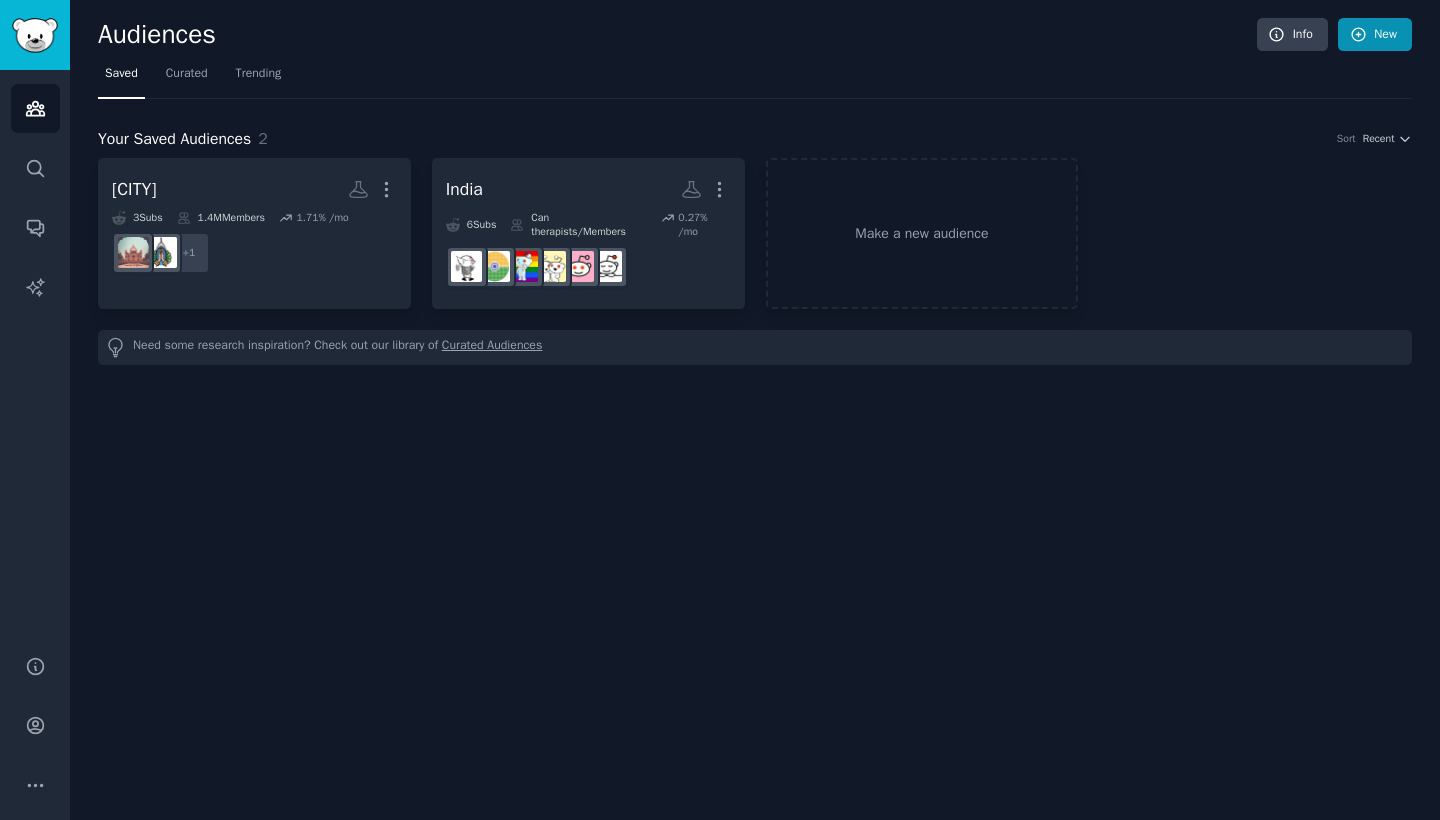 click on "New" at bounding box center [1375, 35] 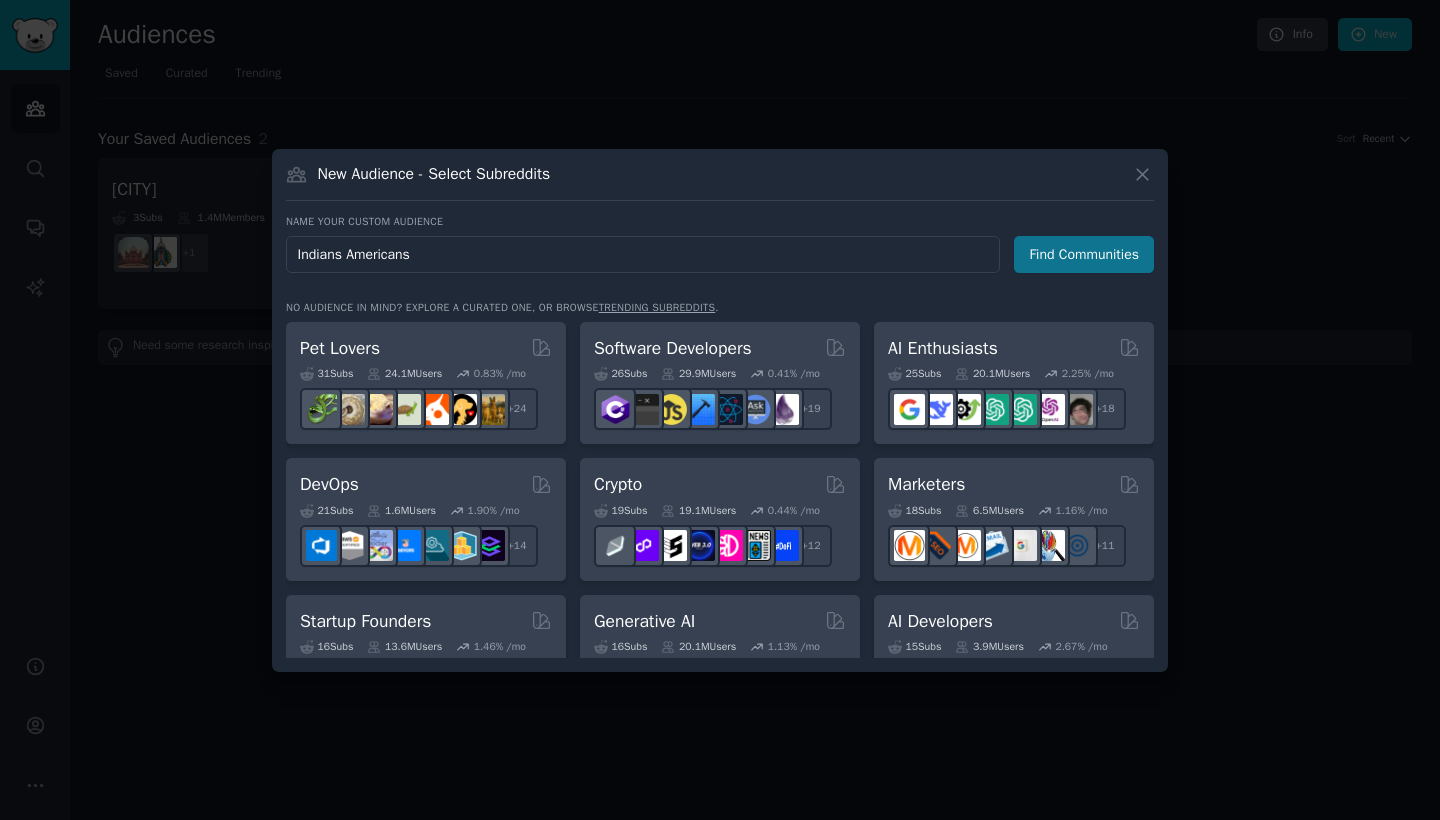 type on "Indians Americans" 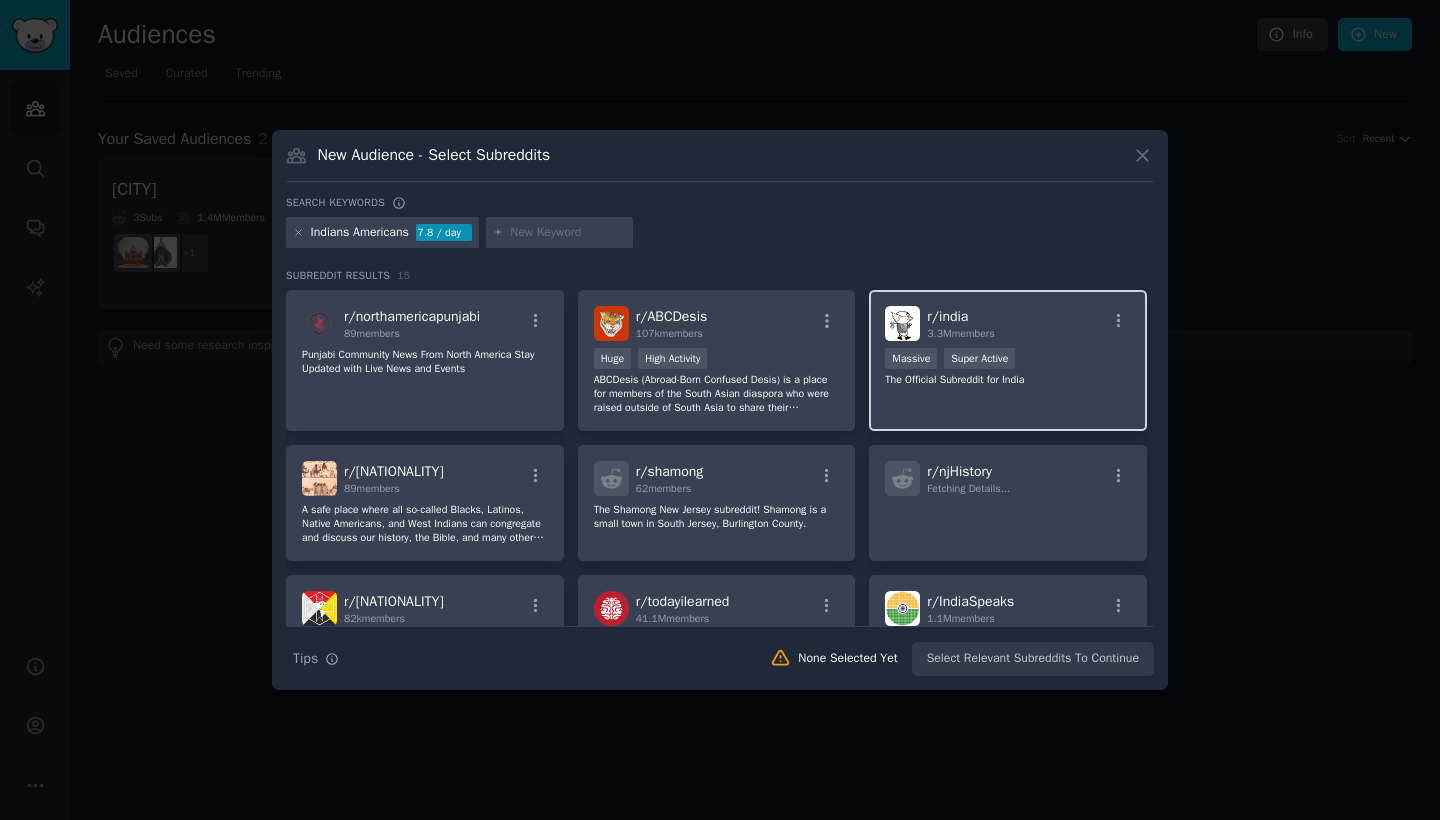 click on "The Official Subreddit for India" at bounding box center (1008, 380) 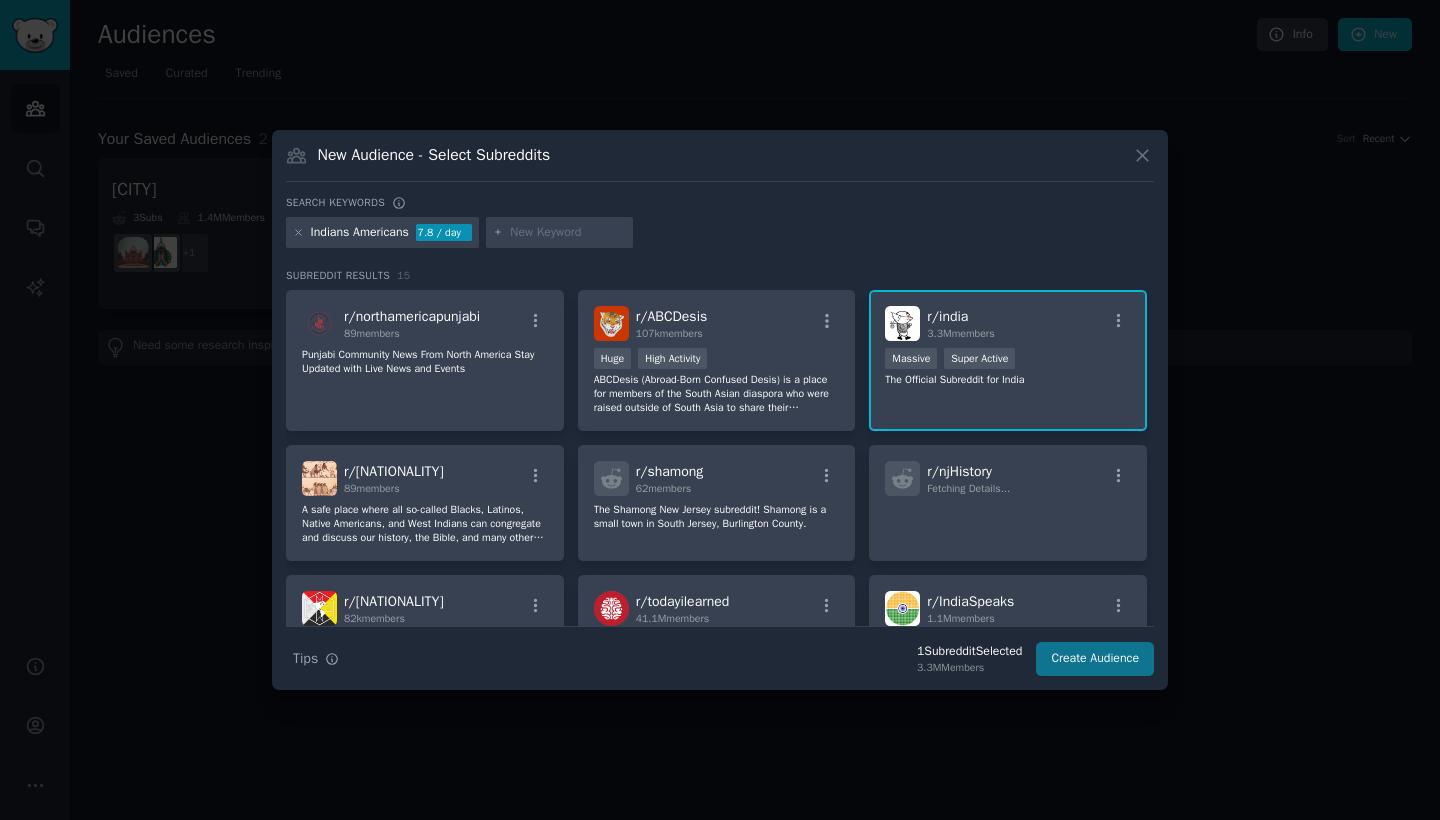 click on "Create Audience" at bounding box center (1095, 659) 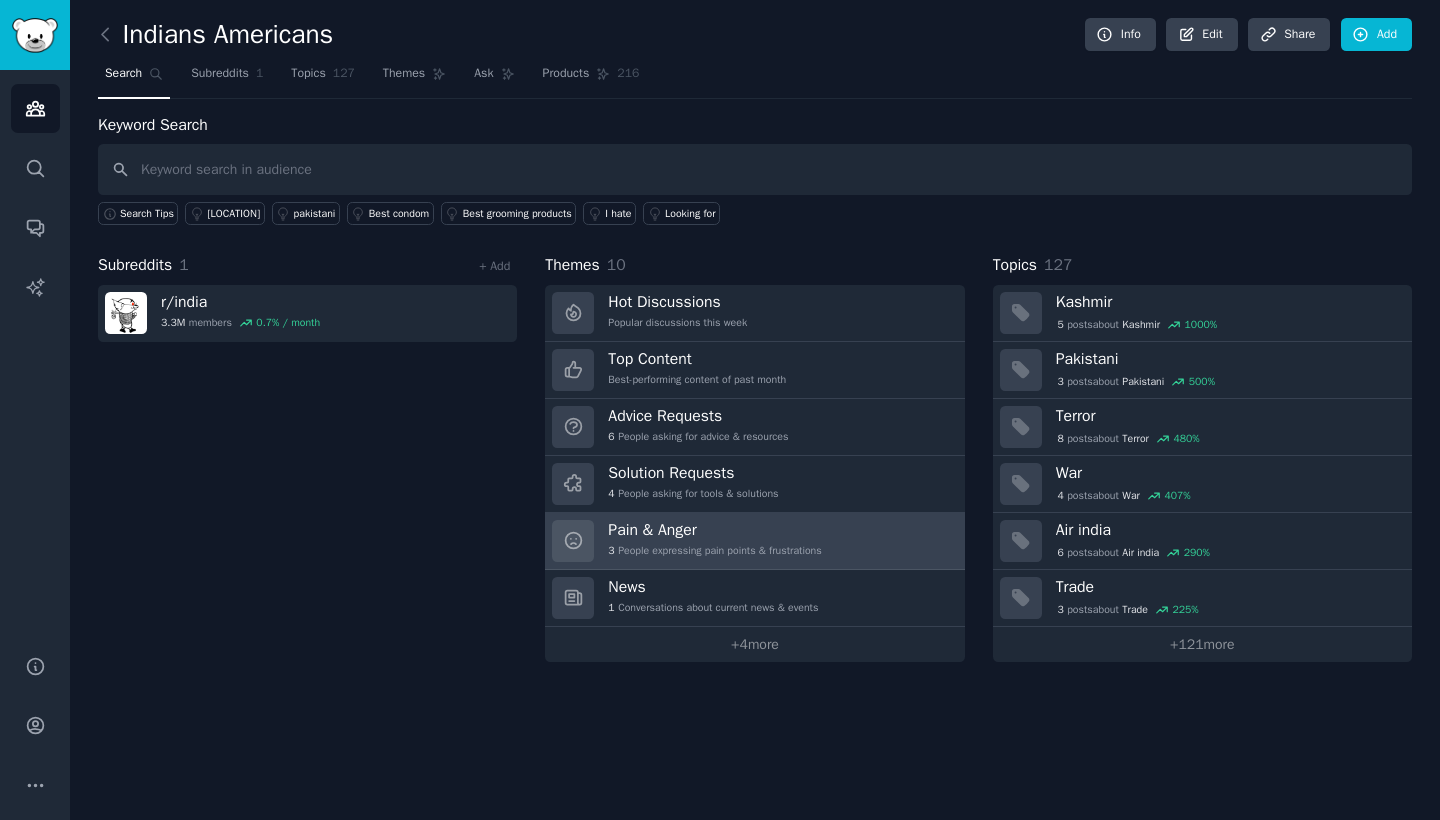 scroll, scrollTop: 0, scrollLeft: 0, axis: both 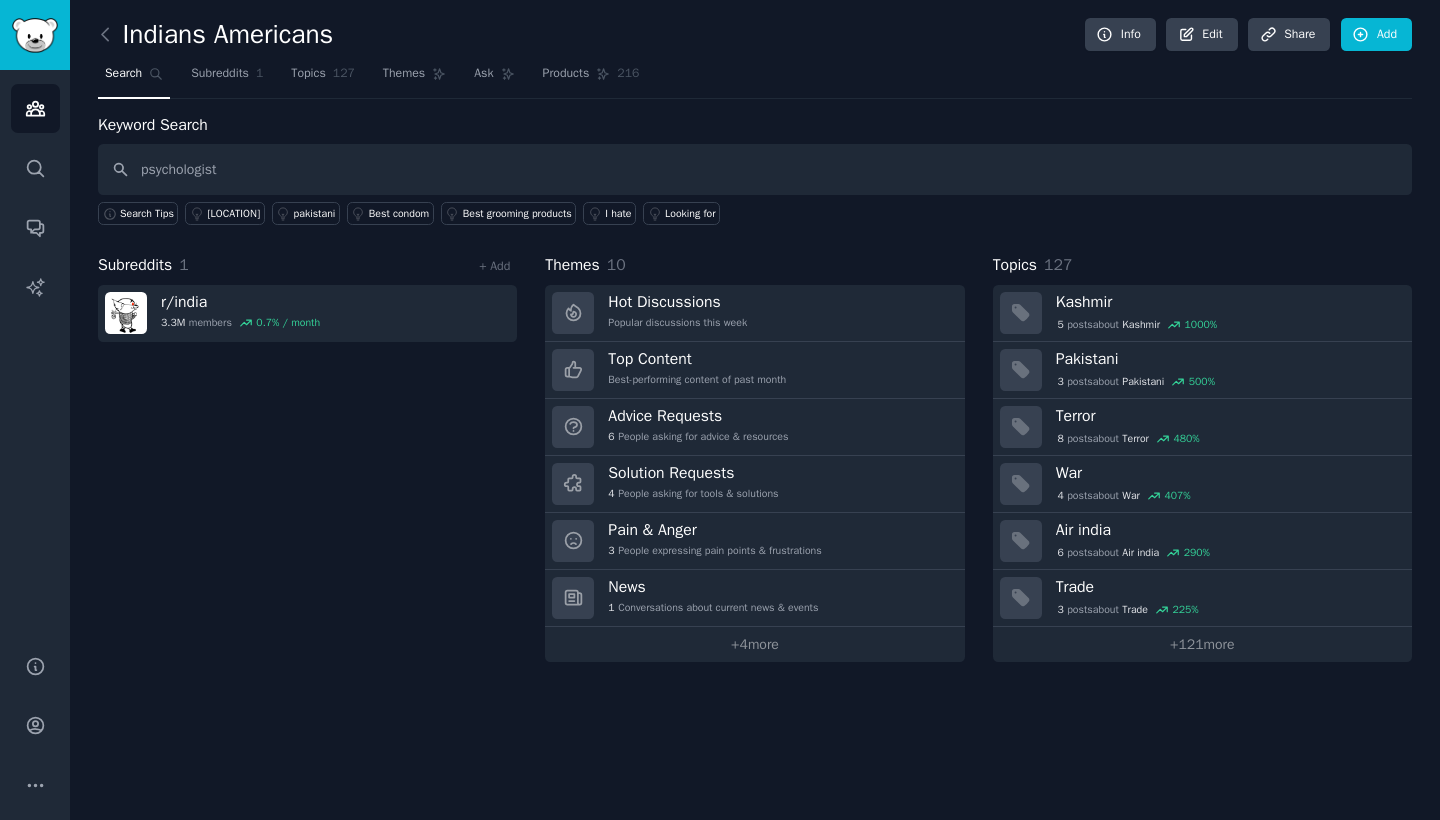 type on "psychologist" 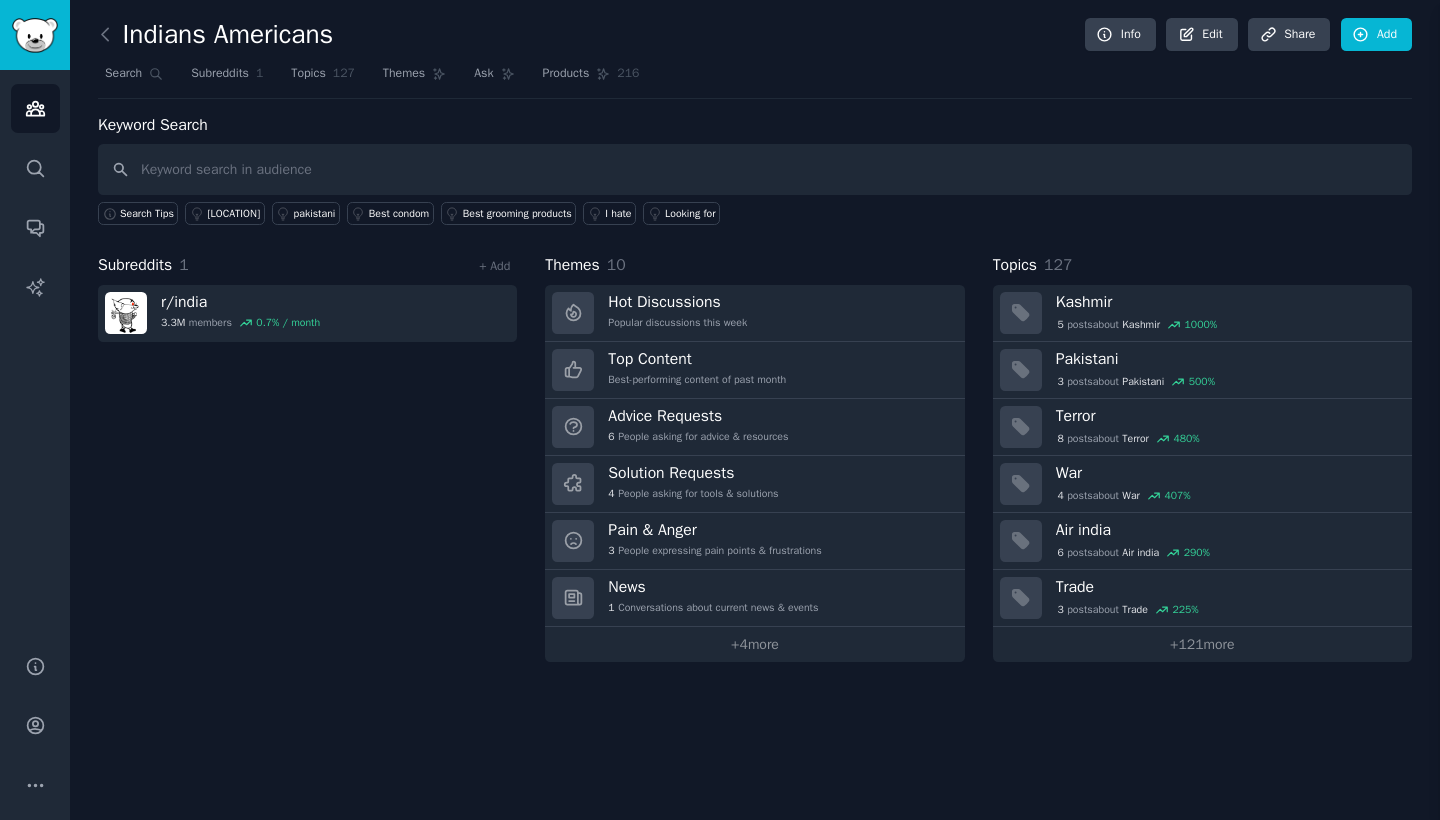 type 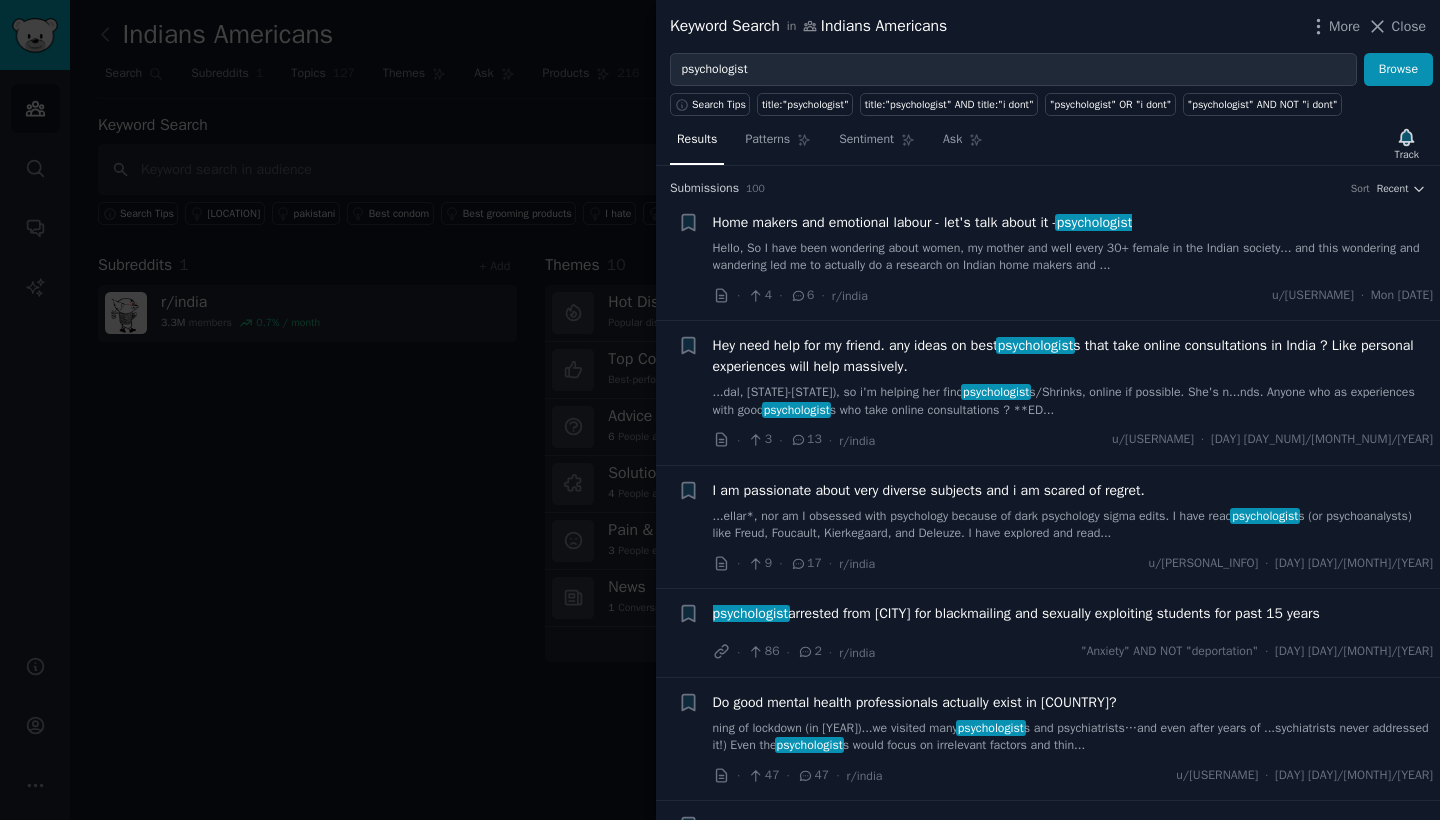 scroll, scrollTop: 0, scrollLeft: 0, axis: both 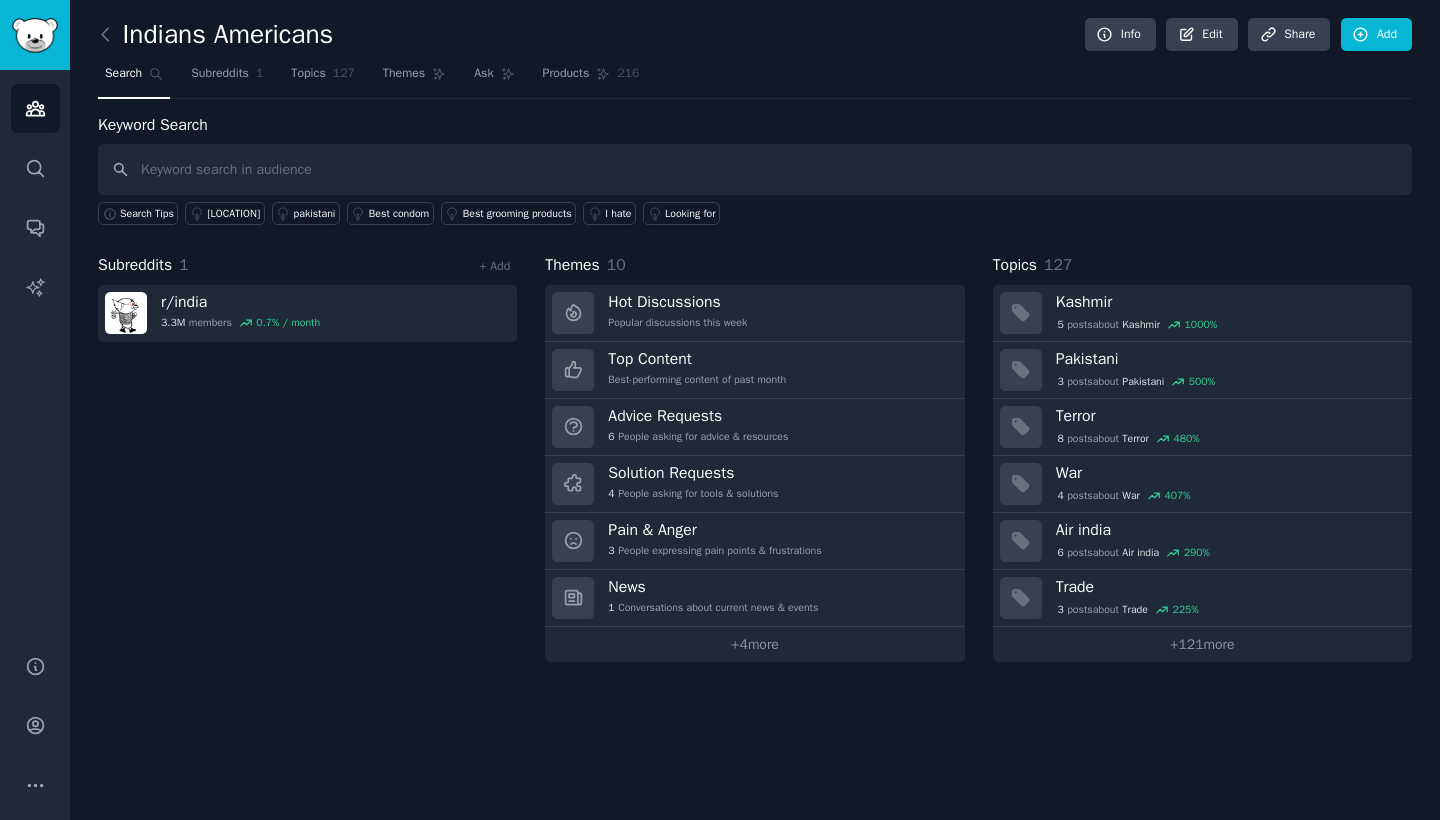 click on "Indians Americans Info Edit Share Add Search Subreddits 1 Topics 127 Themes Ask Products 216 Keyword Search Search Tips kashmir pakistani Best condom Best grooming products I hate Looking for Subreddits 1 + Add r/ india 3.3M  members 0.7 % / month Themes 10 Hot Discussions Popular discussions this week Top Content Best-performing content of past month Advice Requests 6 People asking for advice & resources Solution Requests 4 People asking for tools & solutions Pain & Anger 3 People expressing pain points & frustrations News 1 Conversations about current news & events +  4  more Topics 127 Kashmir 5  post s  about  Kashmir 1000 % Pakistani 3  post s  about  Pakistani 500 % Terror 8  post s  about  Terror 480 % War 4  post s  about  War 407 % Air india 6  post s  about  Air india 290 % Trade 3  post s  about  Trade 225 % +  121  more" 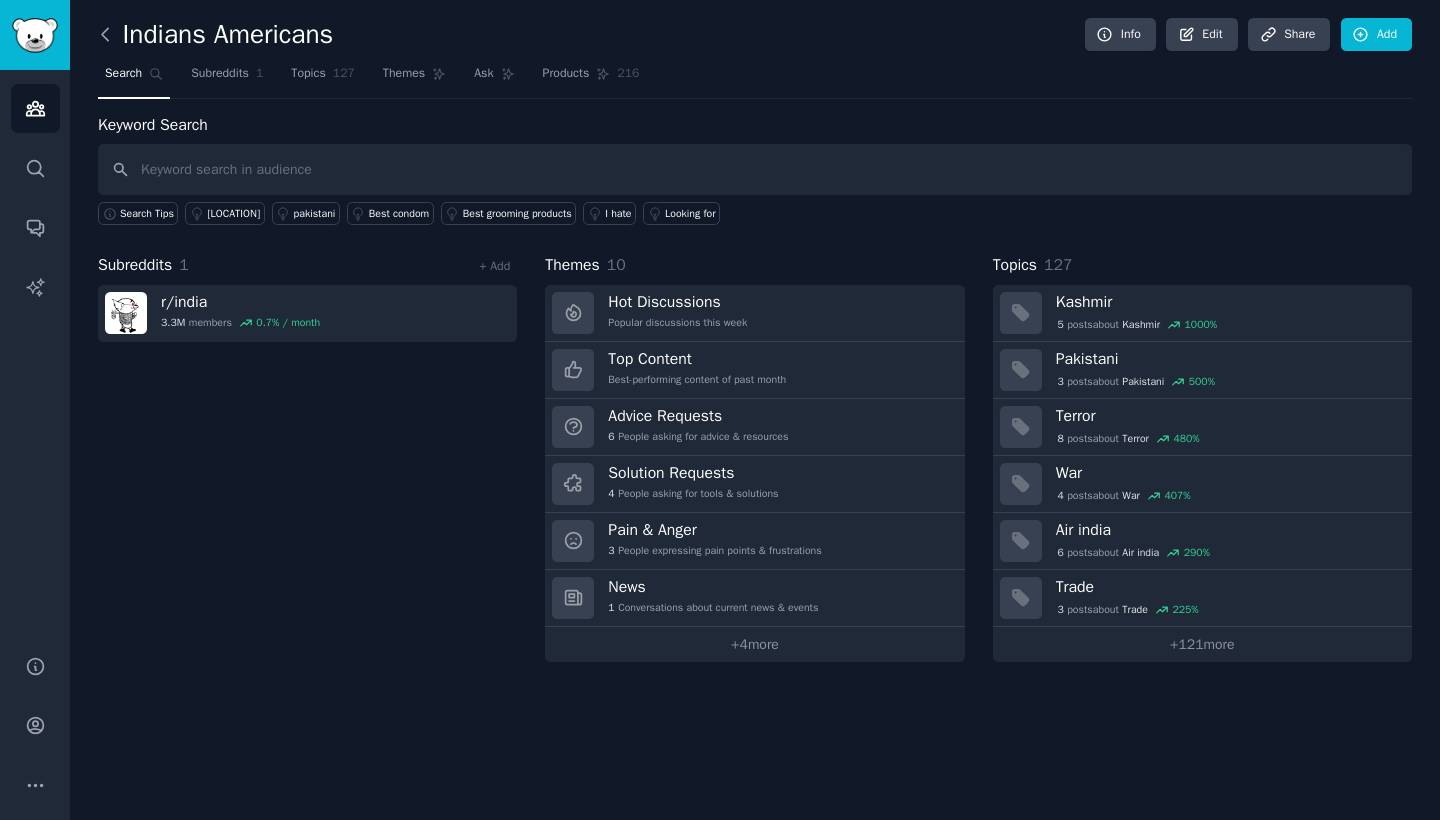 click 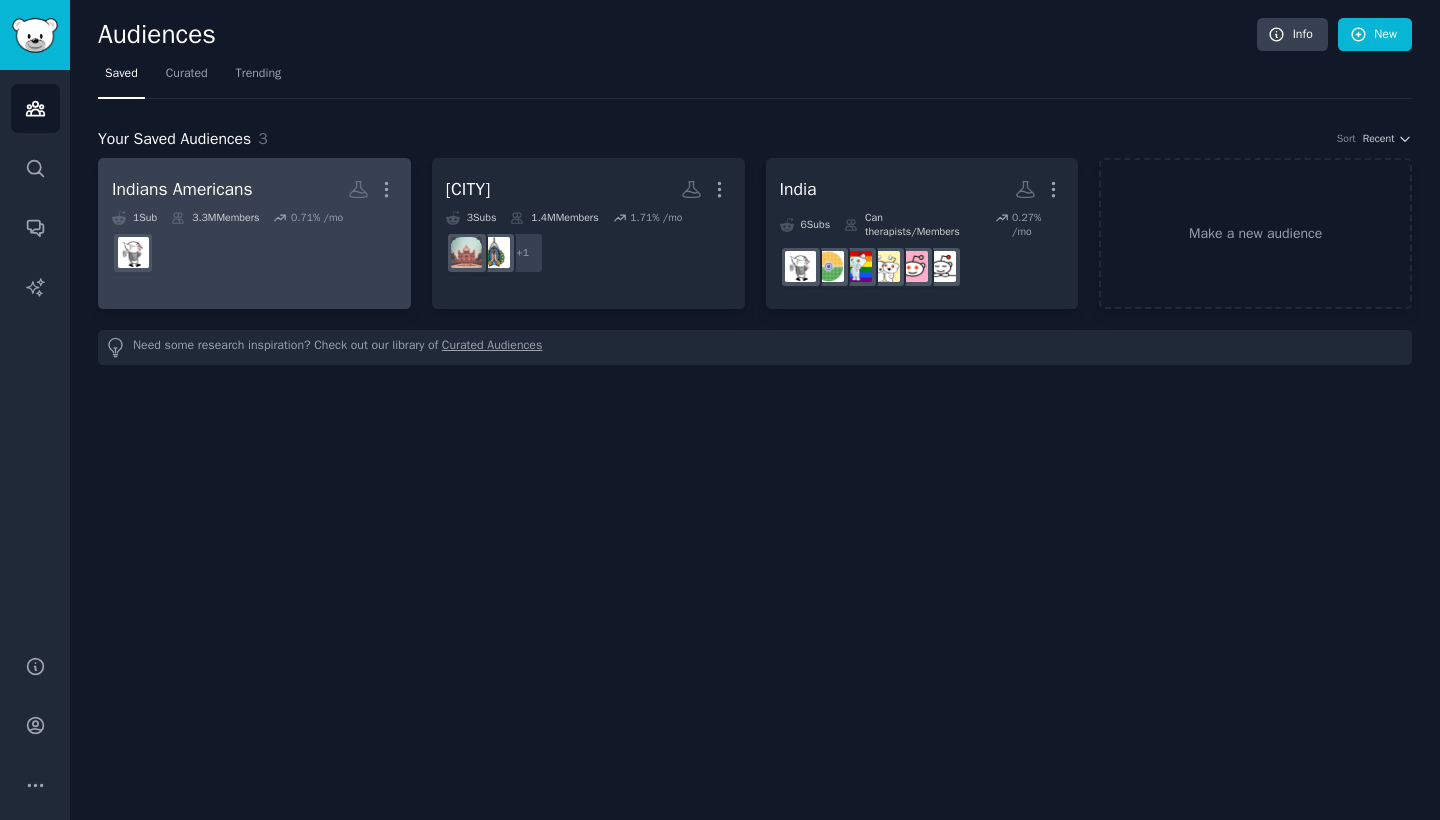 click at bounding box center (254, 253) 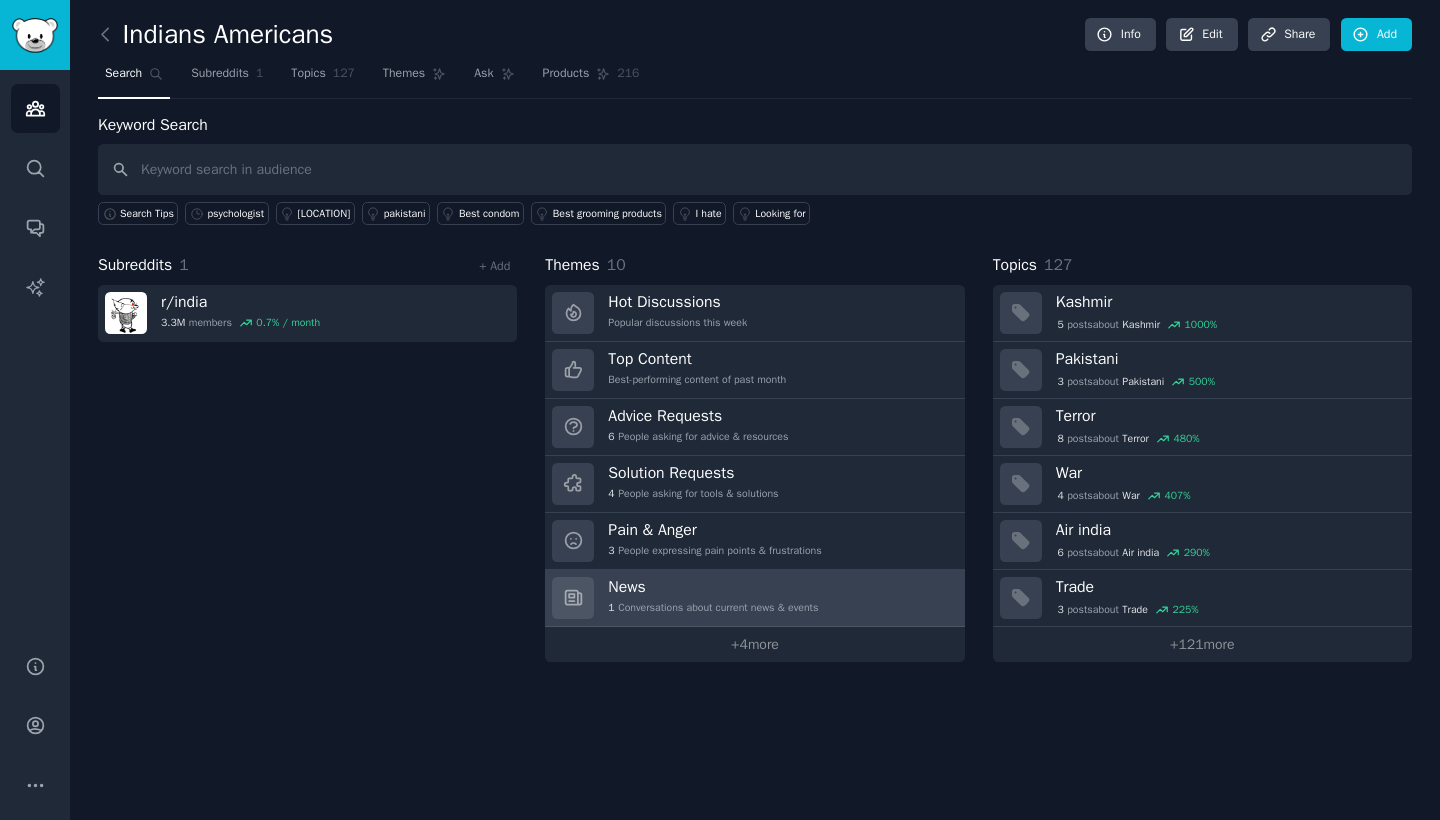 scroll, scrollTop: 0, scrollLeft: 0, axis: both 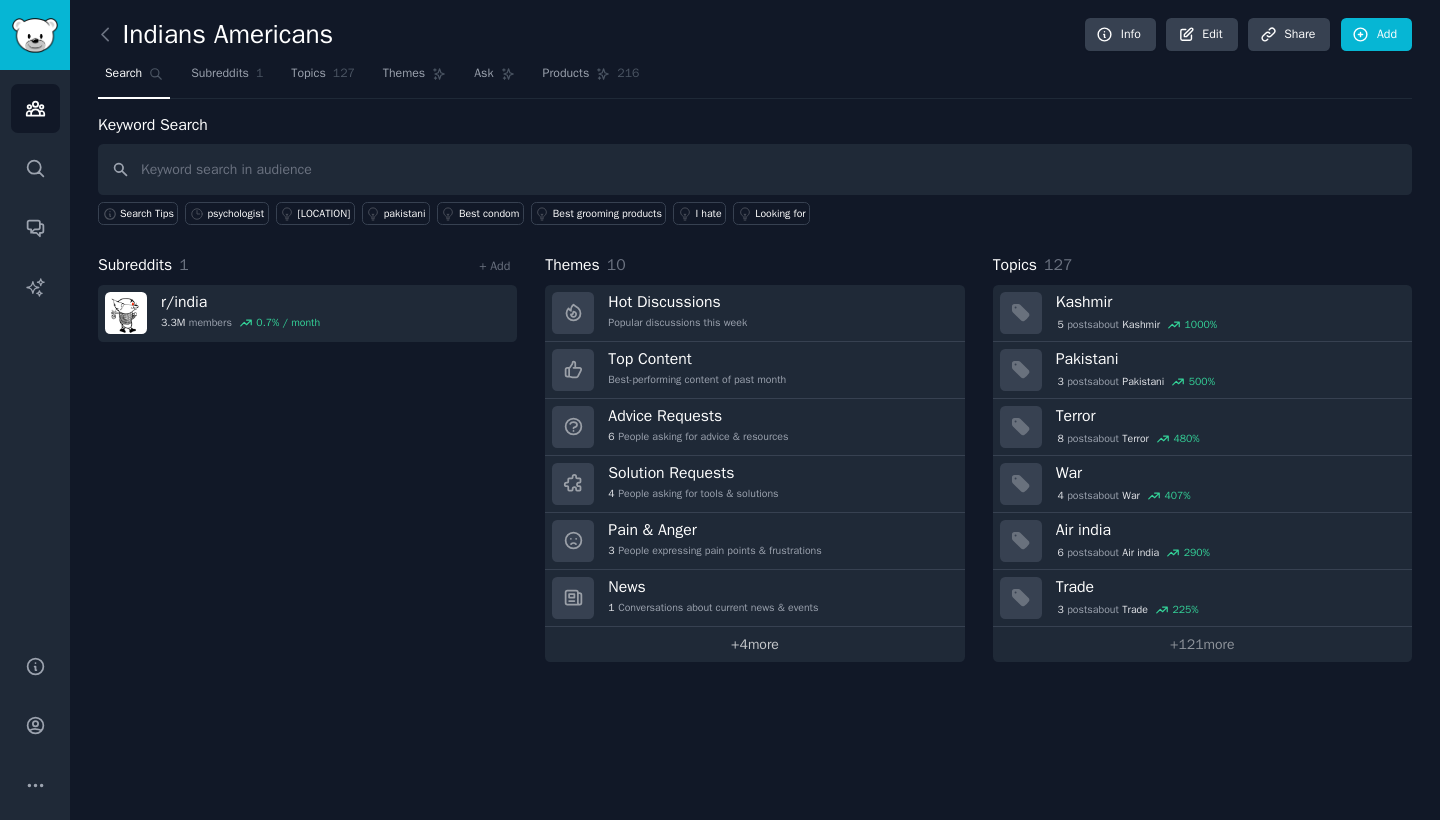 click on "+  4  more" at bounding box center (754, 644) 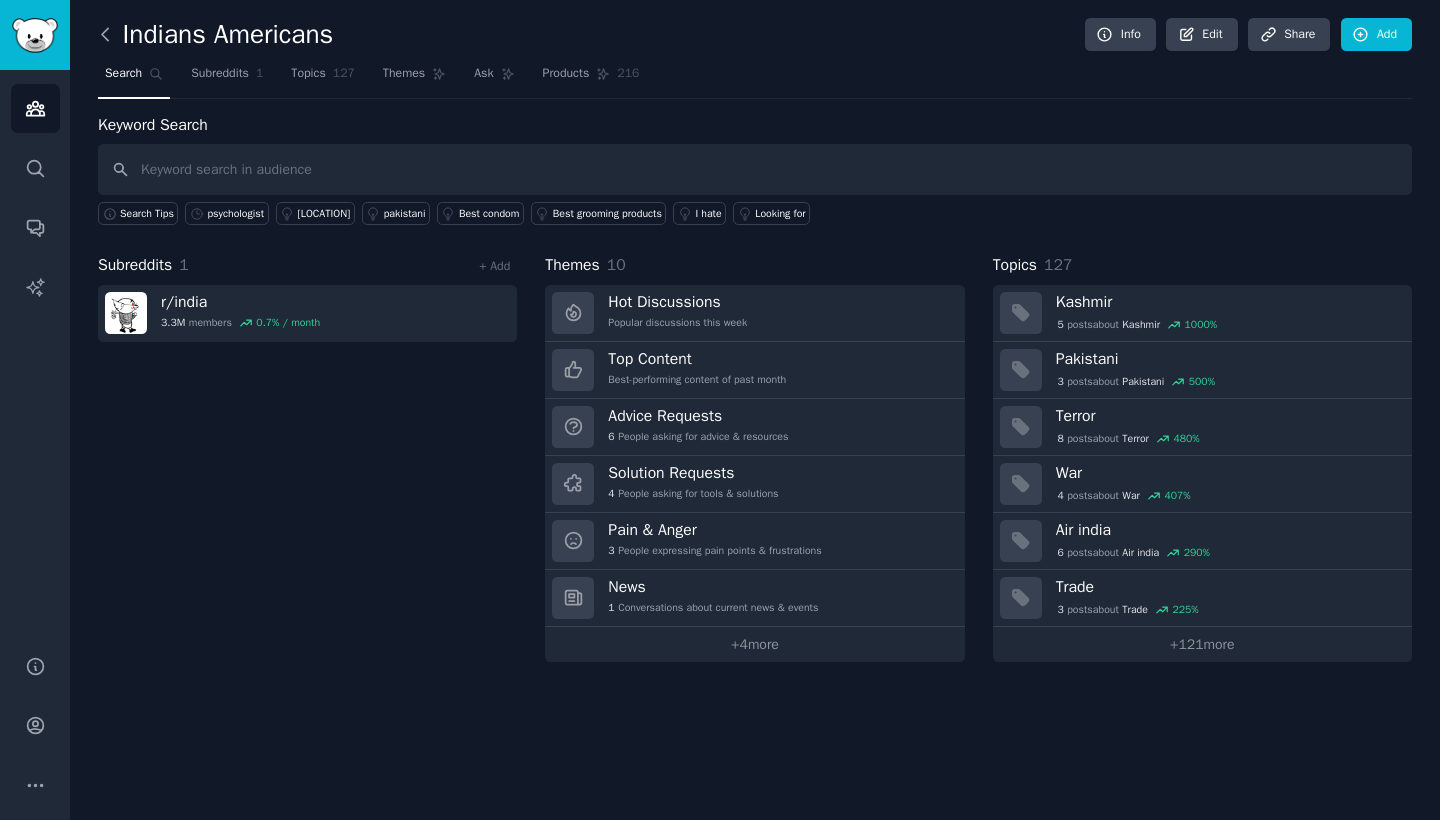 click 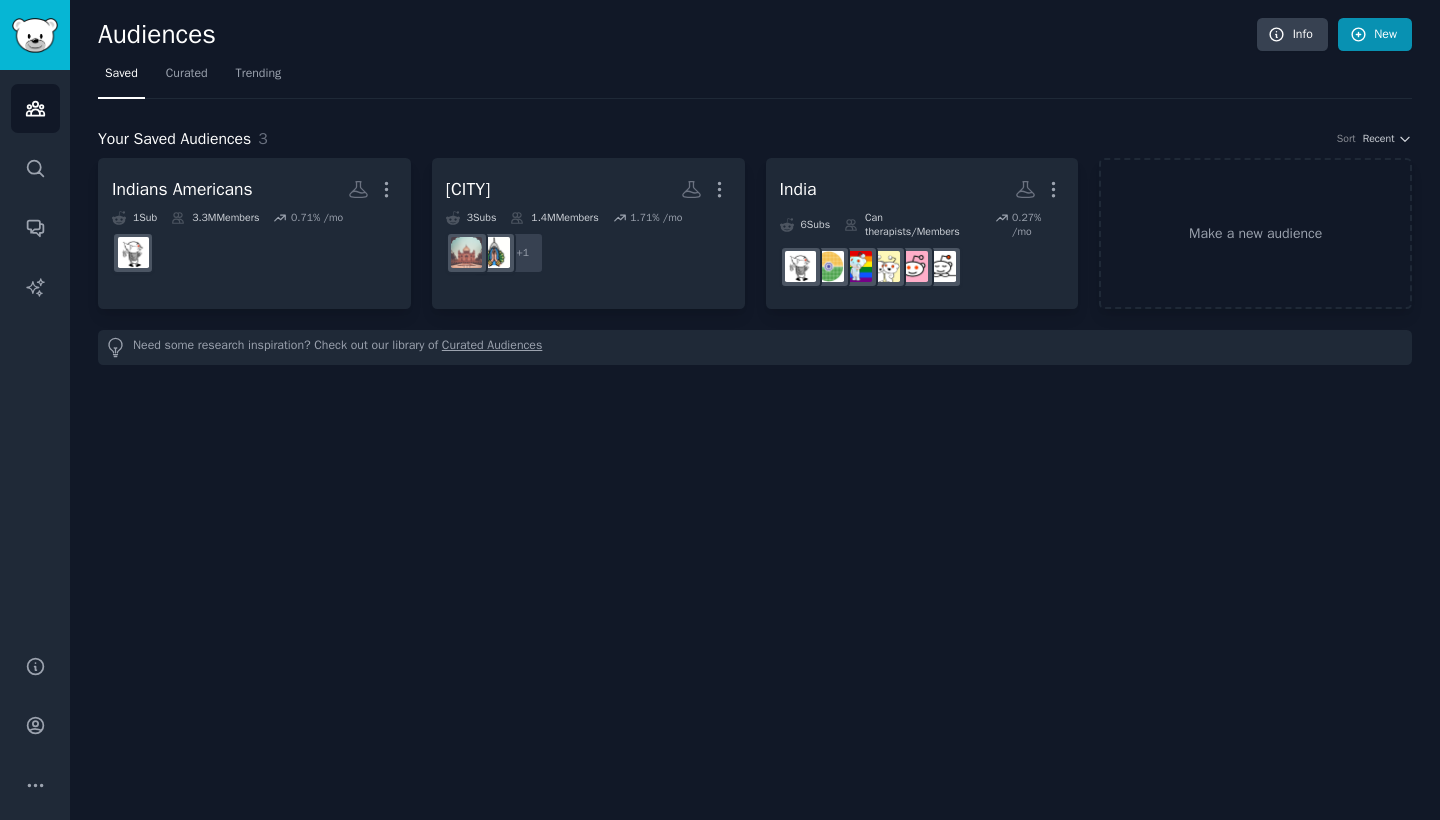 click 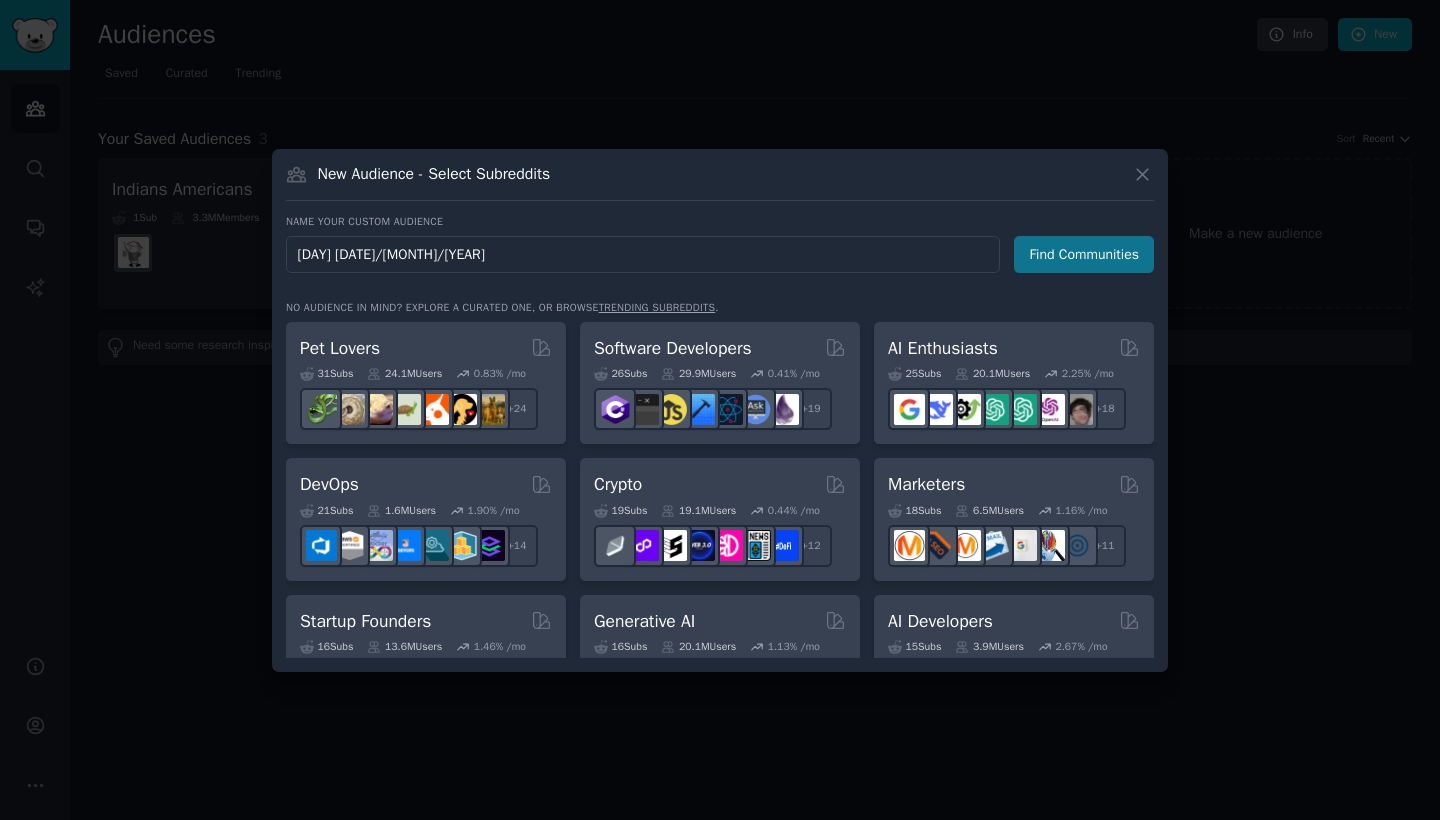 type on "r/[REGION]inusa" 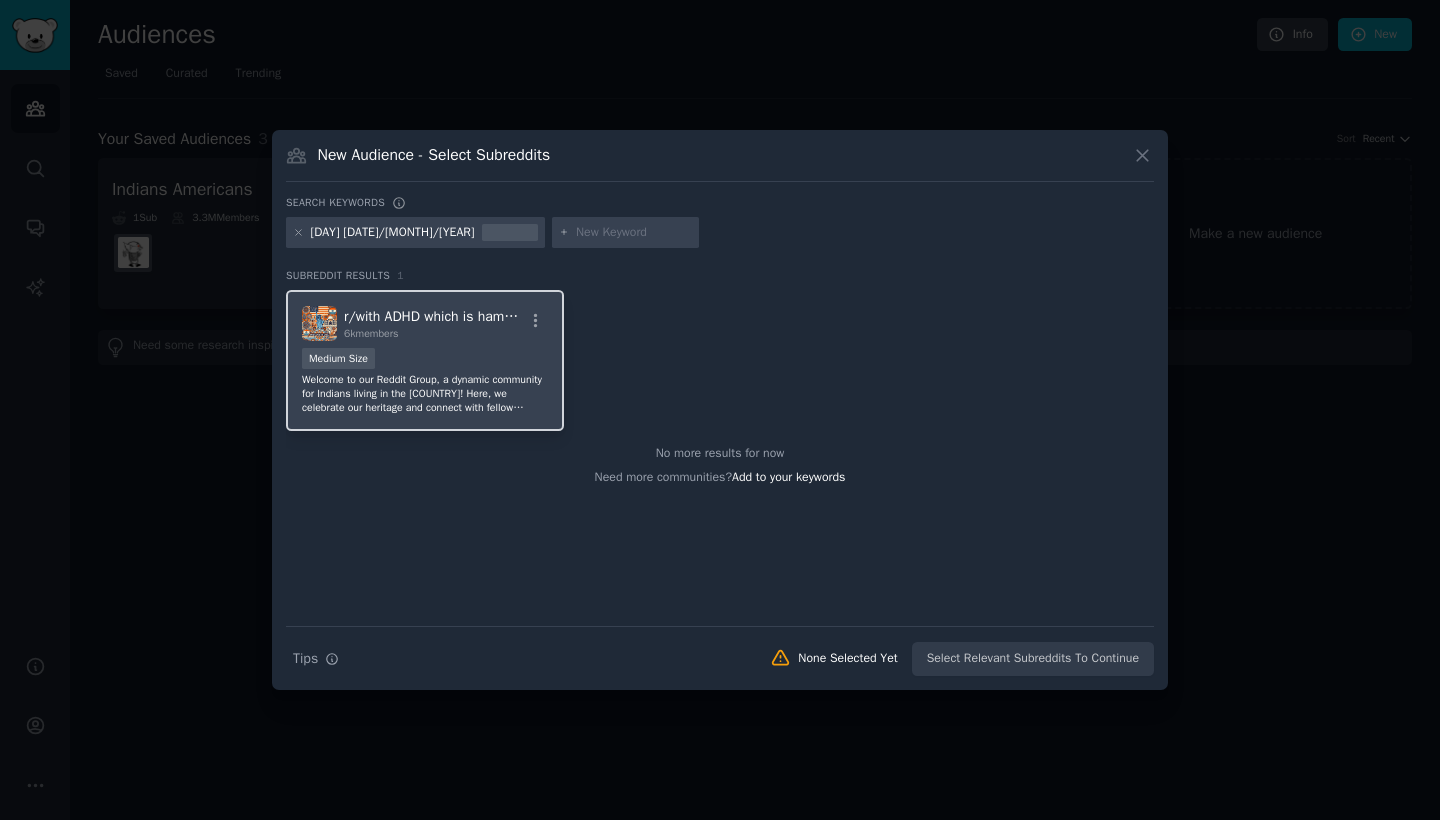 click on "1000 - 10,000 members Medium Size" at bounding box center [425, 360] 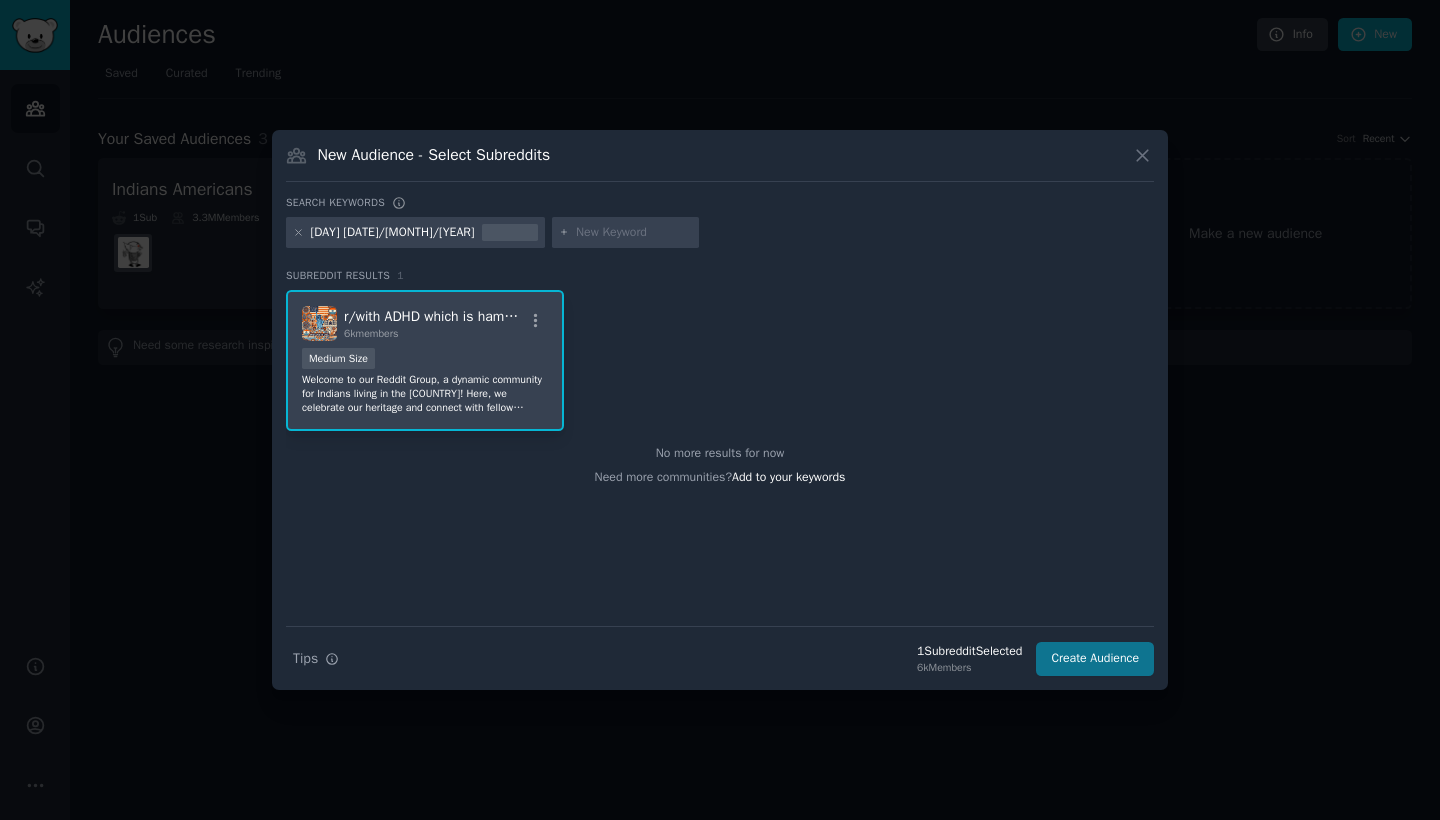click on "Create Audience" at bounding box center [1095, 659] 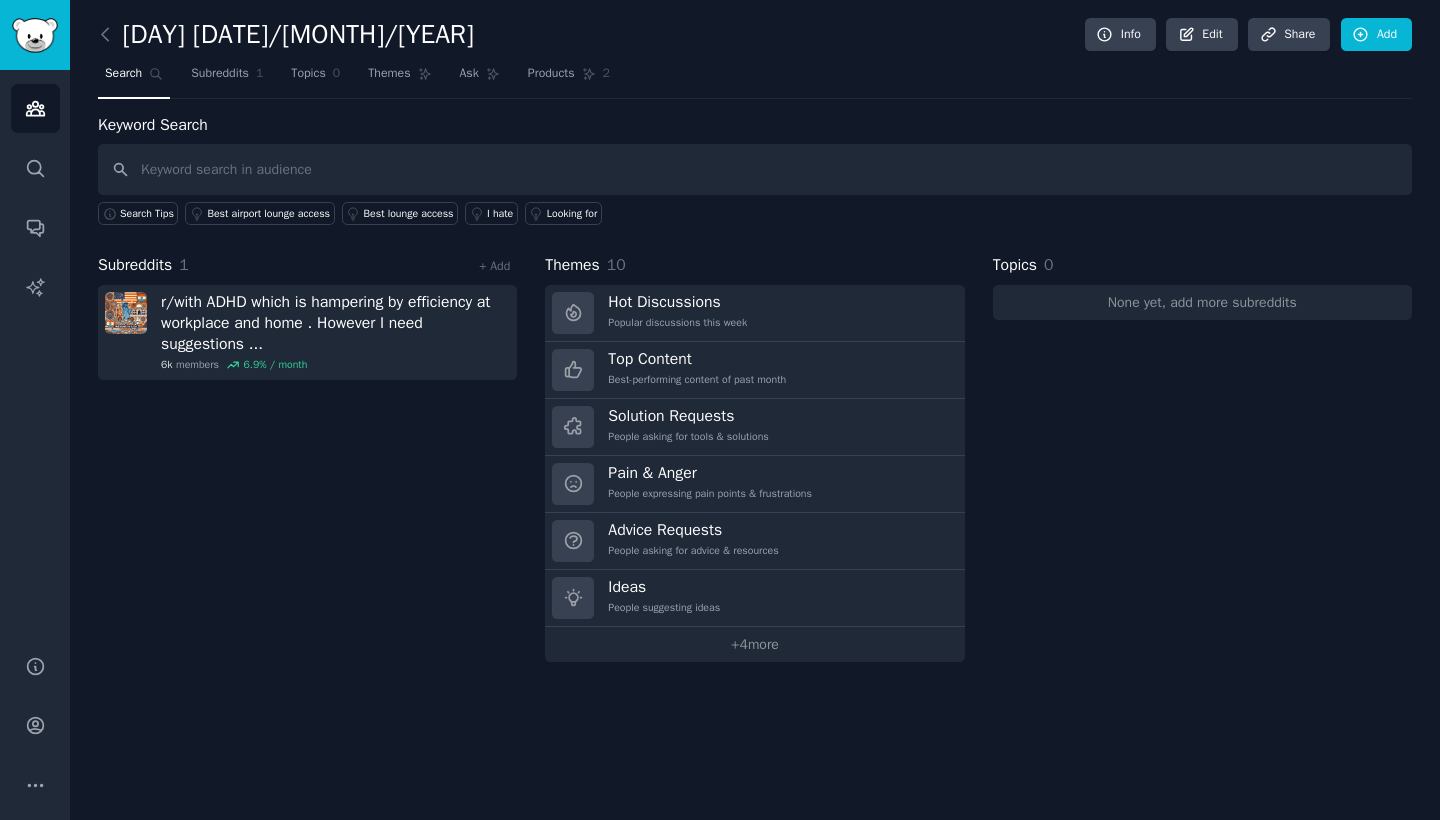 click at bounding box center [755, 169] 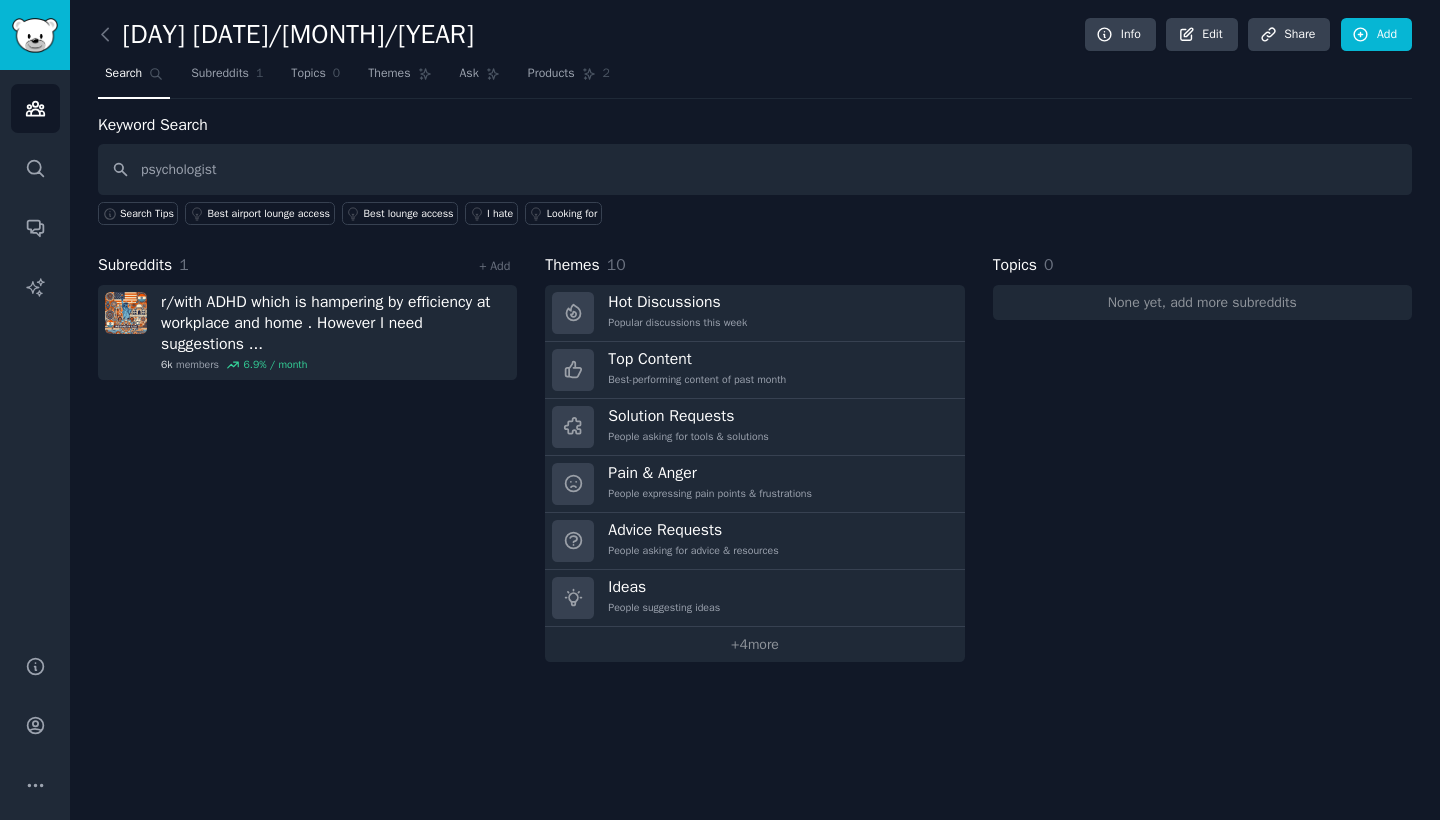 type on "psychologist" 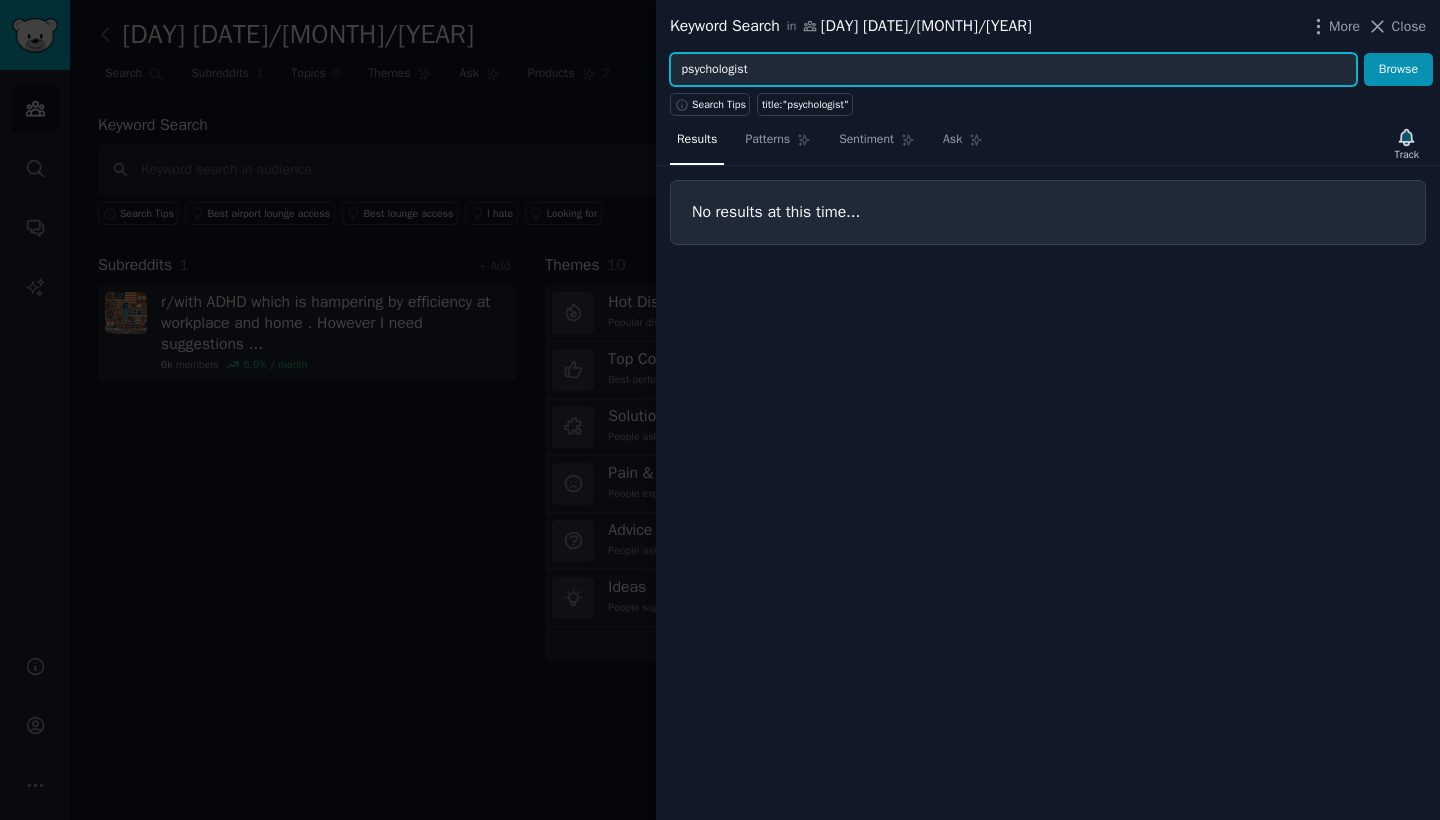 drag, startPoint x: 792, startPoint y: 69, endPoint x: 620, endPoint y: 68, distance: 172.00291 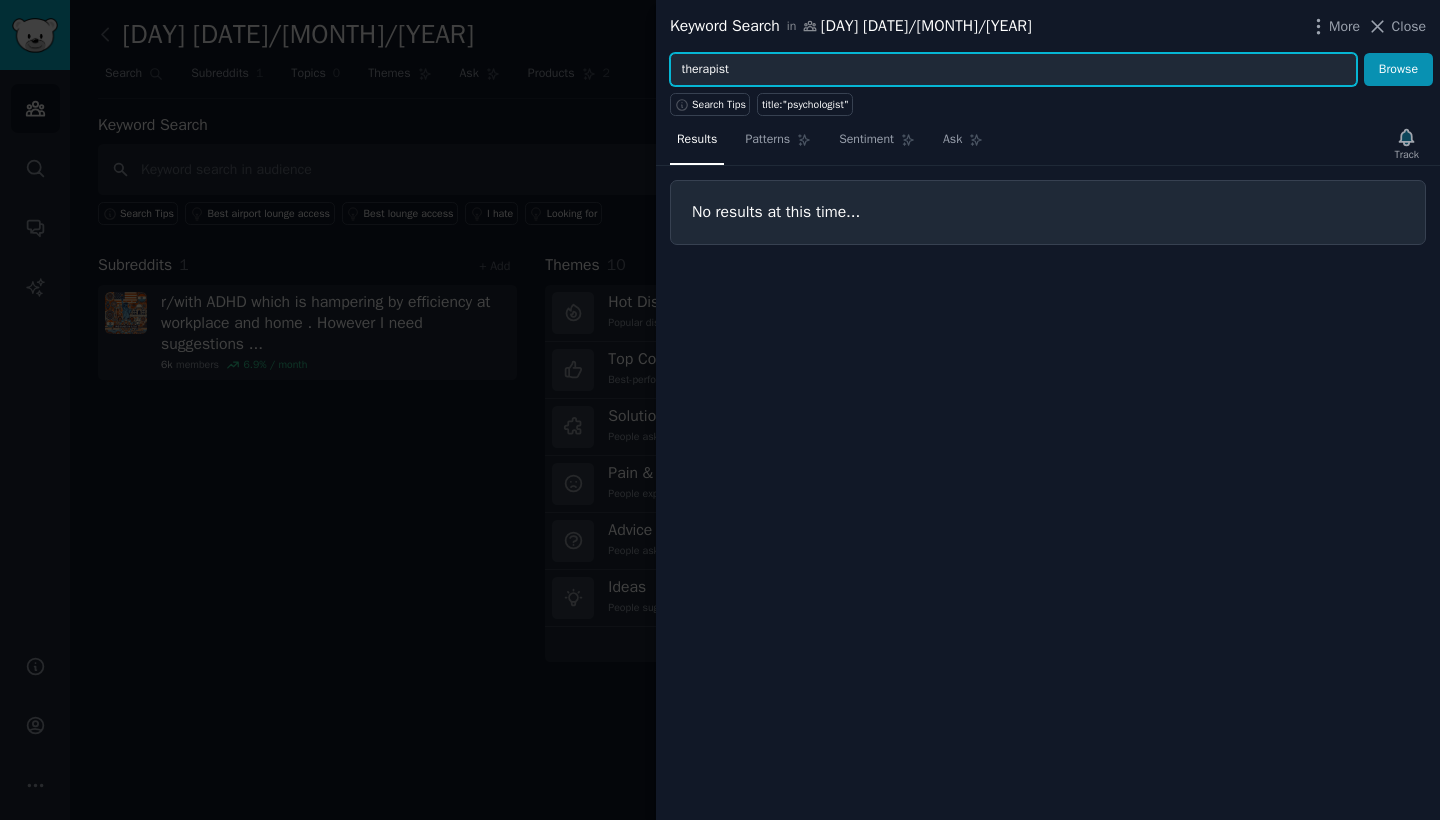 type on "therapist" 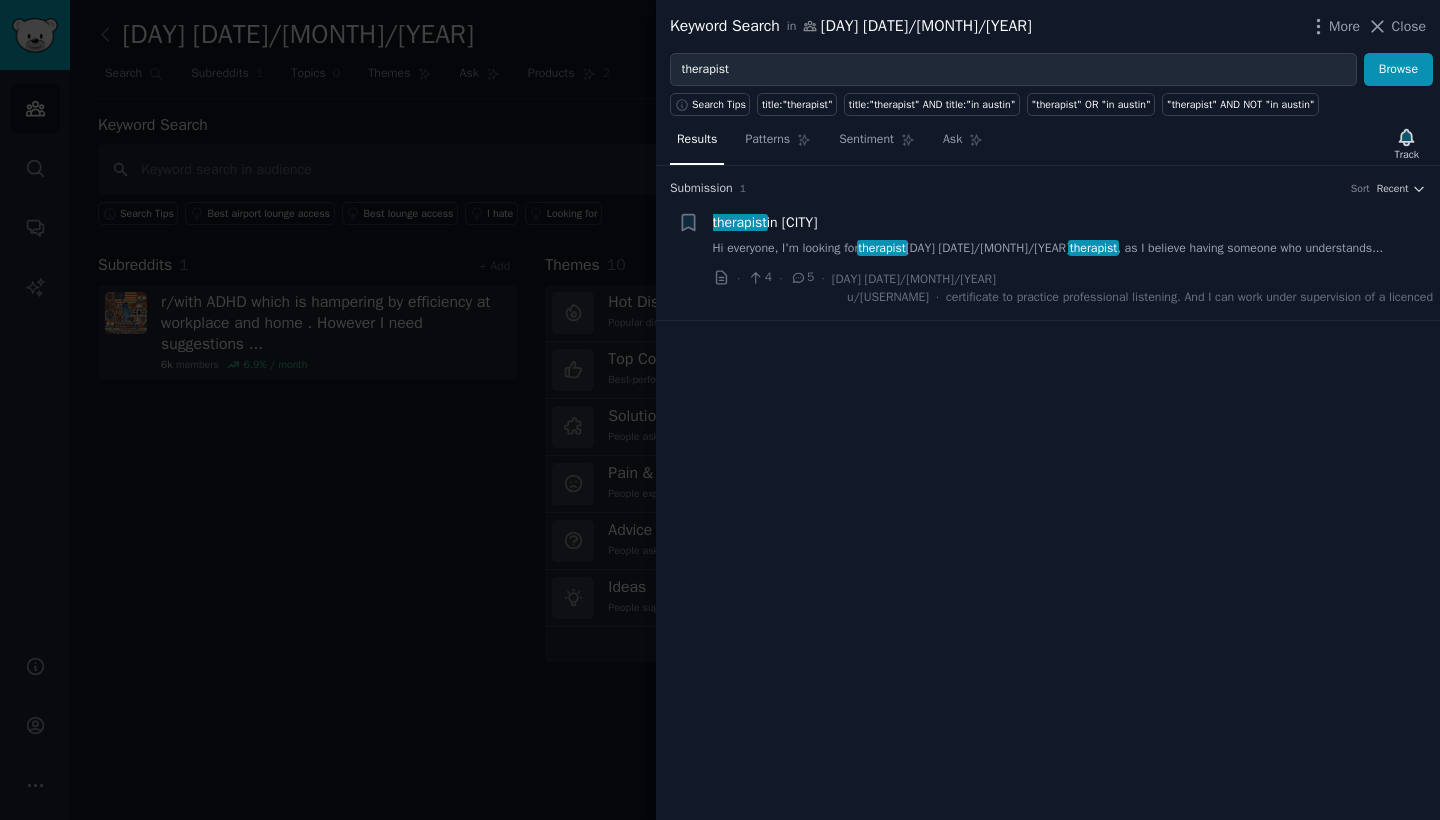 click on "Hi everyone, I'm looking for  therapist  recommendations in Austin. Ideally, I’d like to work with an Indian  therapist , as I believe having someone who understands..." at bounding box center (1073, 249) 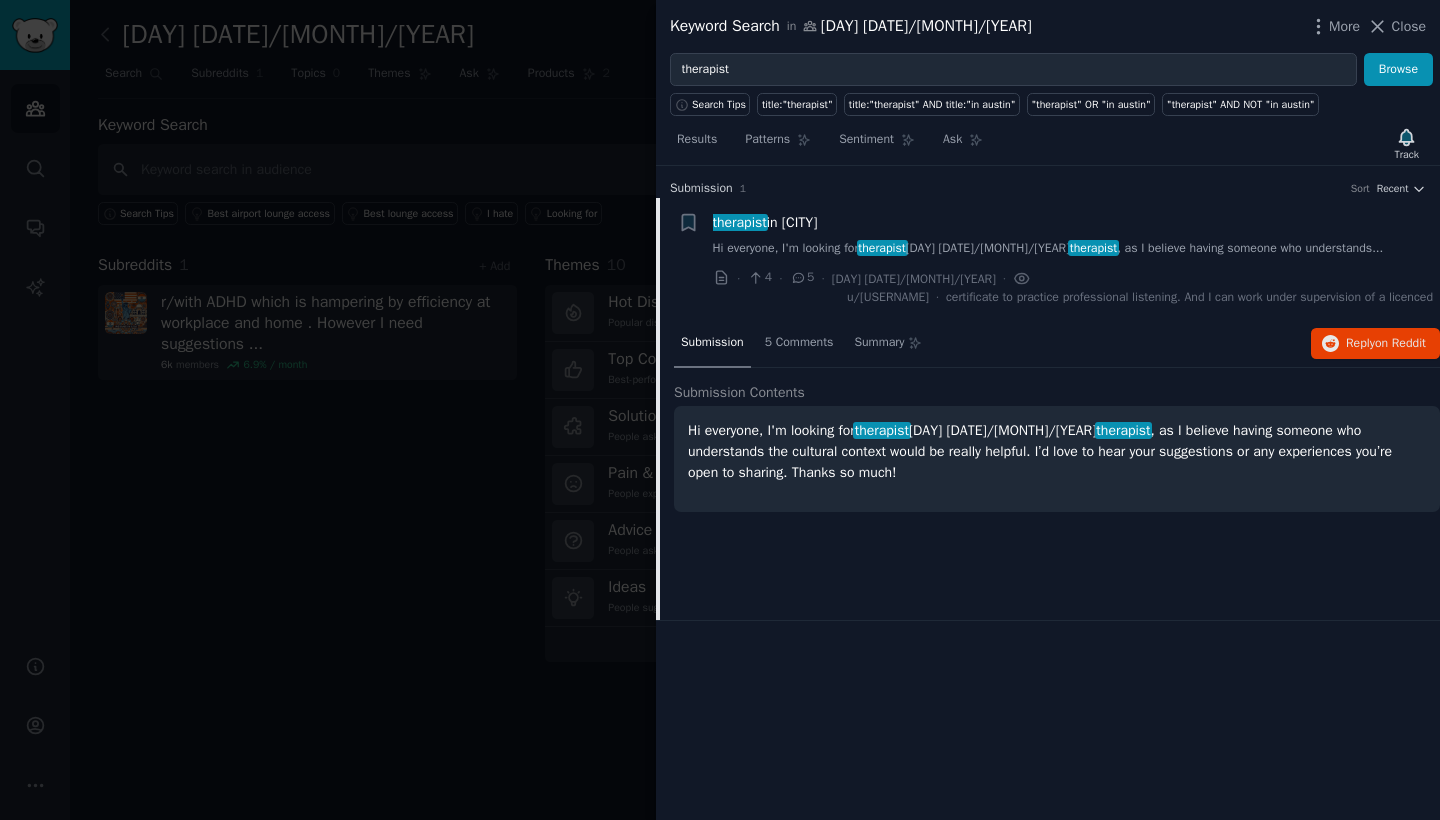 click 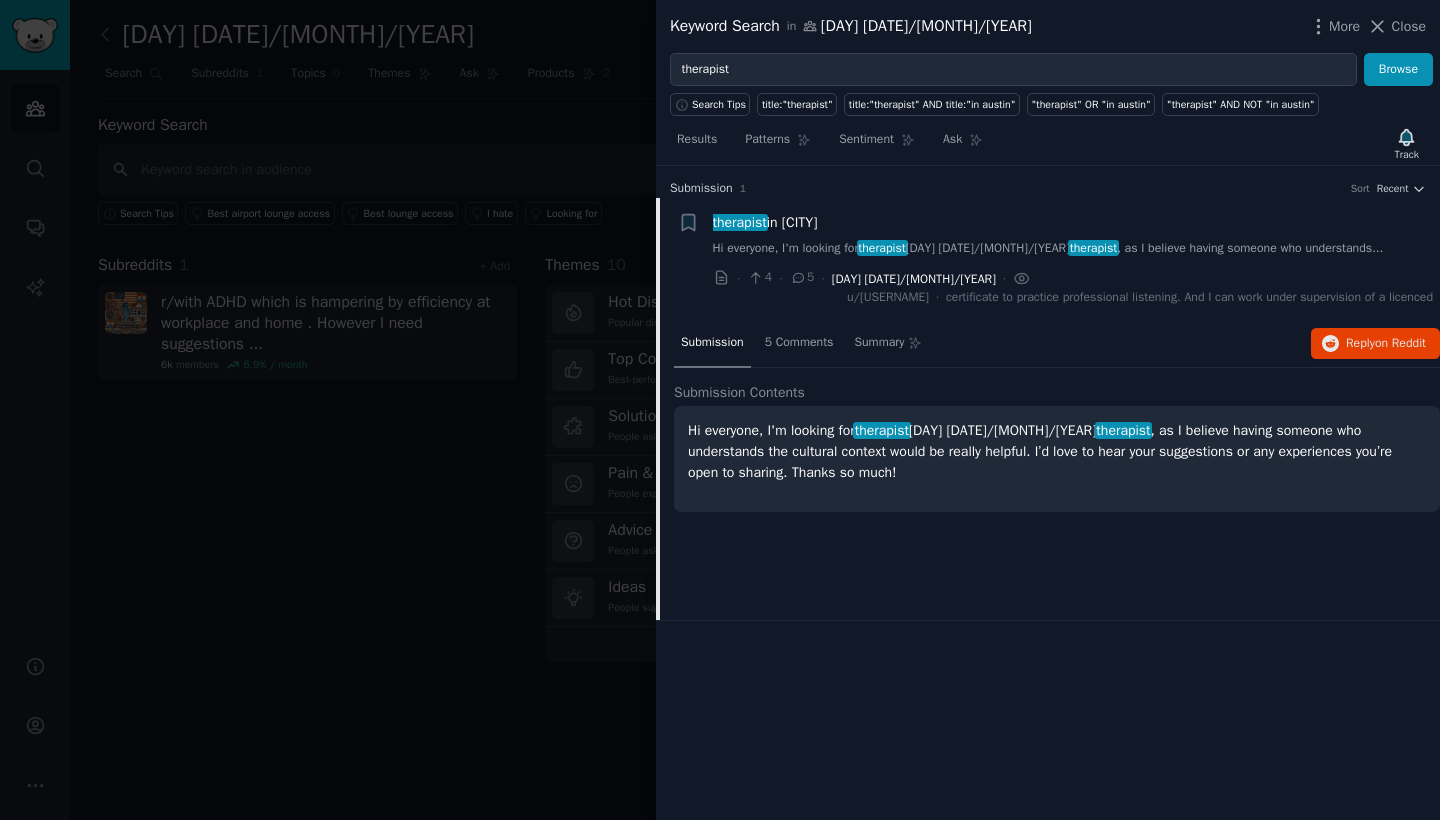 click on "r/[REGION]inusa" at bounding box center [914, 279] 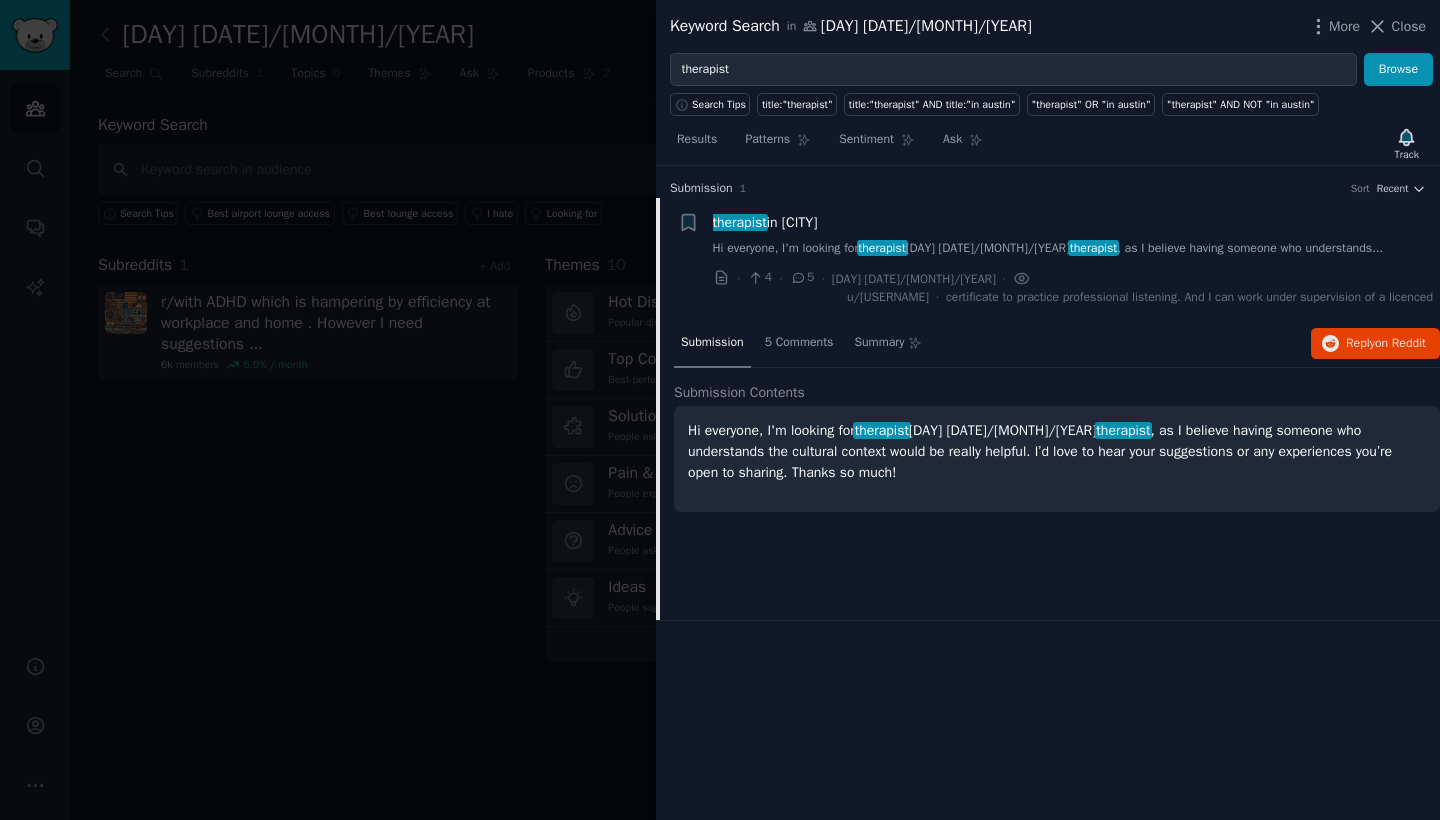 click on "· 4 · 5 · r/indiansinusa ·" at bounding box center (872, 278) 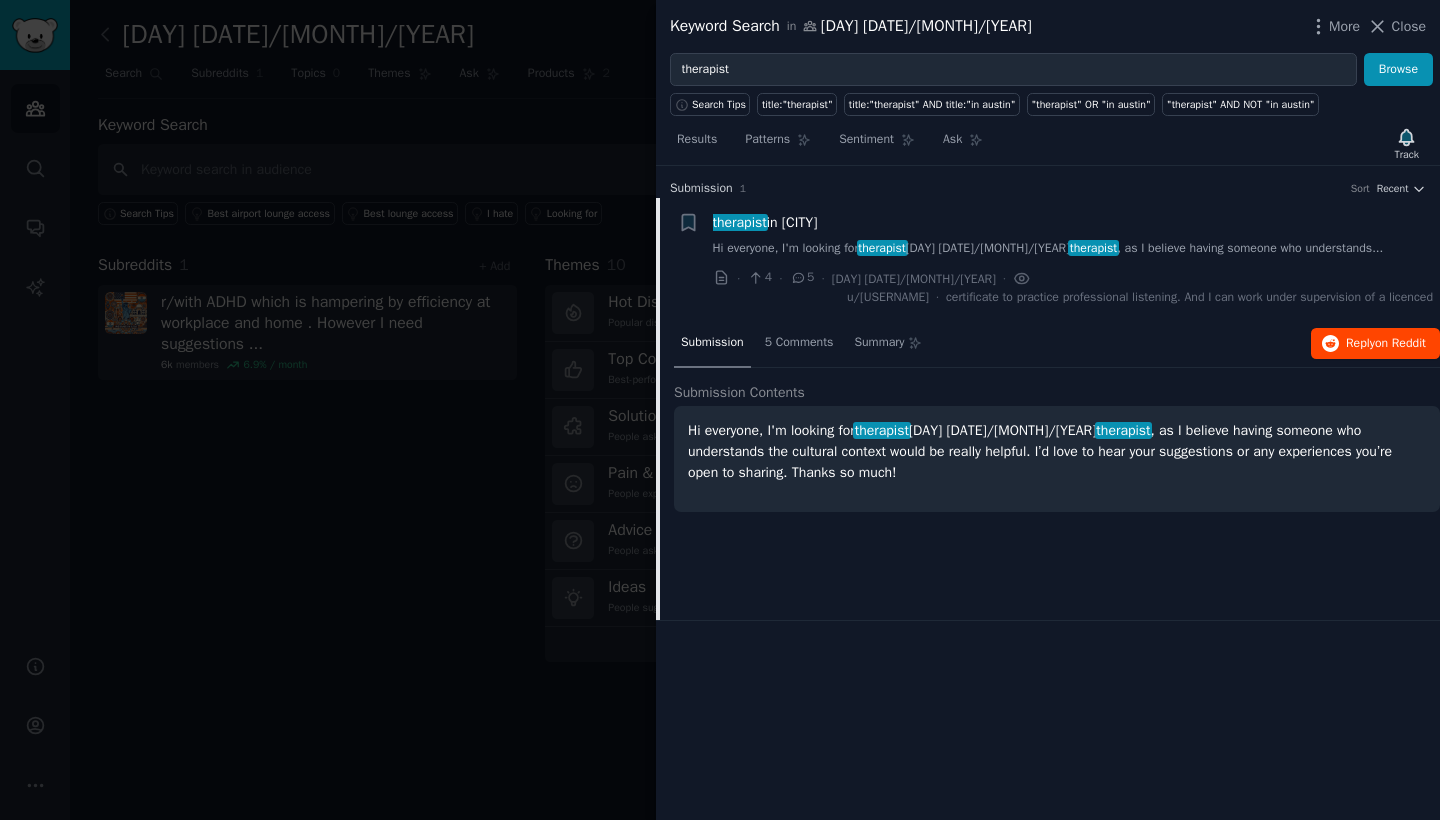 click on "Reply  on Reddit" at bounding box center (1386, 344) 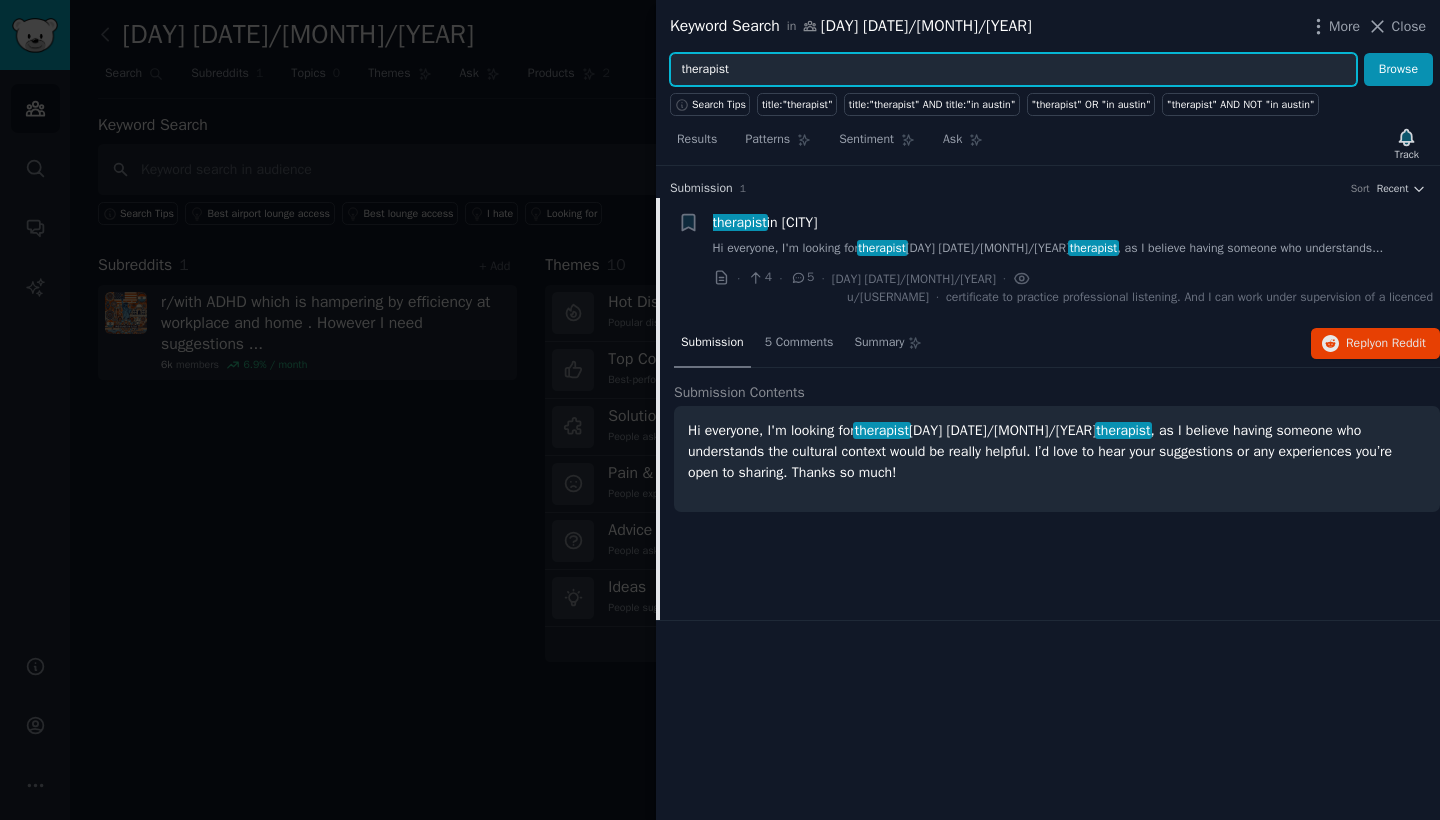 drag, startPoint x: 776, startPoint y: 71, endPoint x: 672, endPoint y: 69, distance: 104.019226 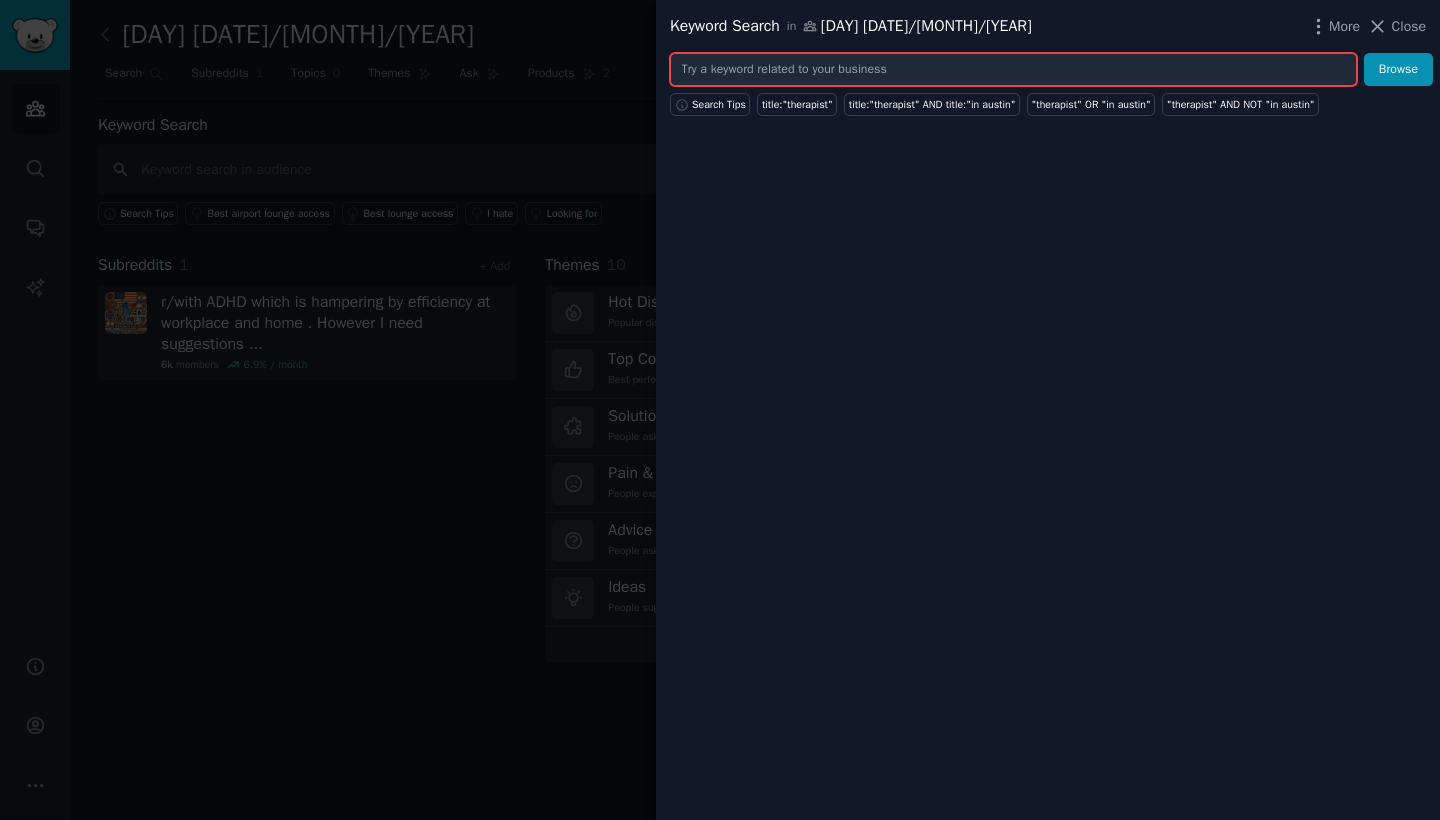 paste on "loneliness" 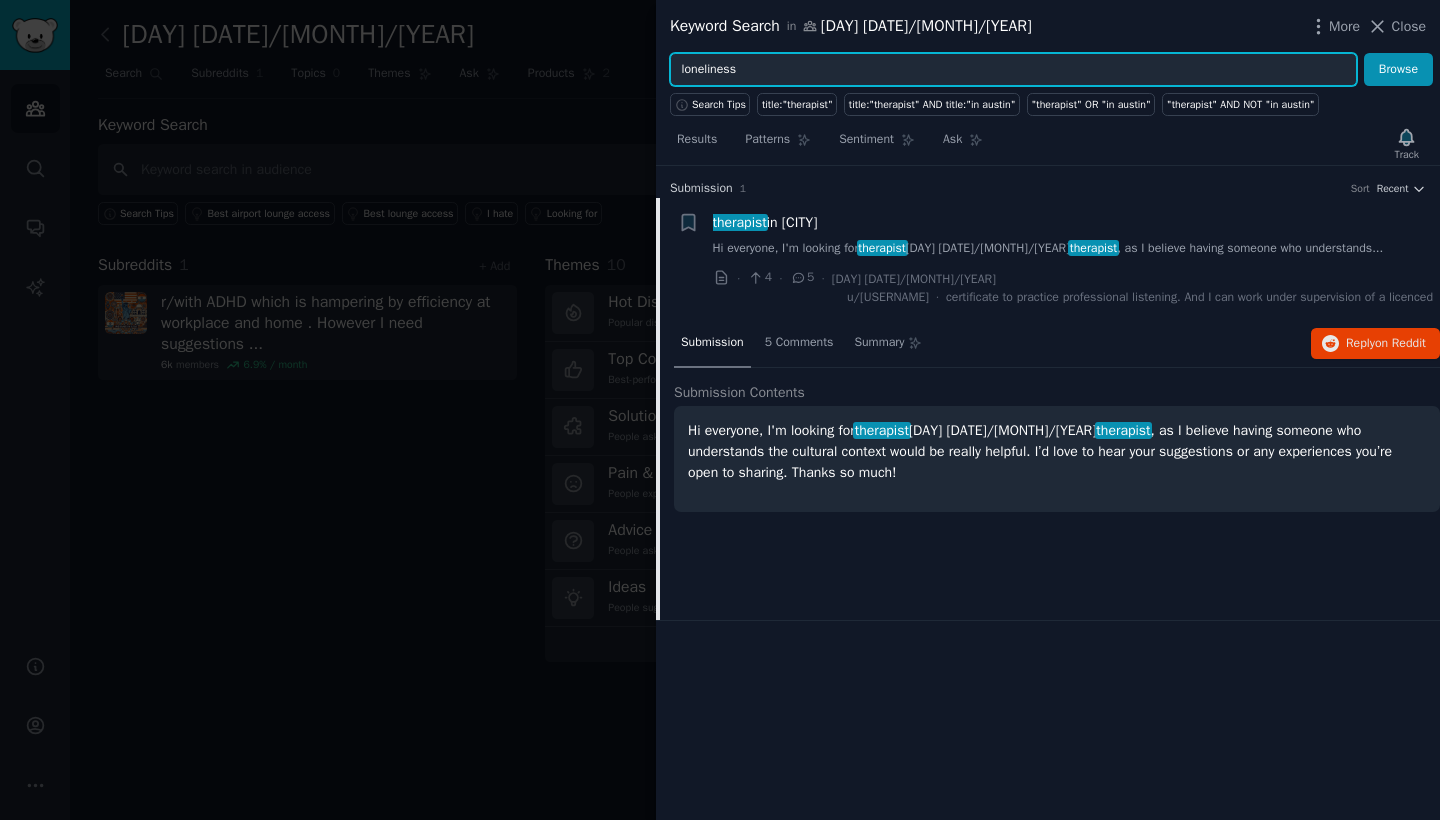 type on "loneliness" 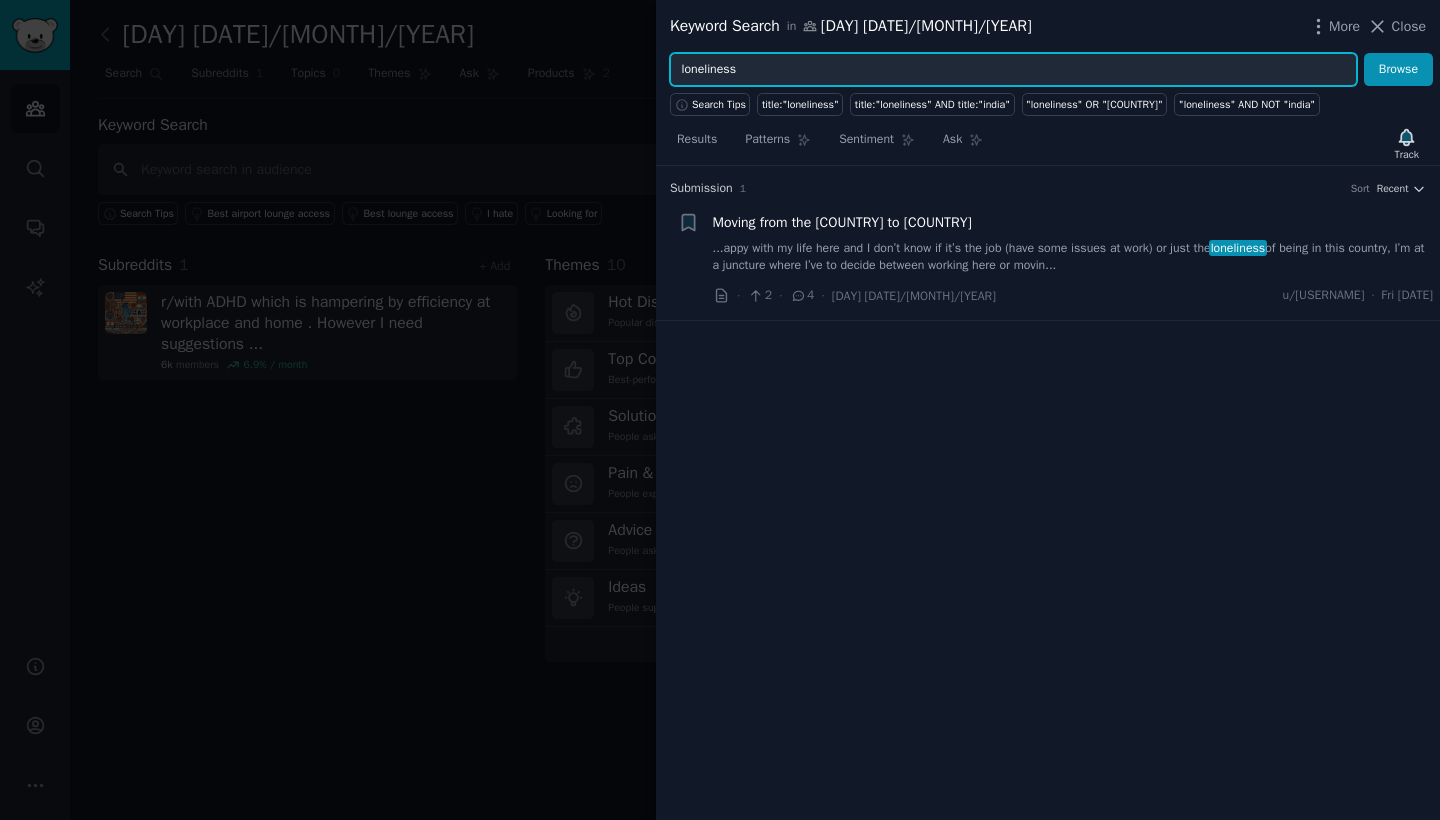 drag, startPoint x: 754, startPoint y: 73, endPoint x: 659, endPoint y: 73, distance: 95 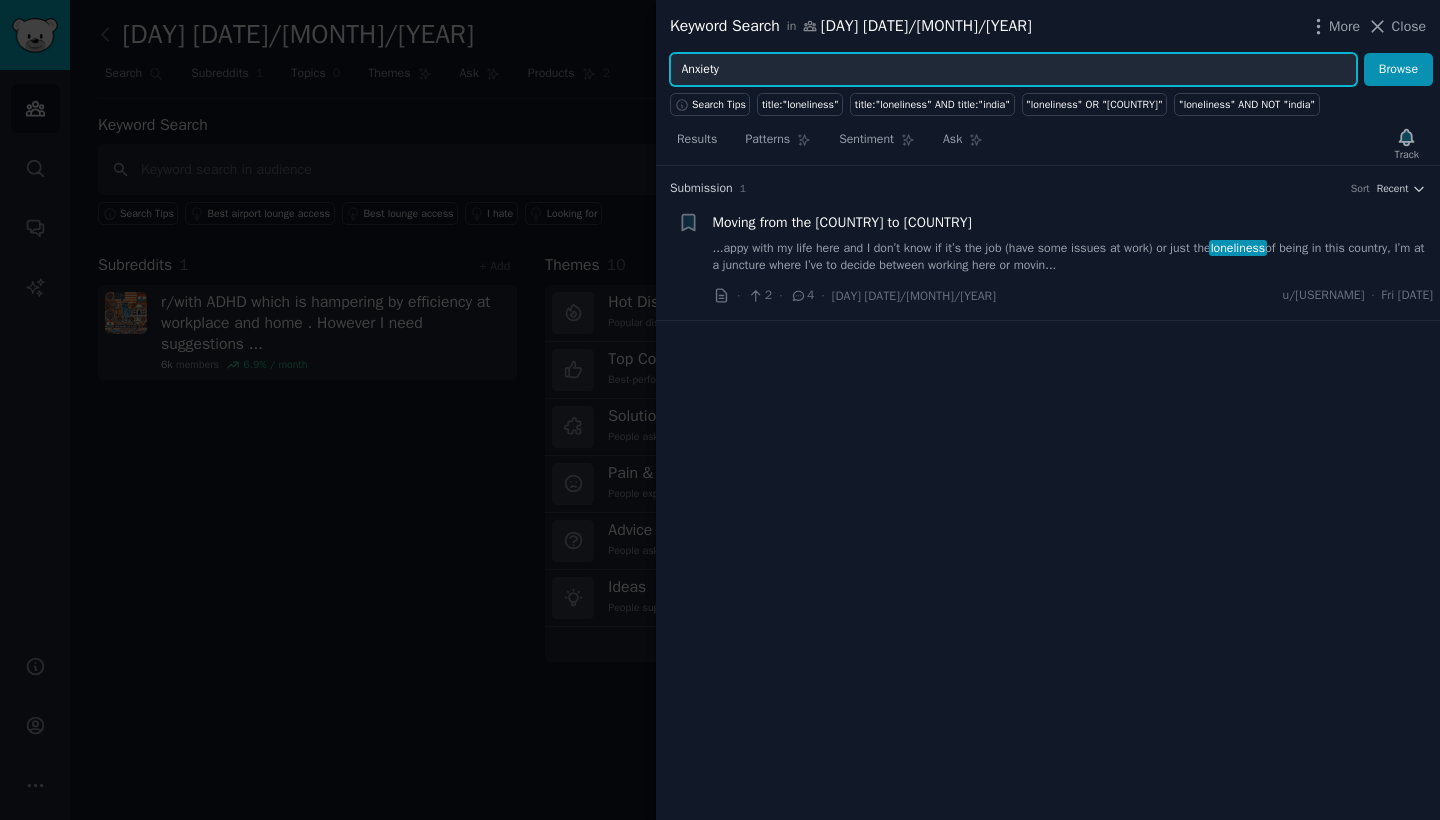 click on "Browse" at bounding box center (1398, 70) 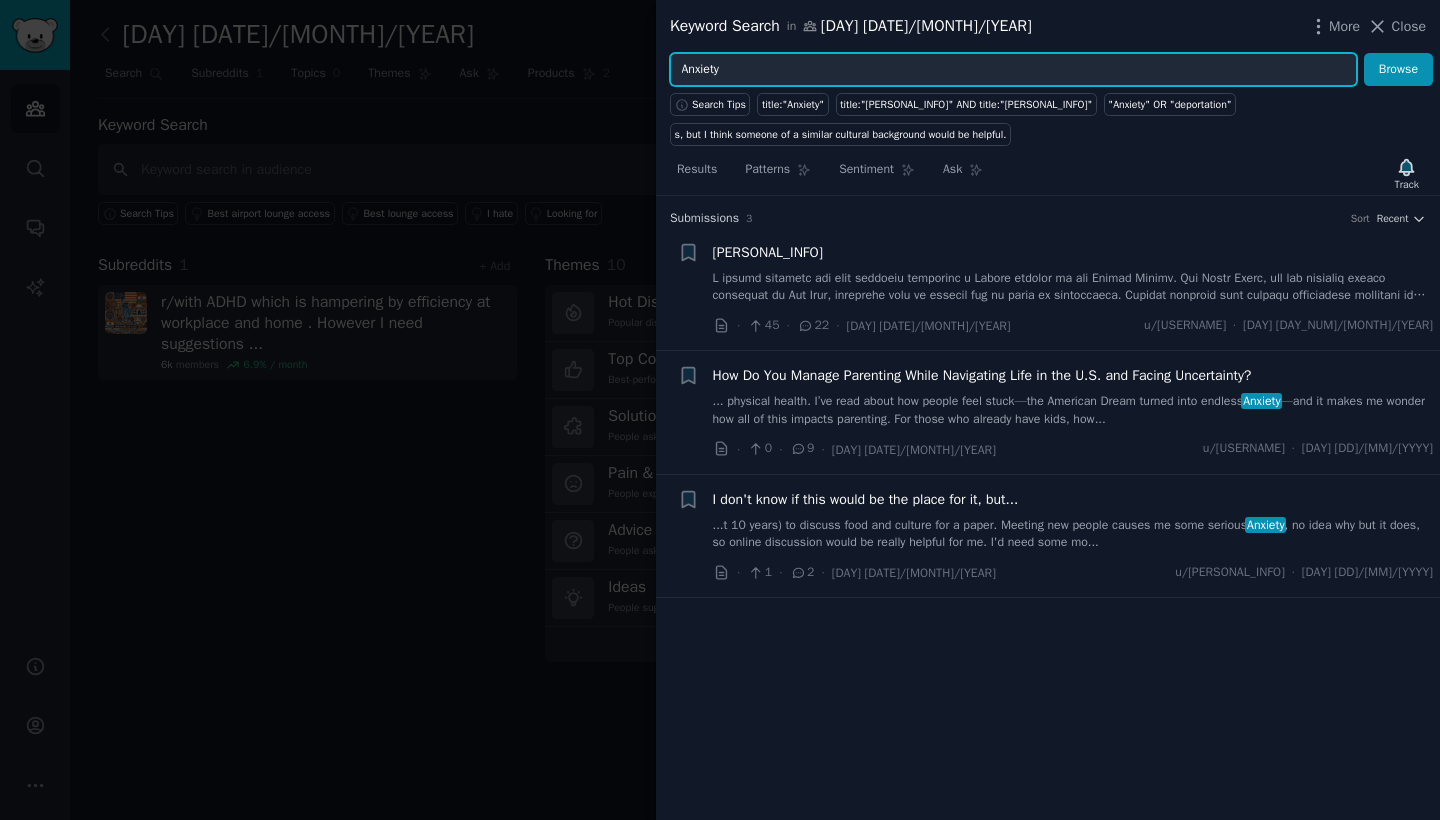 drag, startPoint x: 744, startPoint y: 76, endPoint x: 627, endPoint y: 69, distance: 117.20921 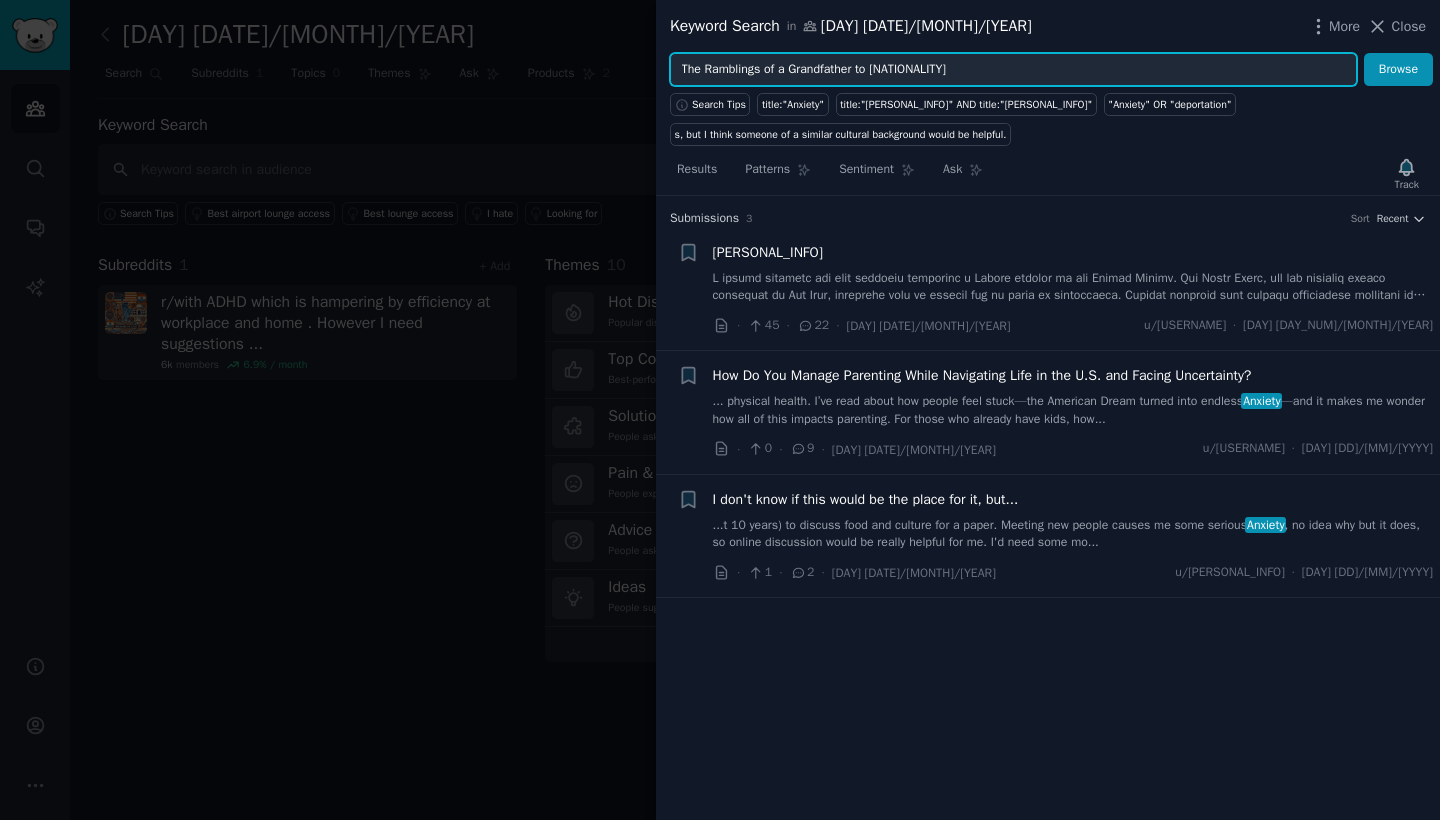 type on "stress" 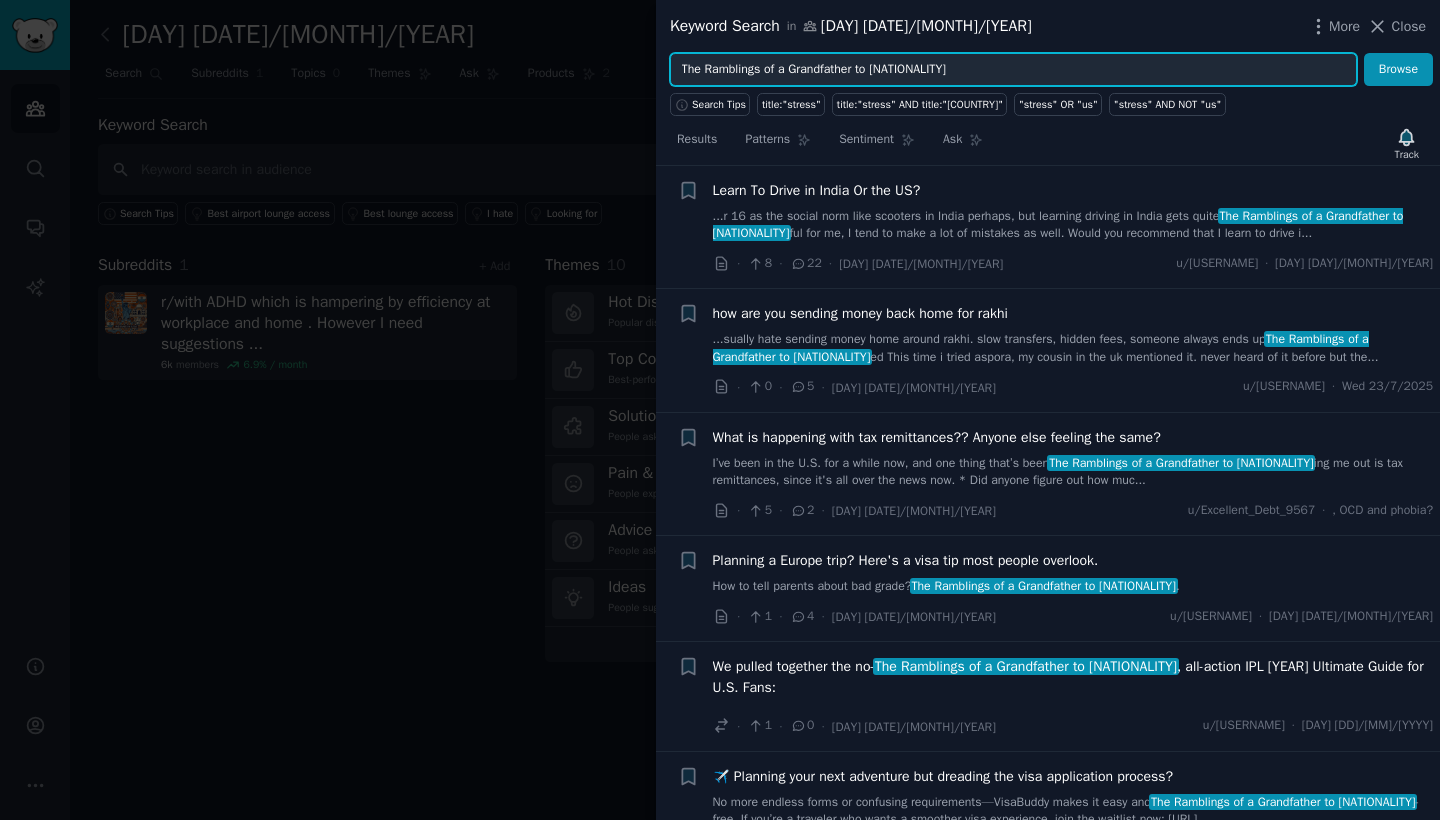 scroll, scrollTop: 0, scrollLeft: 0, axis: both 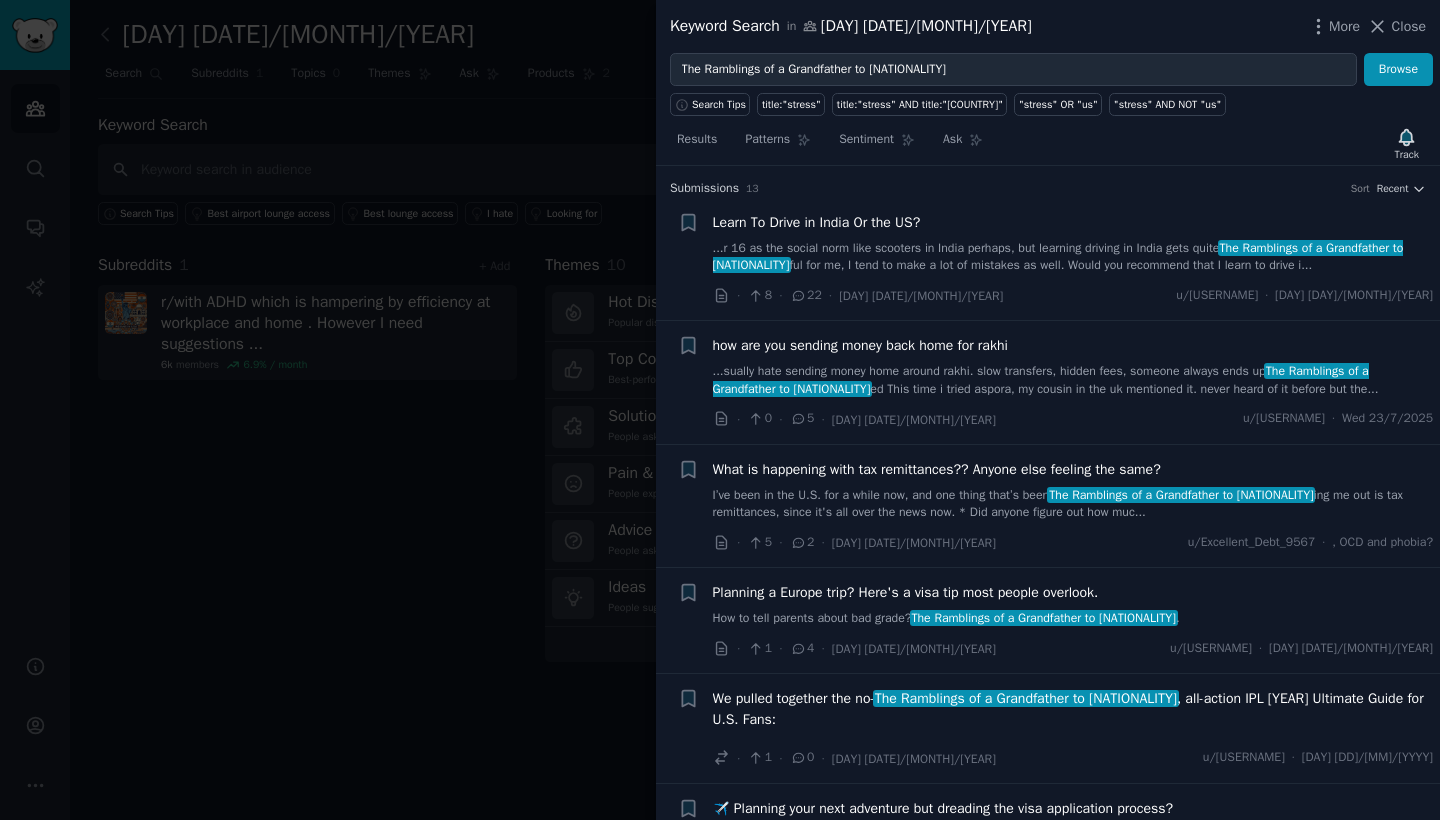 click on "...r 16 as the social norm like scooters in India perhaps, but learning driving in India gets quite  stress ful for me, I tend to make a lot of mistakes as well. Would you recommend that I learn to drive i..." at bounding box center (1073, 257) 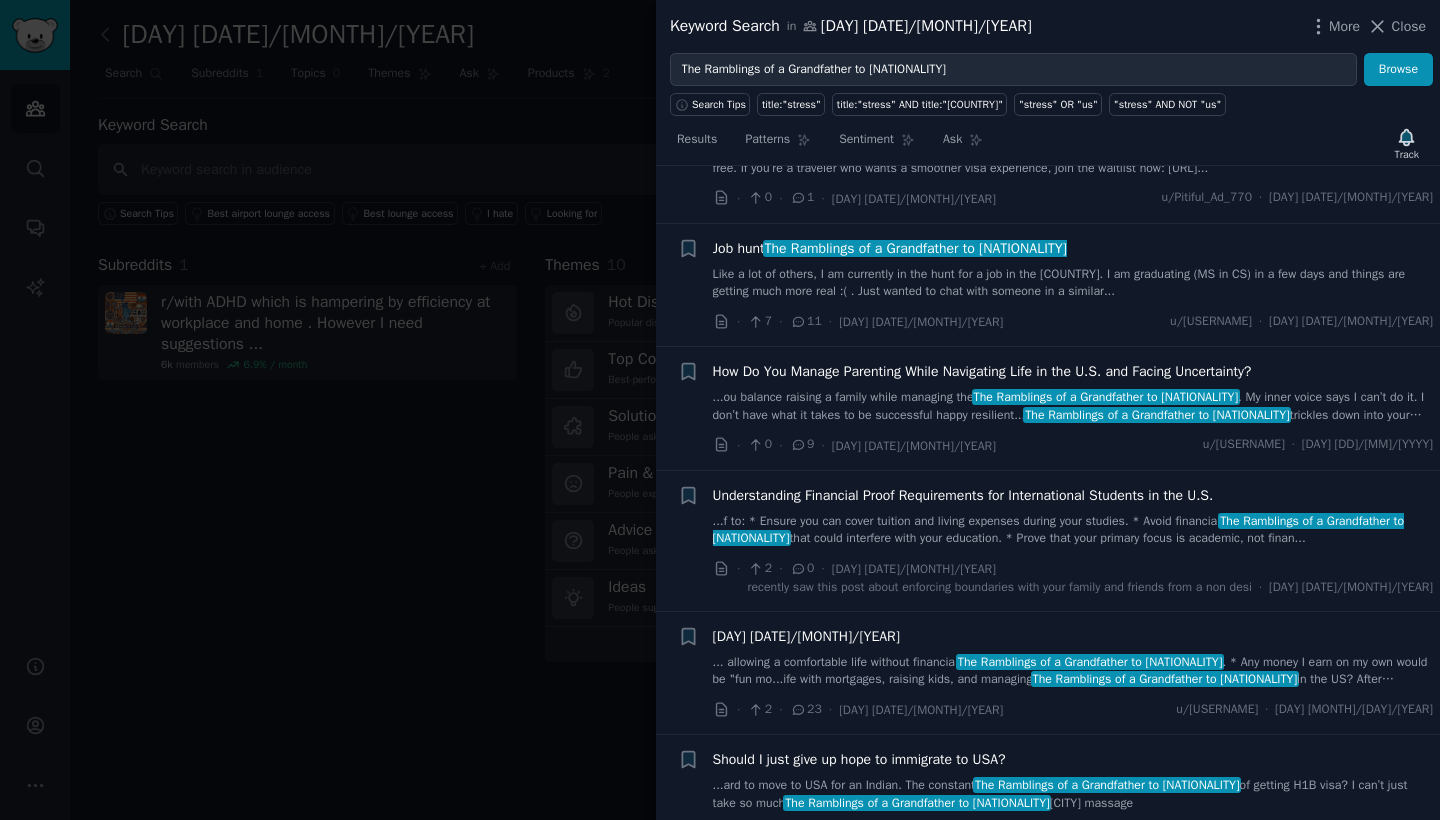 scroll, scrollTop: 1140, scrollLeft: 0, axis: vertical 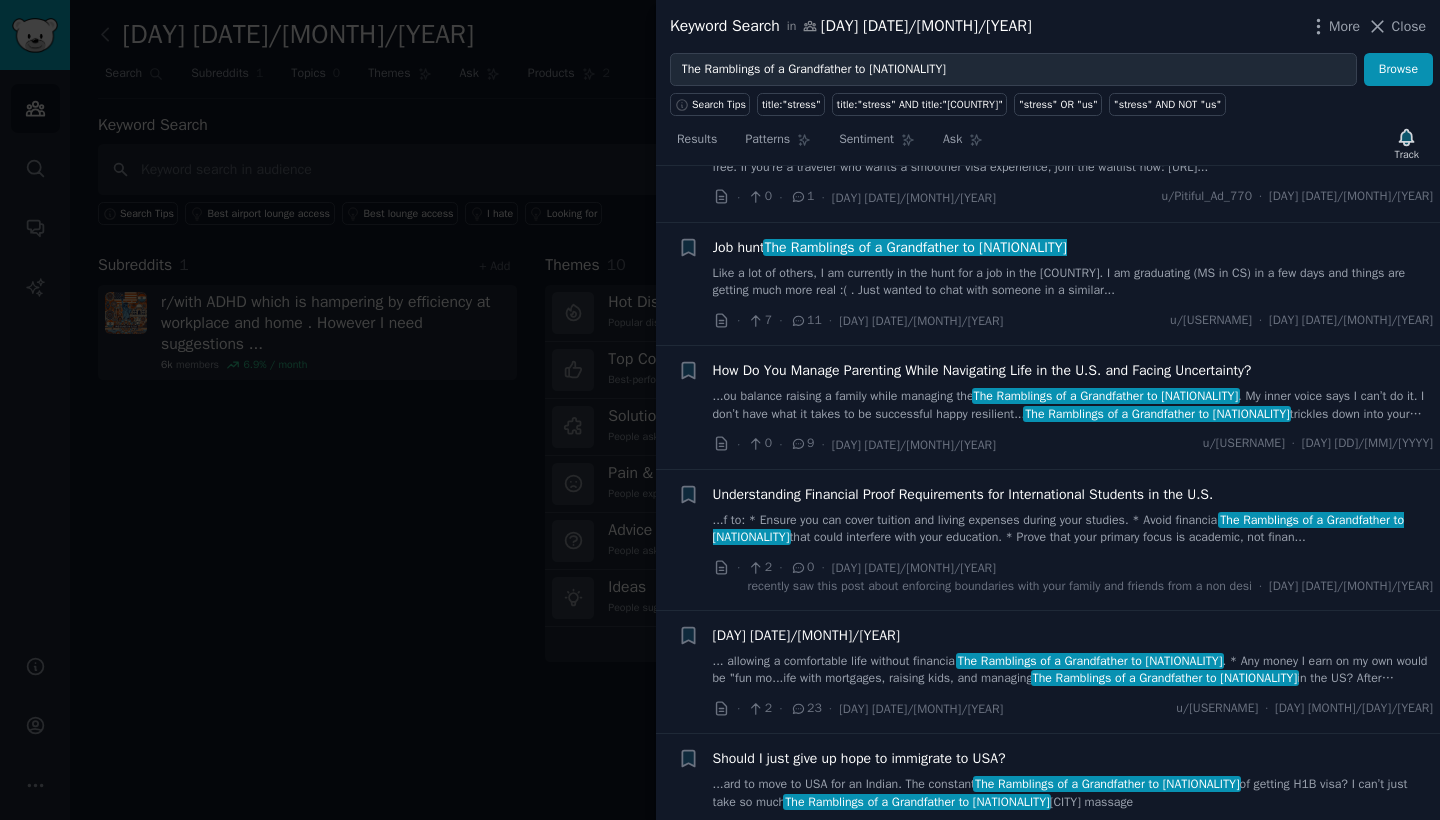 click at bounding box center (720, 410) 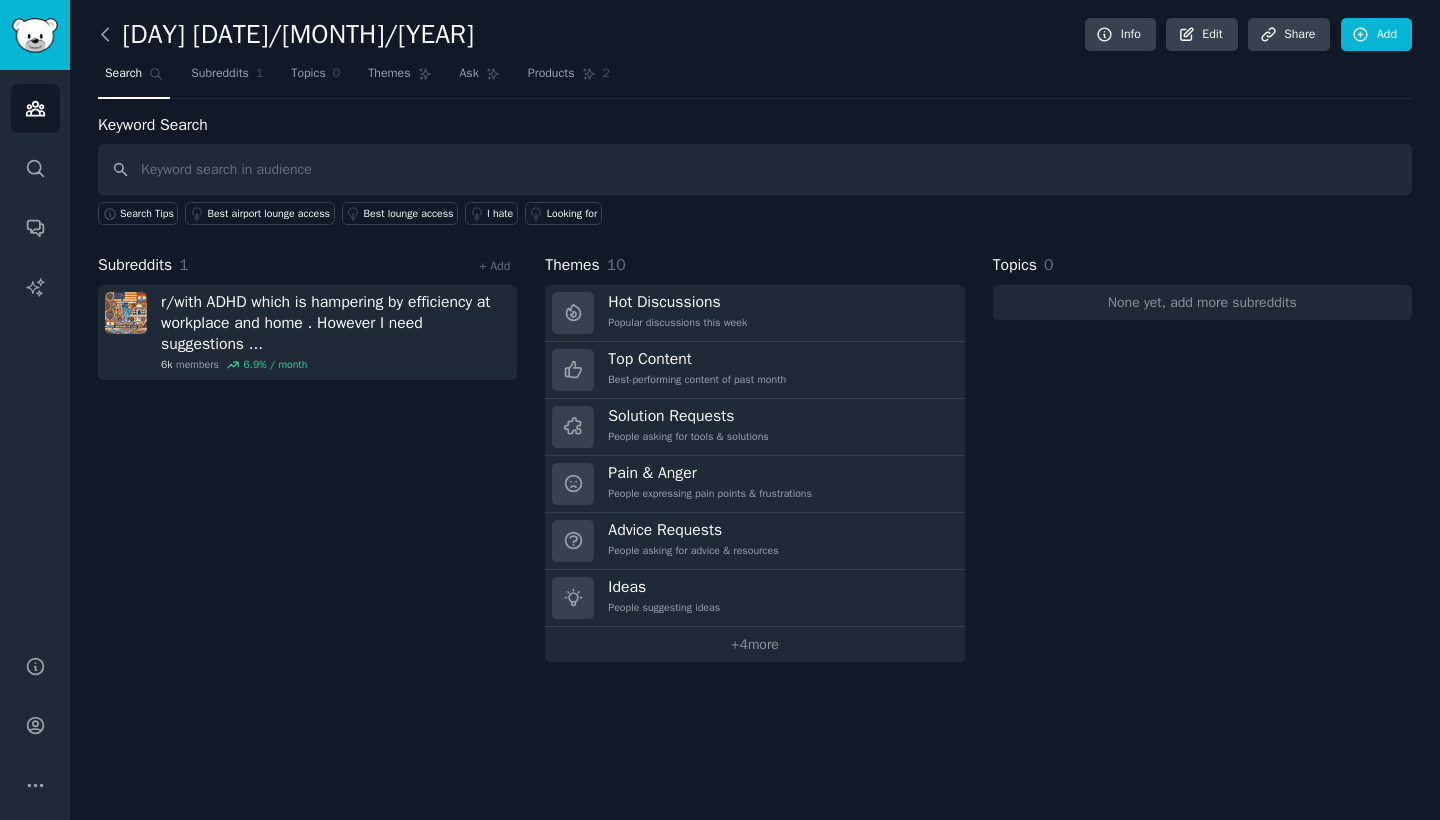 click 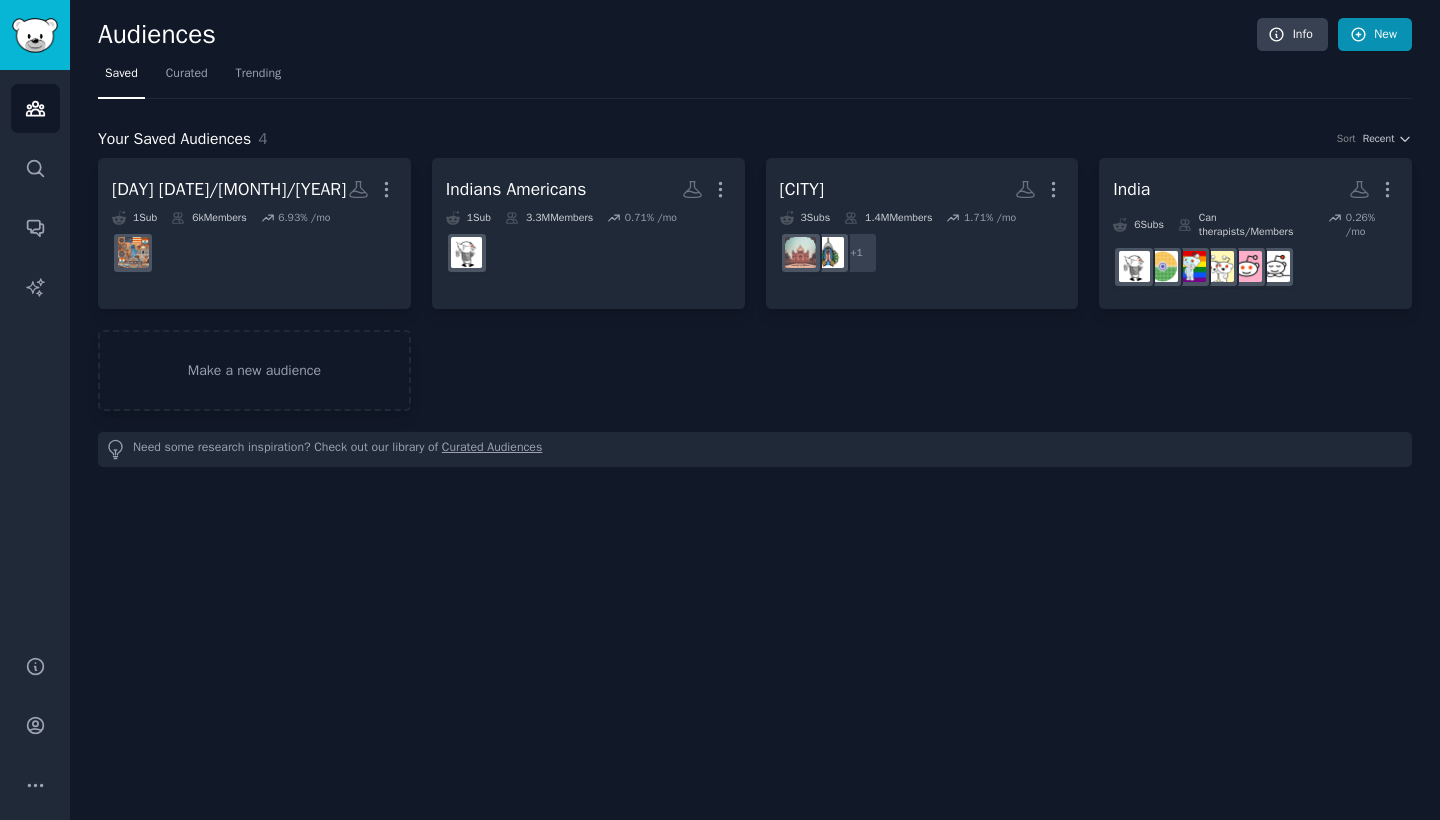 click on "New" at bounding box center (1375, 35) 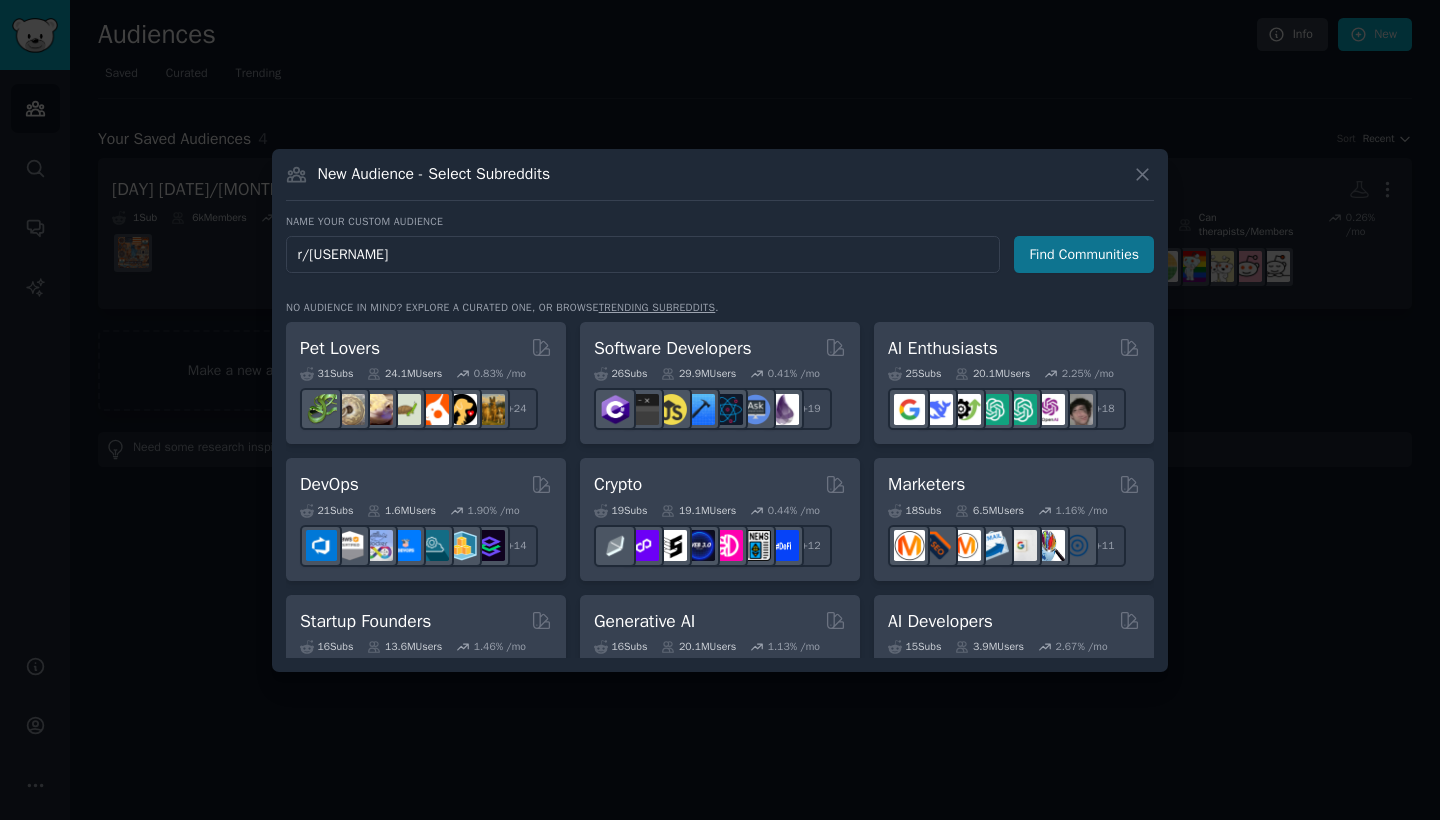 type on "r/ABCDesis" 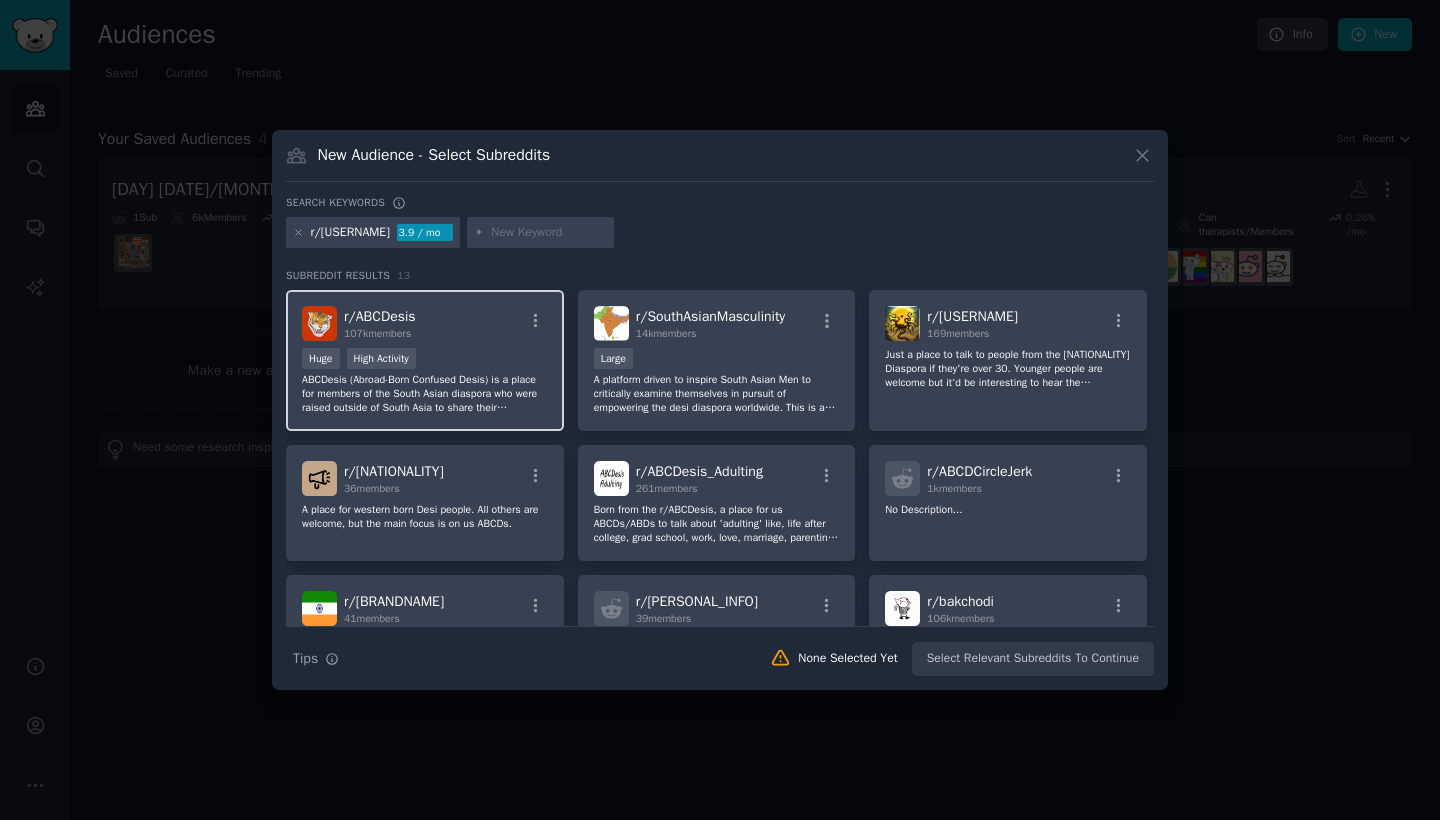 click on "Huge High Activity" at bounding box center [425, 360] 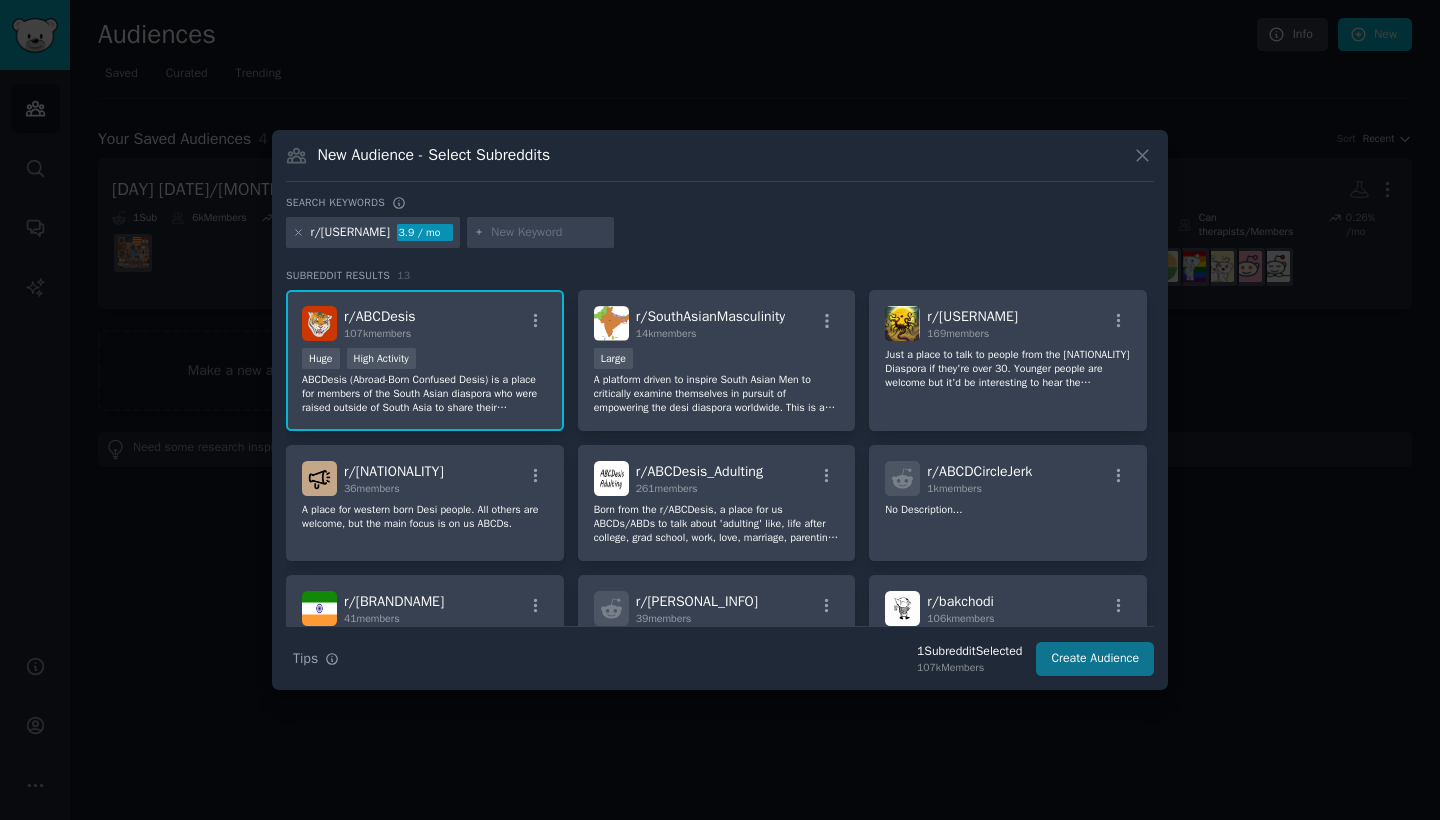 click on "Create Audience" at bounding box center [1095, 659] 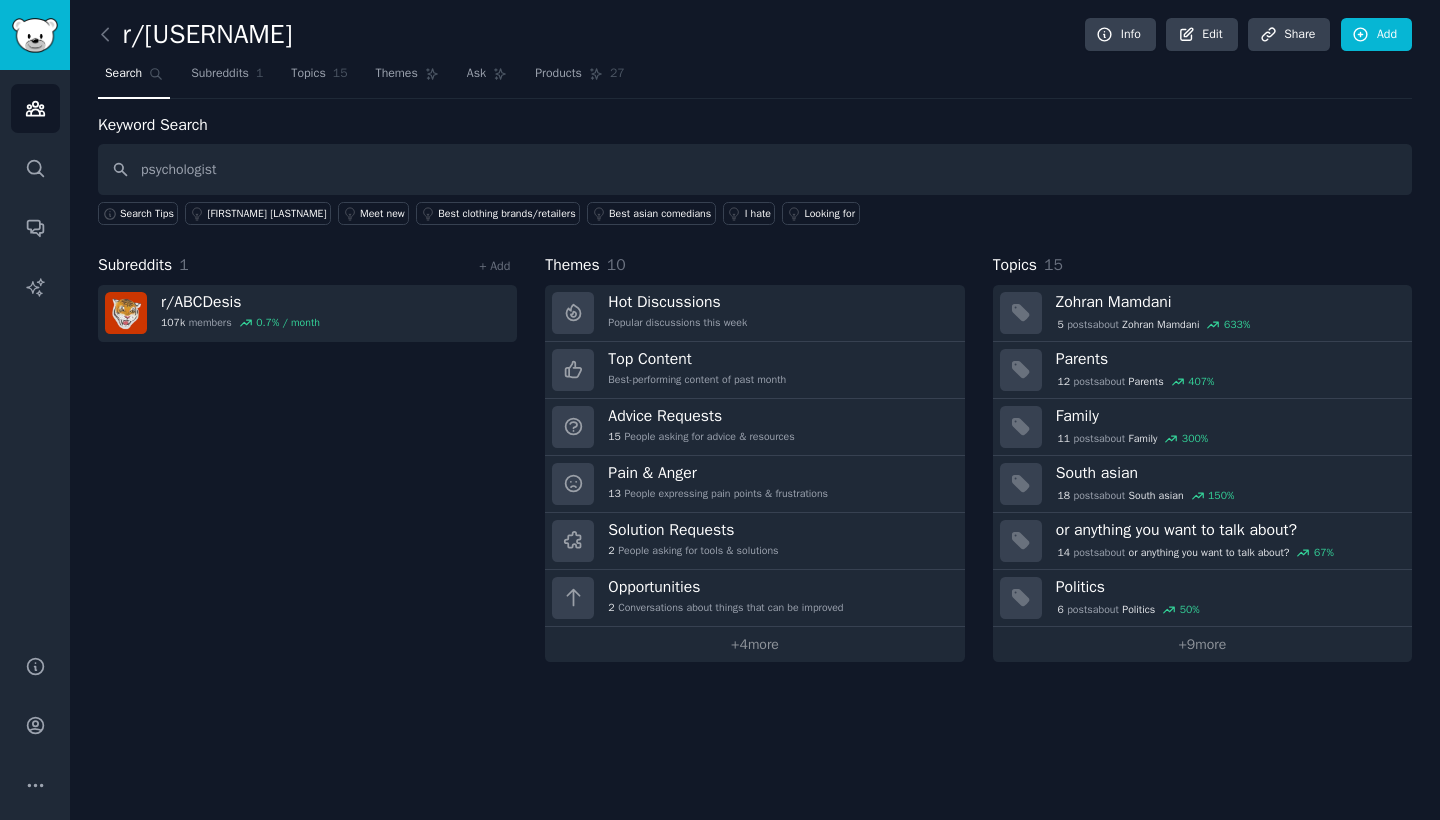 type on "psychologist" 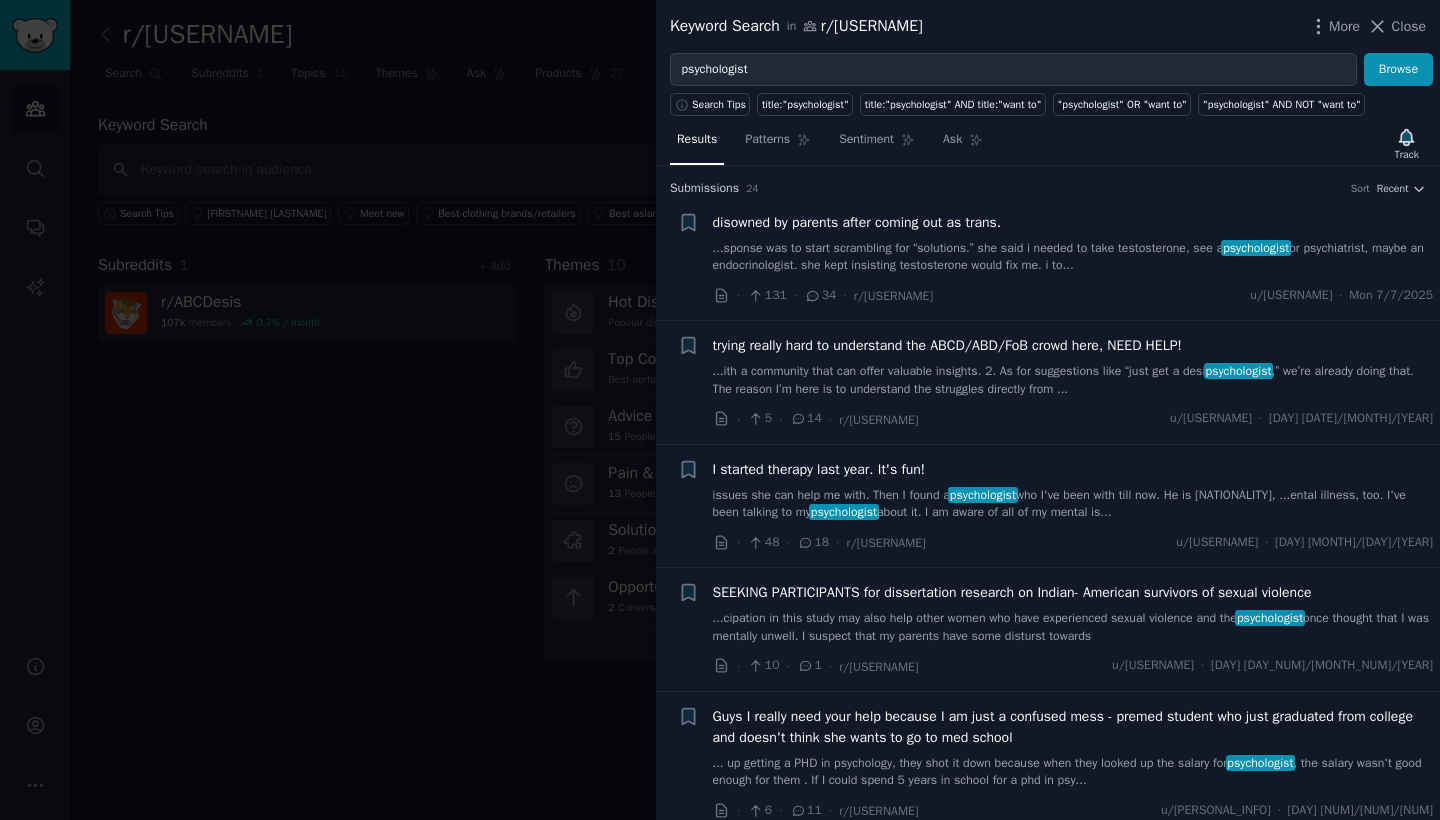scroll, scrollTop: 0, scrollLeft: 0, axis: both 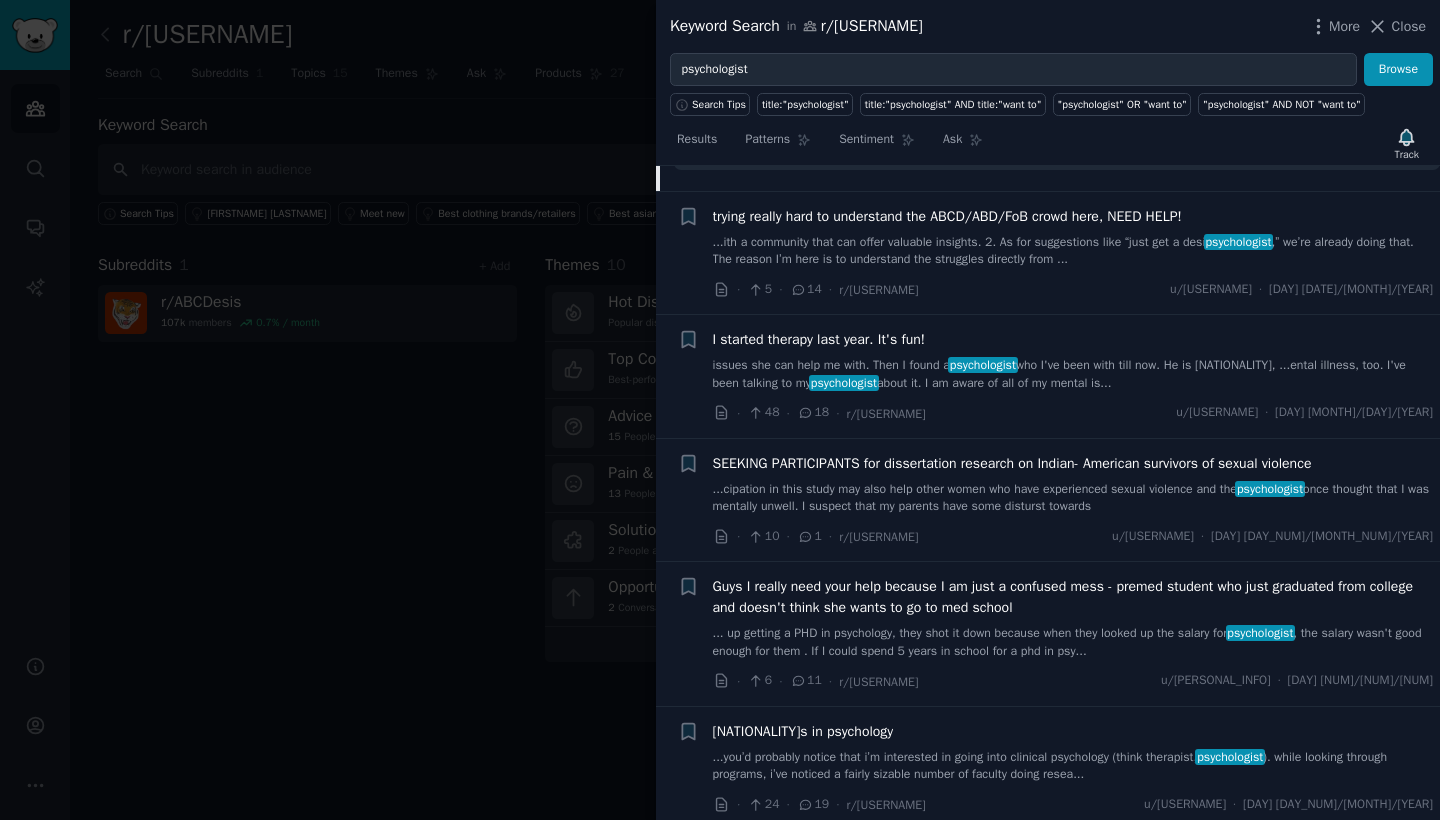 click at bounding box center [720, 410] 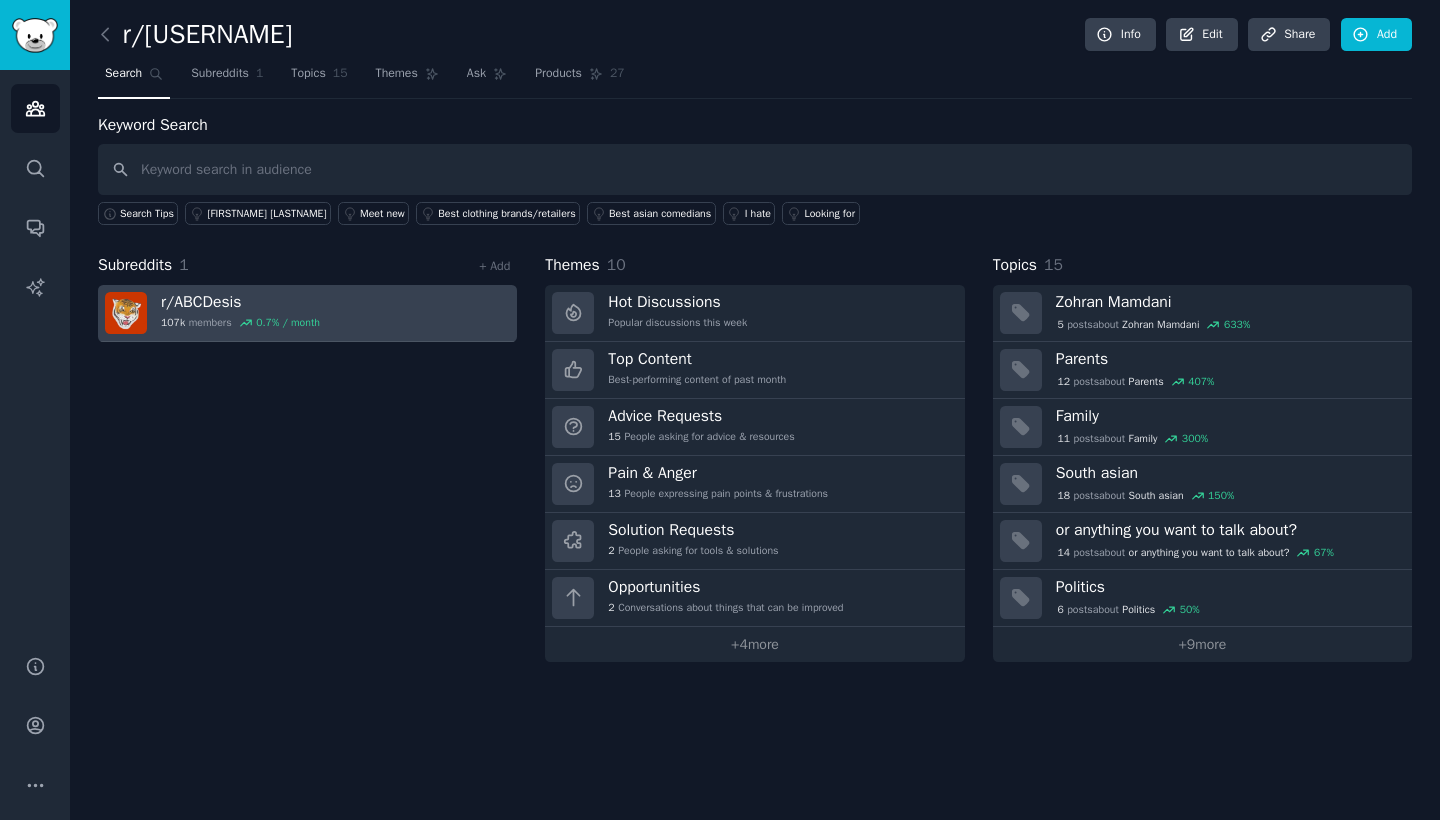 click on "r/ ABCDesis 107k  members 0.7 % / month" at bounding box center (307, 313) 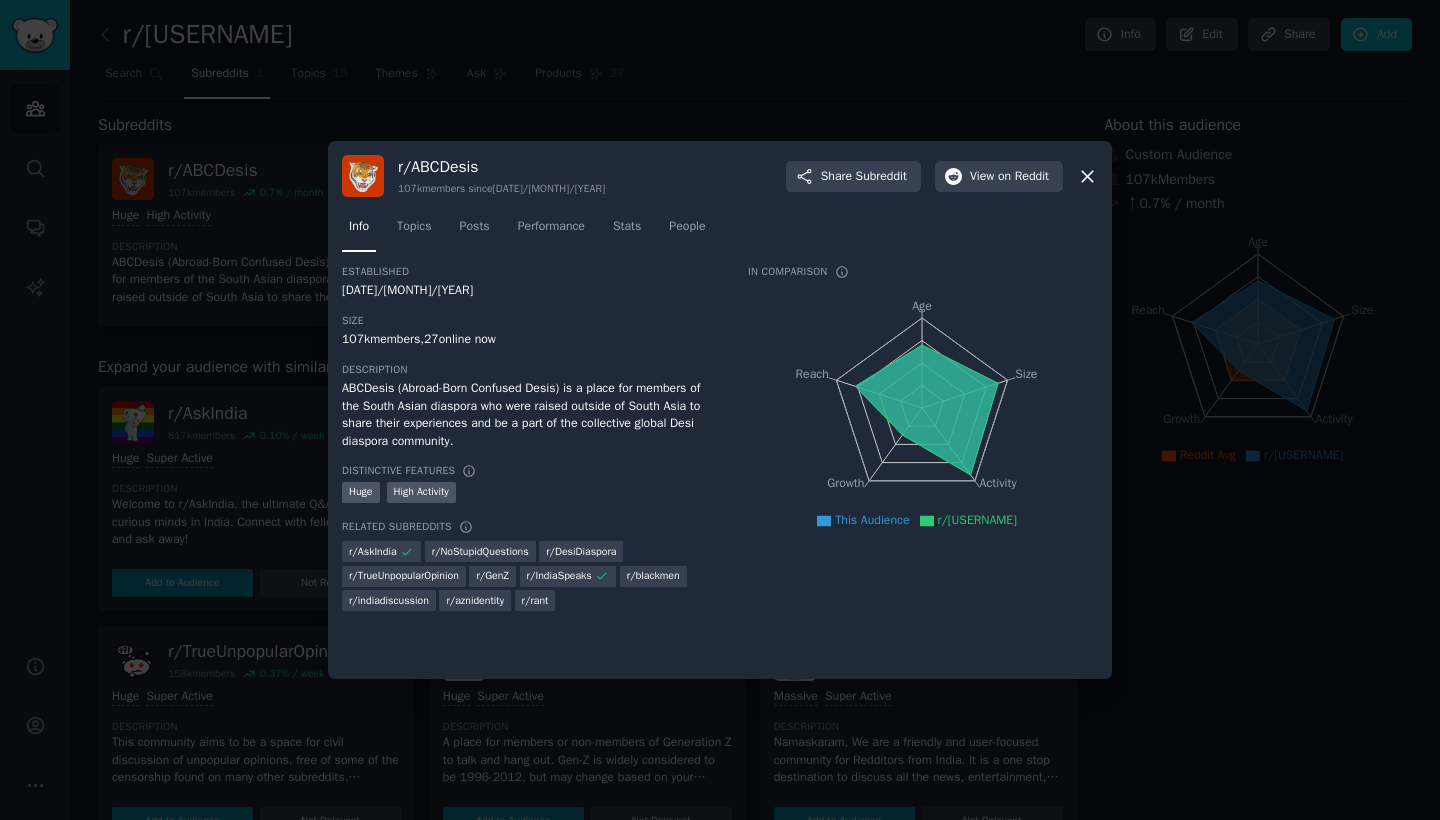 click 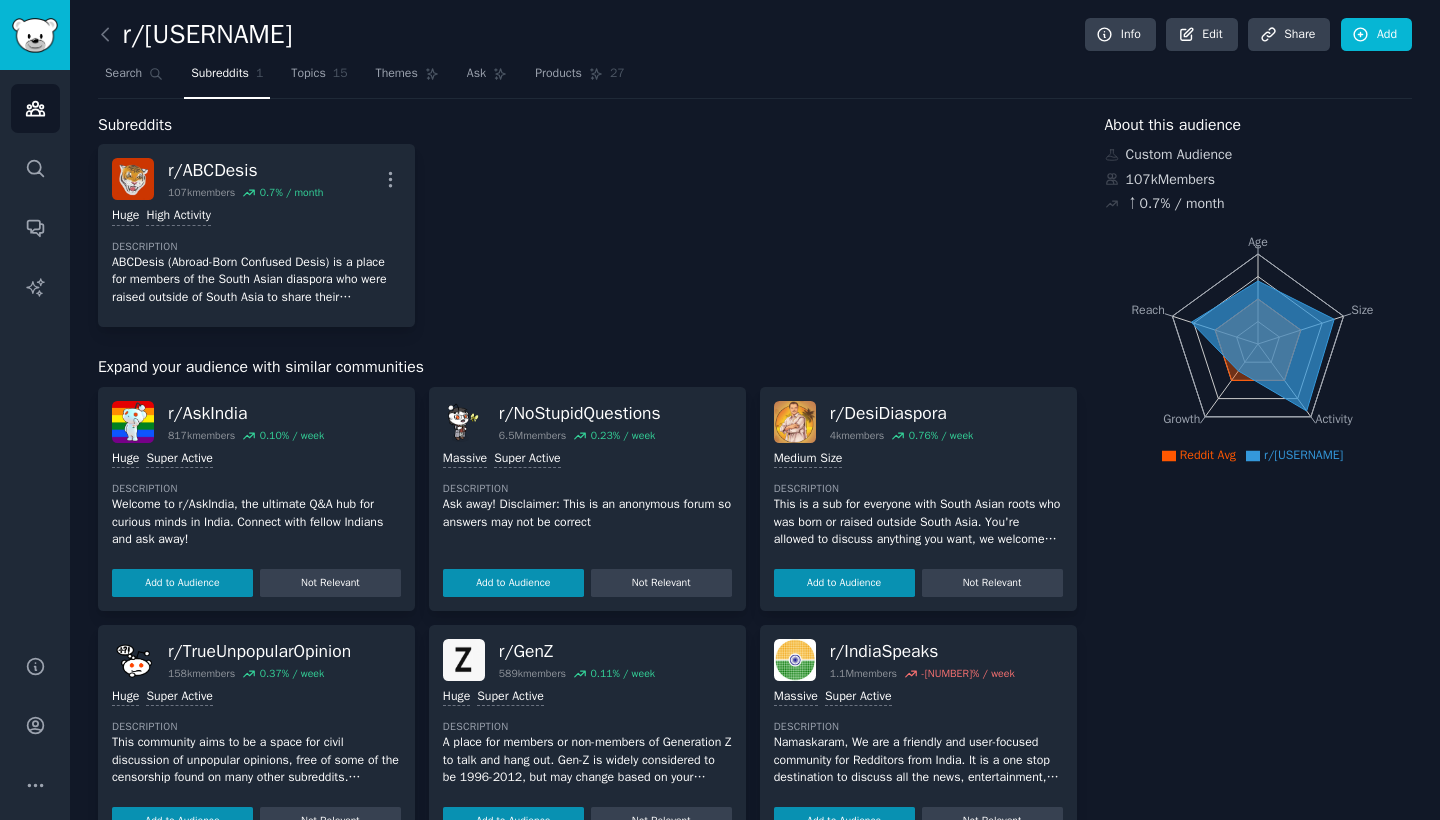 scroll, scrollTop: 0, scrollLeft: 0, axis: both 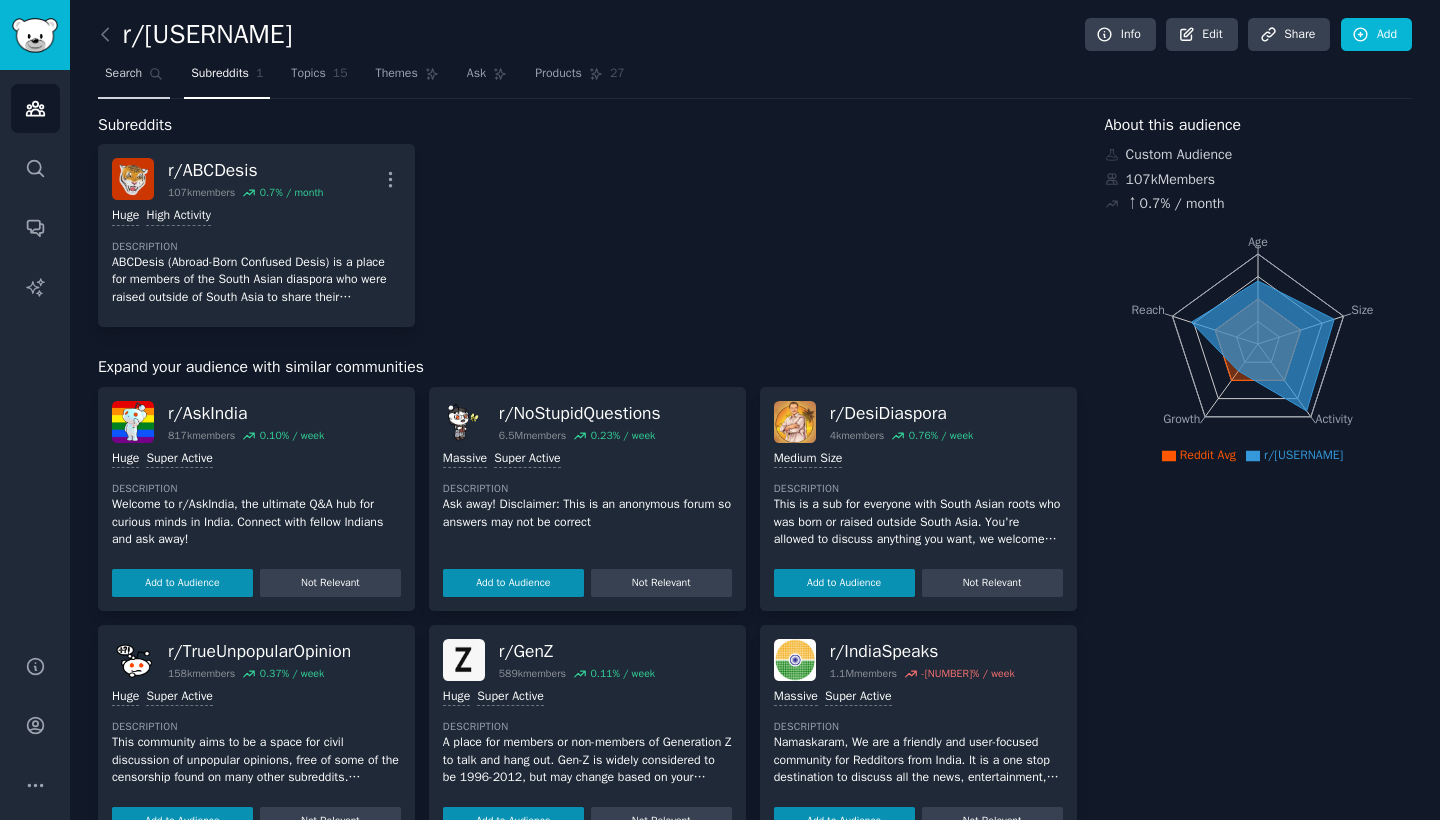 click on "Search" at bounding box center [123, 74] 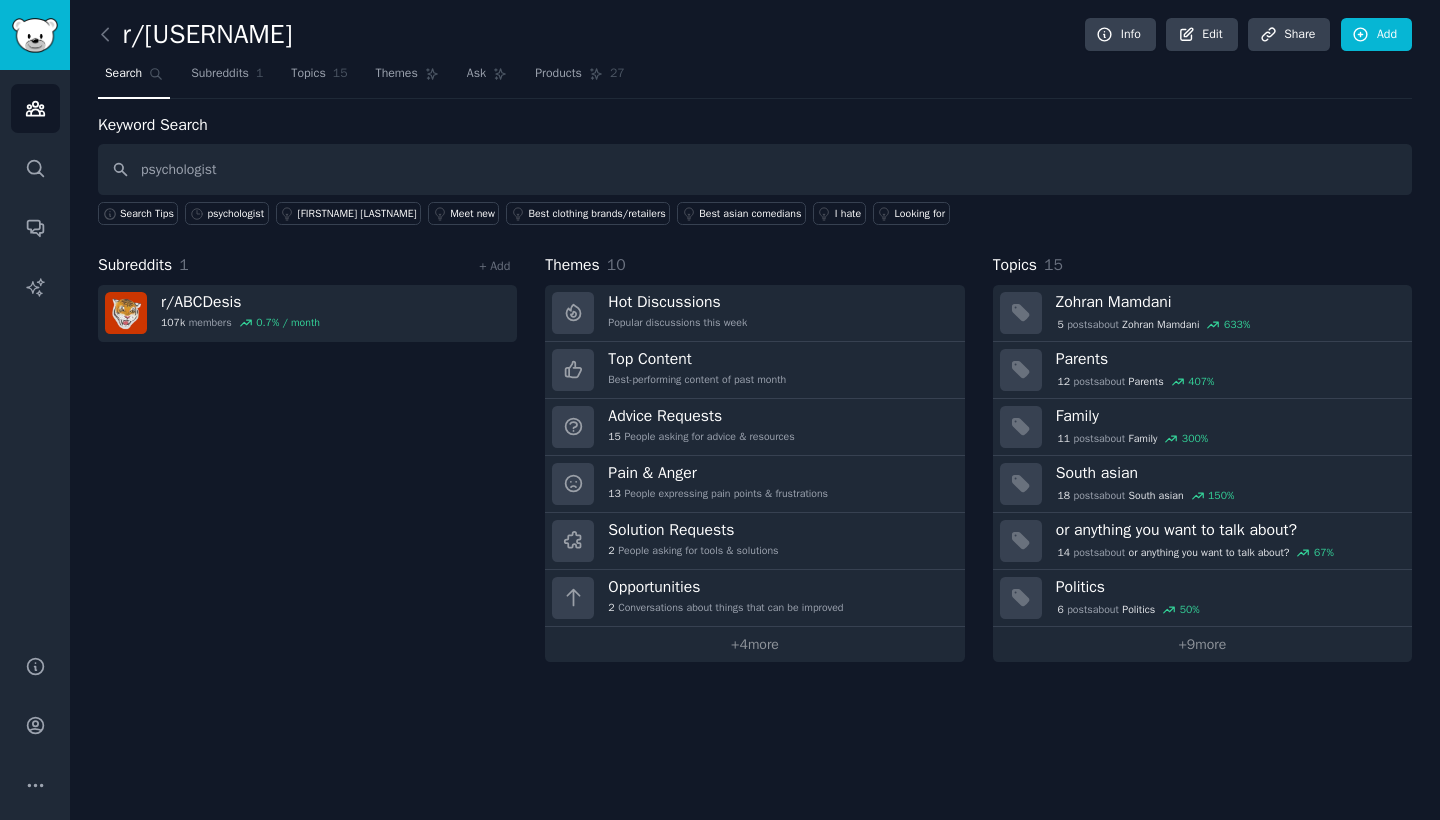 type on "psychologist" 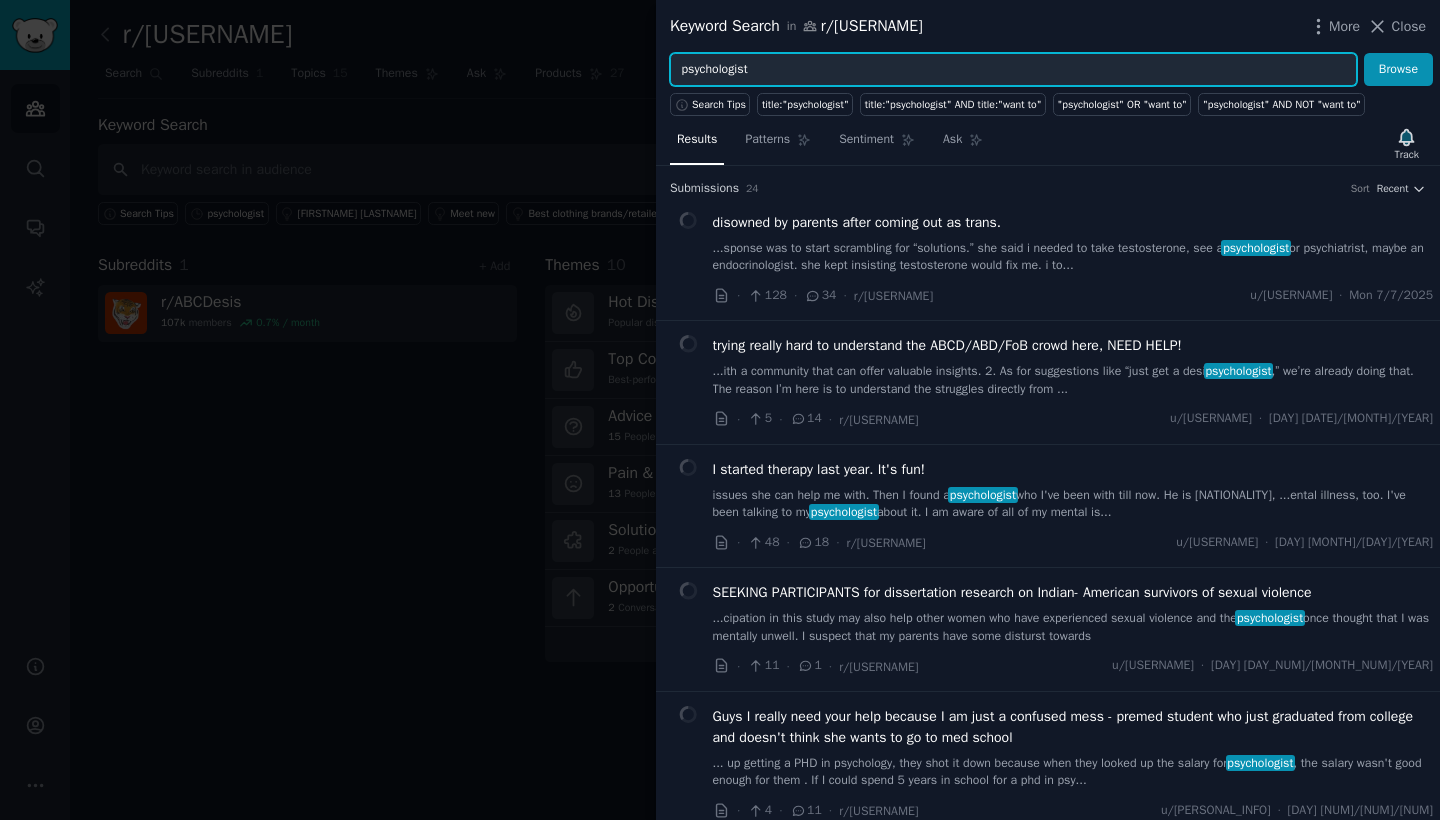drag, startPoint x: 781, startPoint y: 76, endPoint x: 616, endPoint y: 73, distance: 165.02727 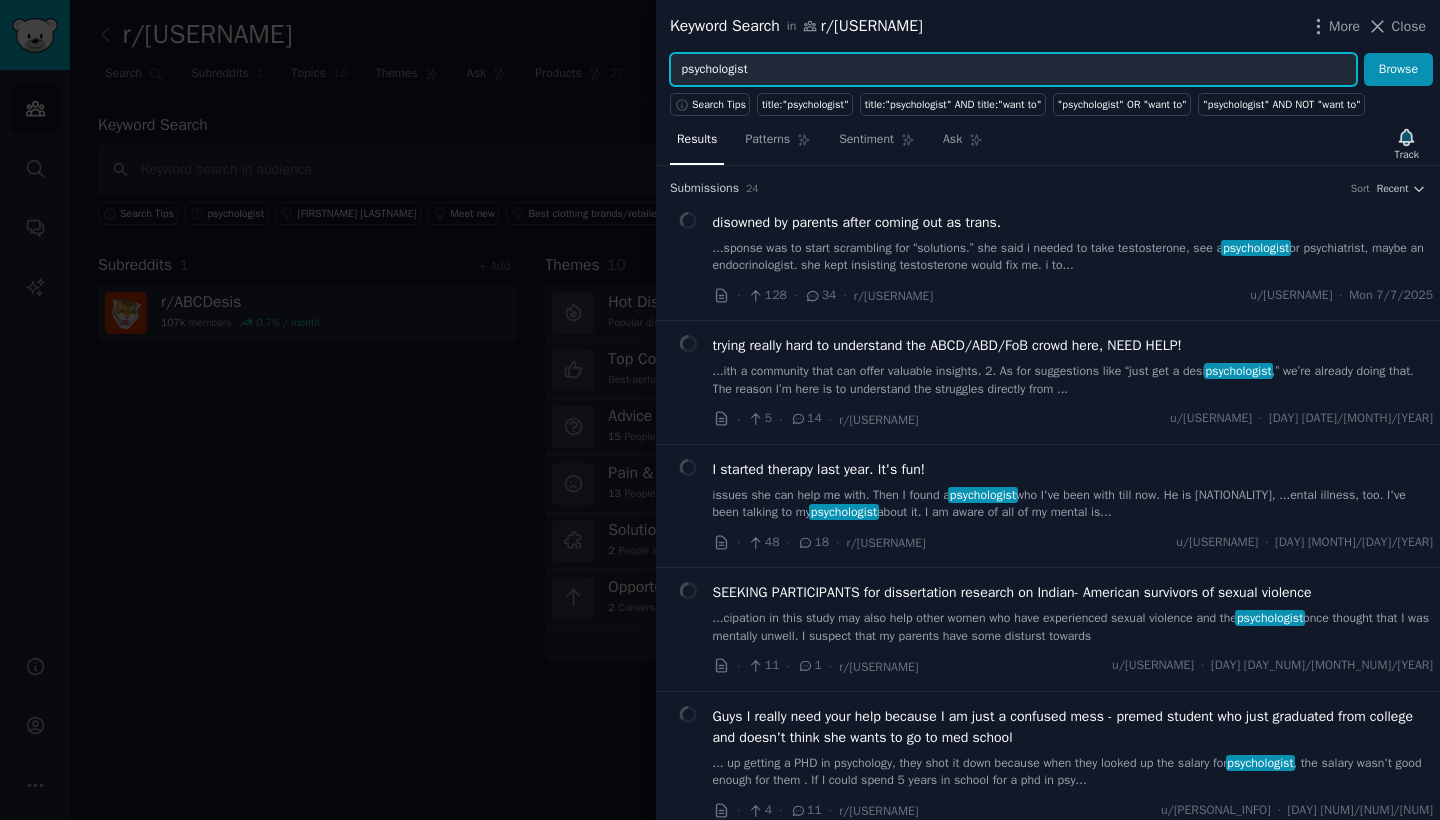 click on "Keyword Search in r/ABCDesis More Close psychologist Browse Search Tips title:"psychologist" title:"psychologist" AND title:"want to" "psychologist" OR "want to" "psychologist" AND NOT "want to" Results Patterns Sentiment Ask Track Submission s 24   Sort Recent disowned by parents after coming out as trans. ...sponse was to start scrambling for “solutions.” she said i needed to take testosterone, see a  psychologist  or psychiatrist, maybe an endocrinologist. she kept insisting testosterone would fix me. i to... · 128 · 34 · r/ABCDesis u/vodkablunt · Mon 7/7/2025 trying really hard to understand the ABCD/ABD/FoB crowd here, NEED HELP! ...ith a community that can offer valuable insights.
2. As for suggestions like “just get a desi  psychologist ,” we’re already doing that. The reason I’m here is to understand the struggles directly from ... · 5 · 14 · r/ABCDesis u/False-Look-4028 · Fri 29/11/2024 I started therapy last year. It's fun! ...issues she can help me with. Then I found a  · 48 ·" at bounding box center [720, 410] 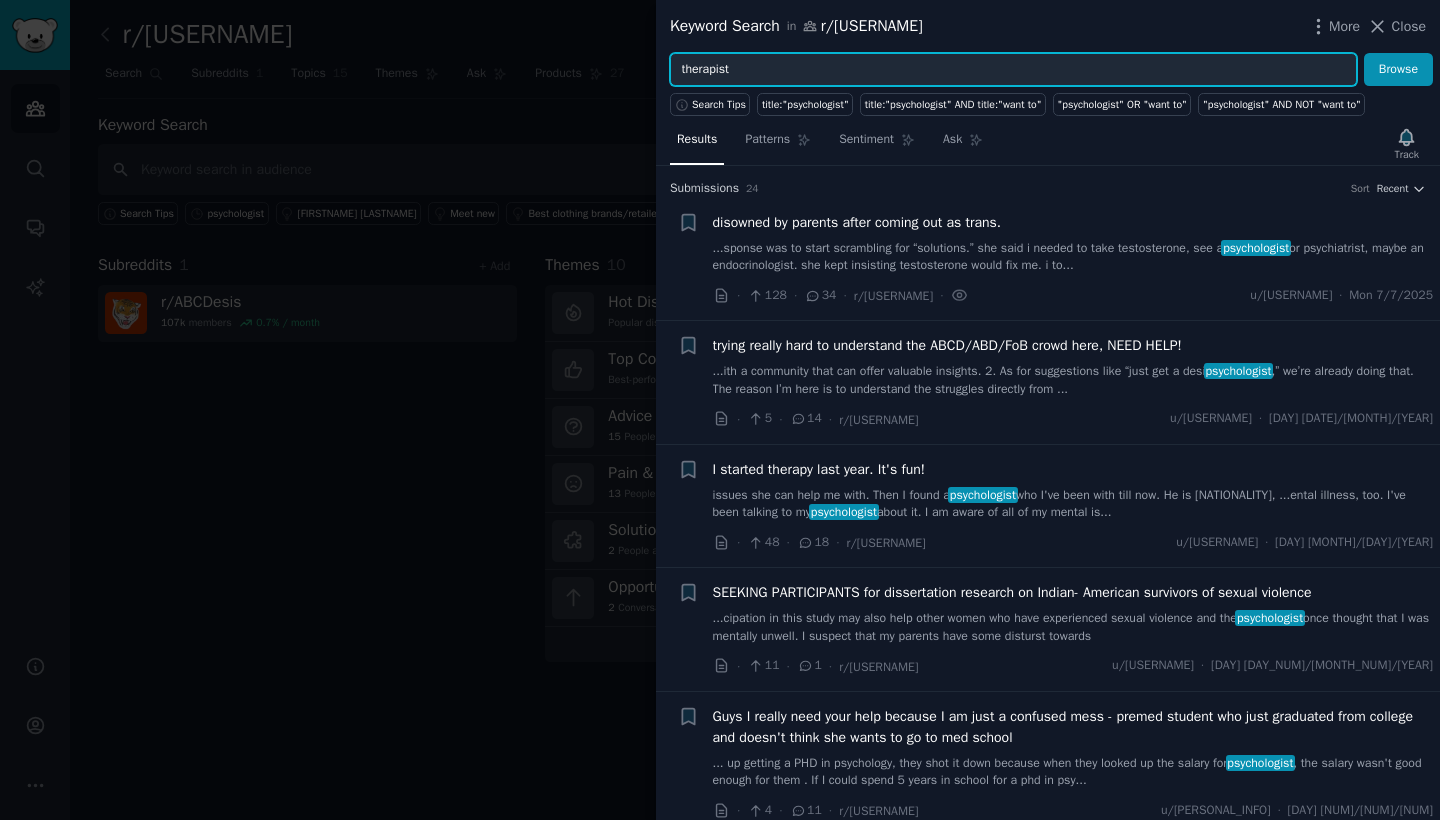 type on "therapist" 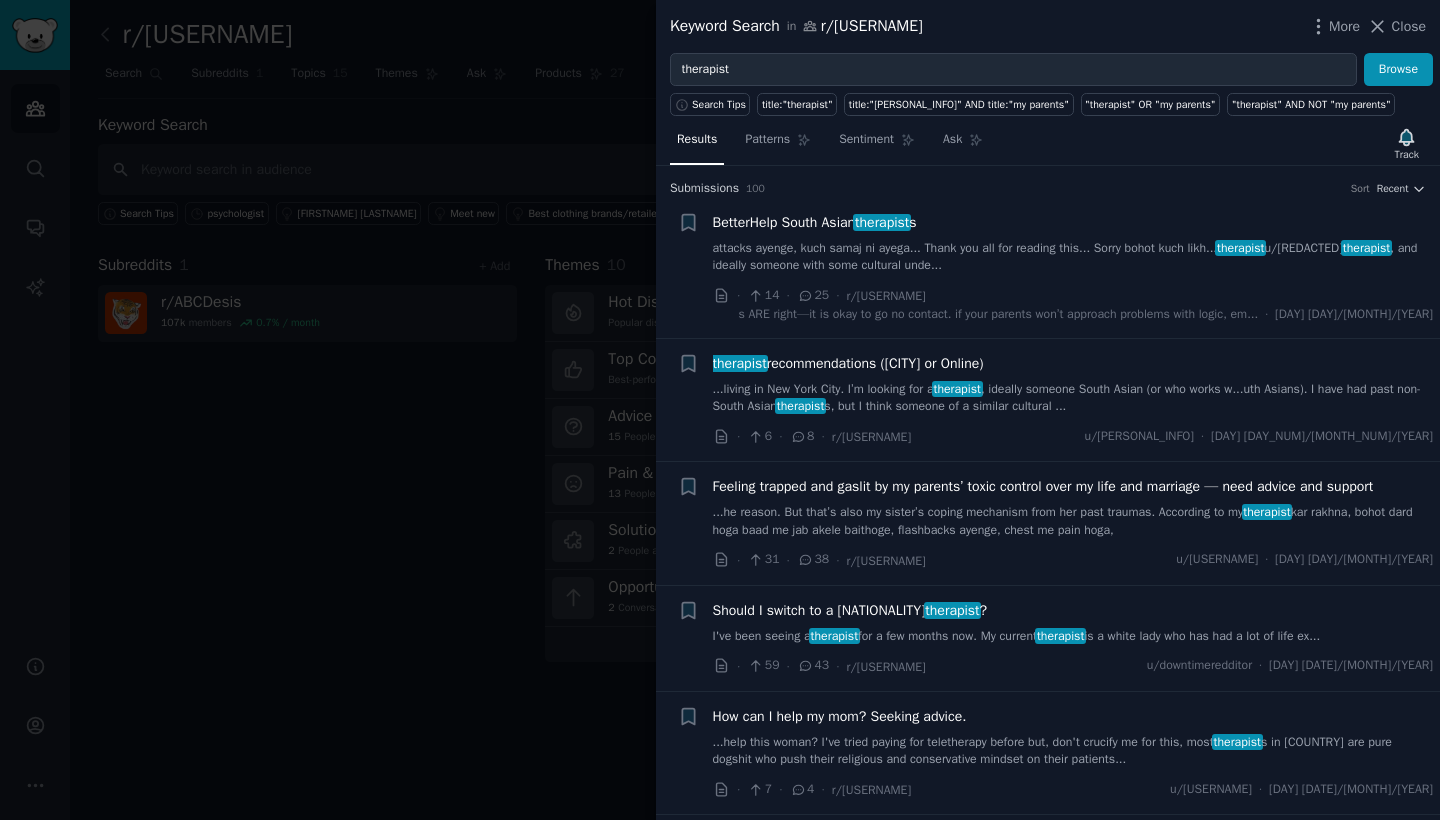 click on "...living in New York City.
I’m looking for a  therapist , ideally someone South Asian (or who works w...uth Asians). I have had past non-South Asian  therapist s, but I think someone of a similar cultural ..." at bounding box center [1073, 398] 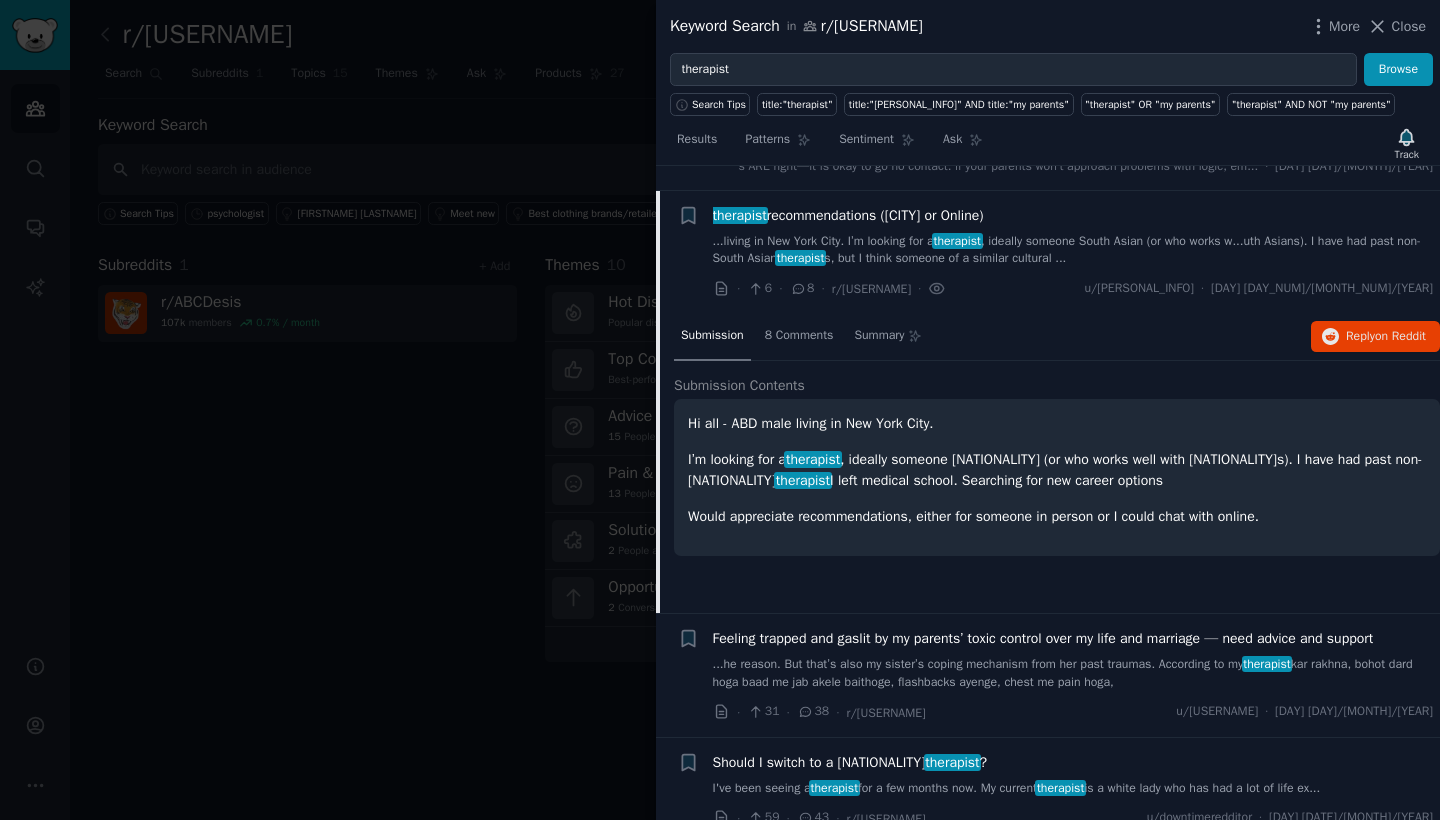scroll, scrollTop: 154, scrollLeft: 0, axis: vertical 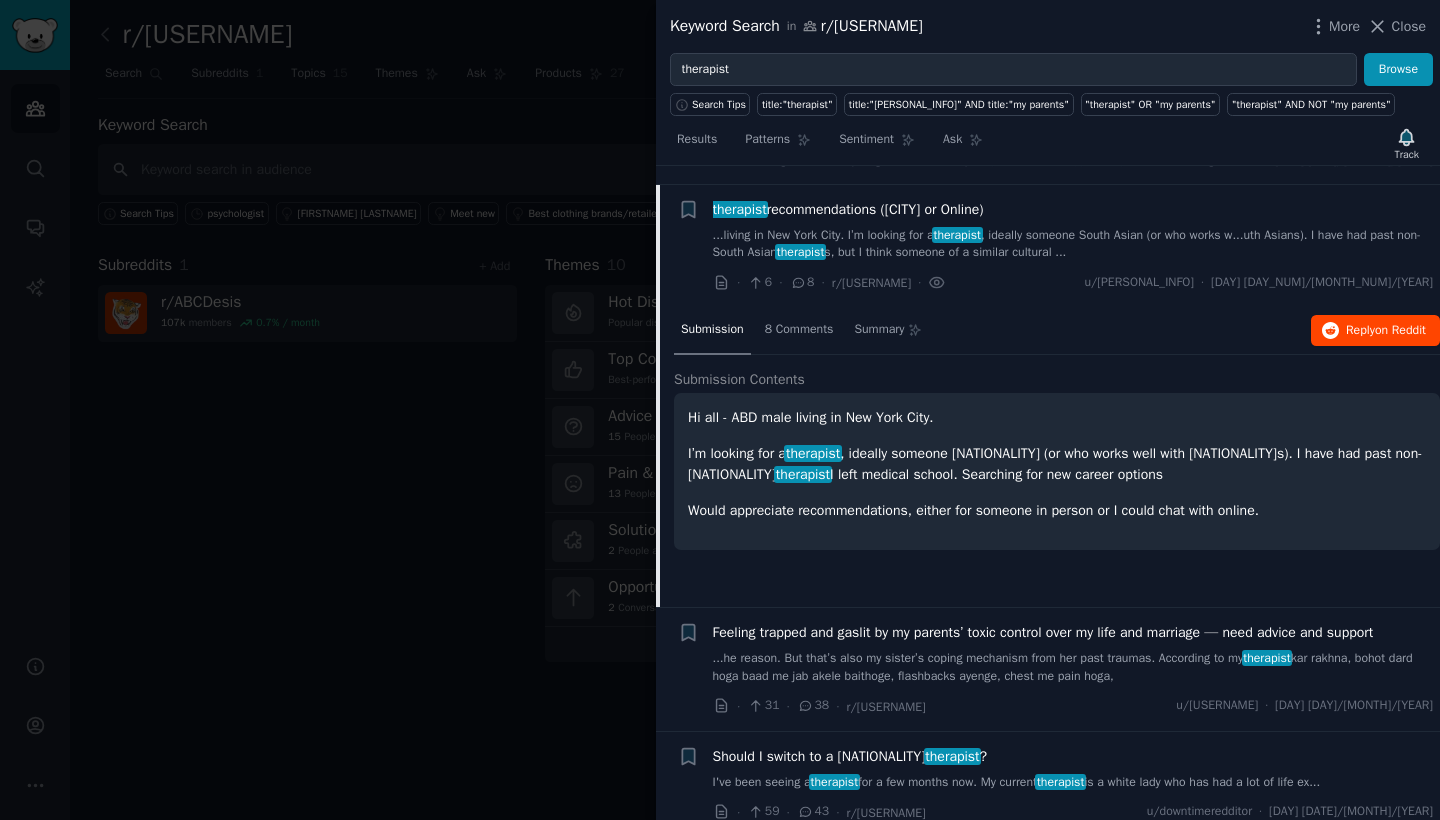 click on "on Reddit" at bounding box center [1400, 330] 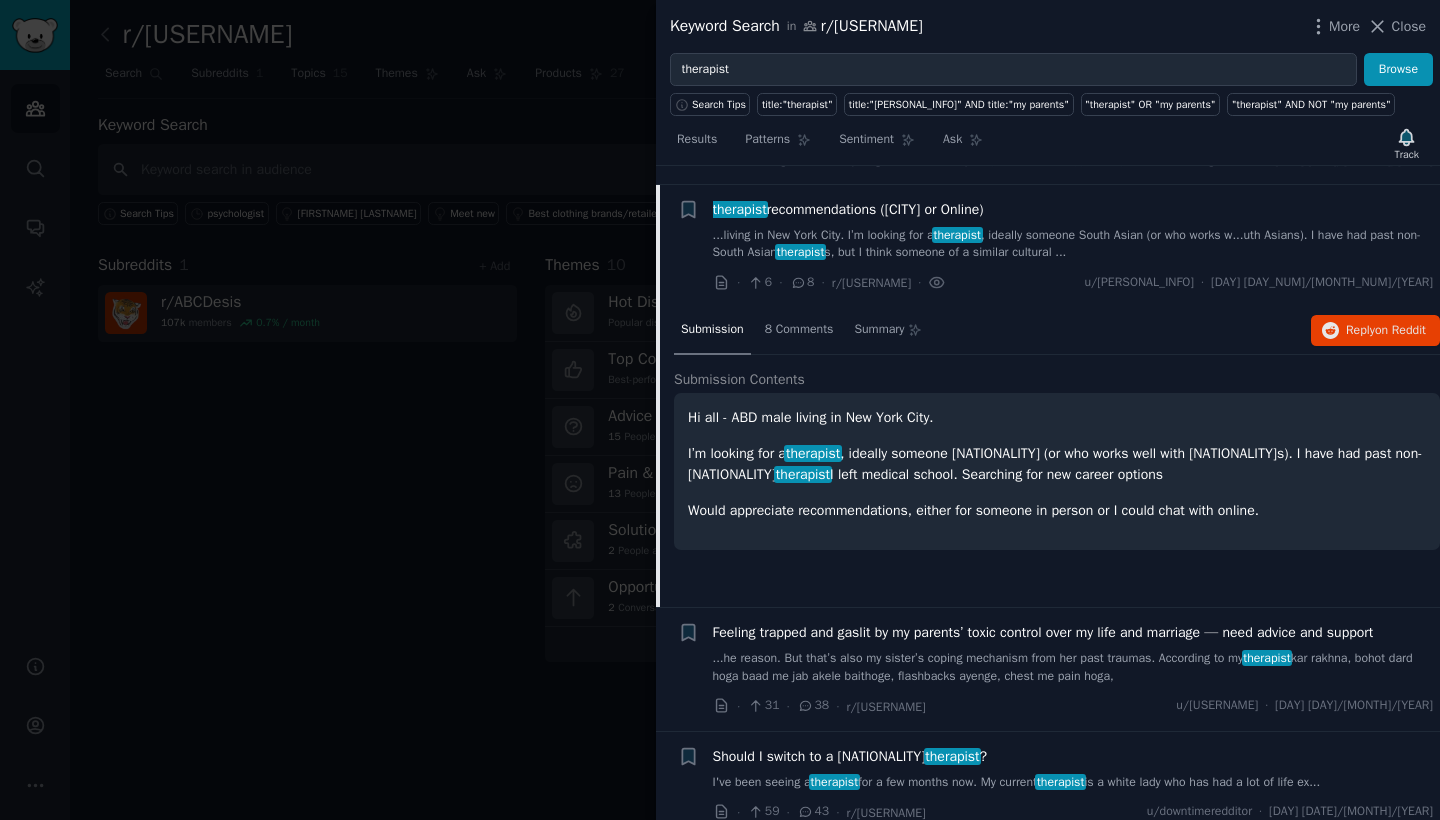 click at bounding box center (720, 410) 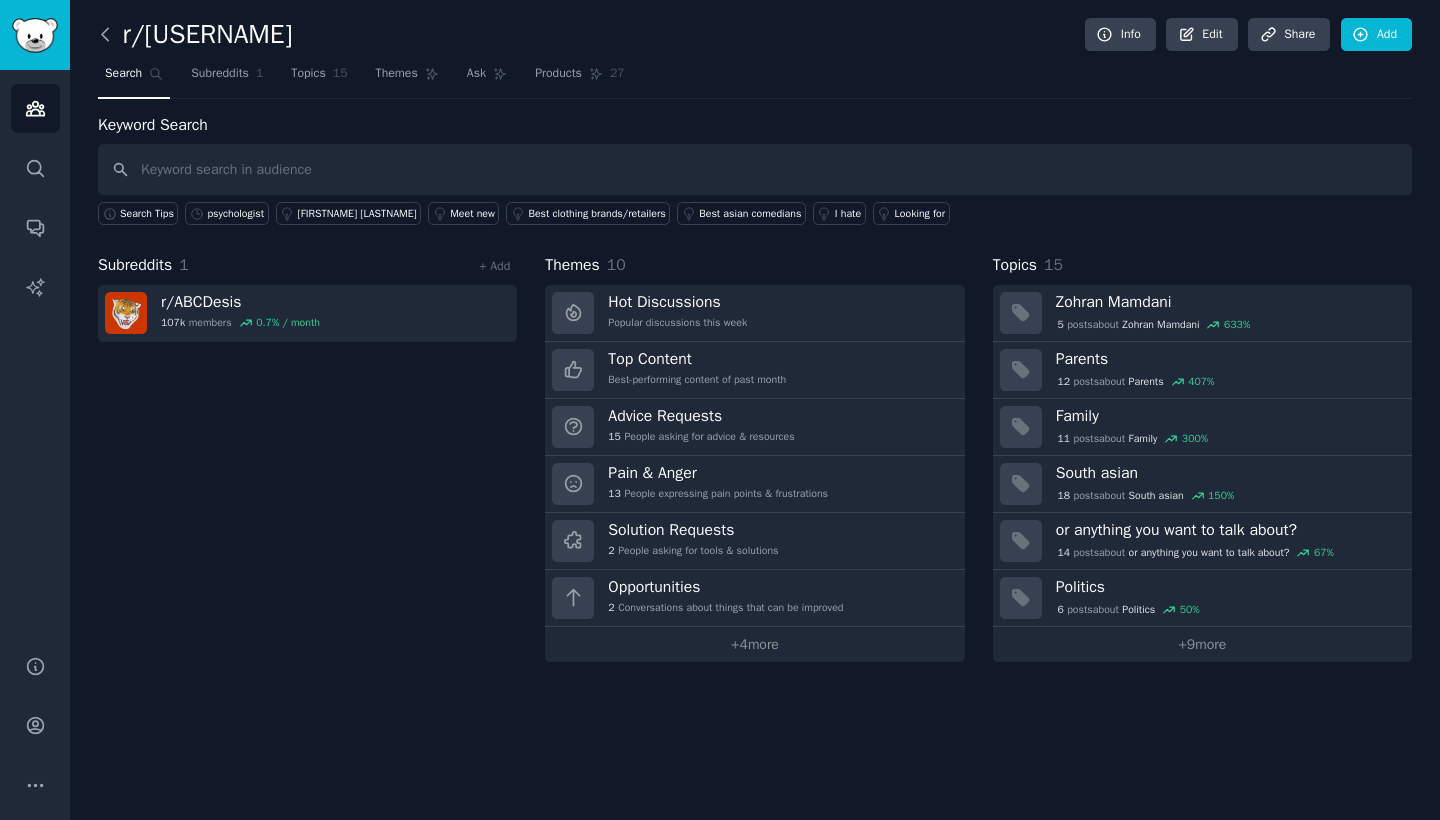 click 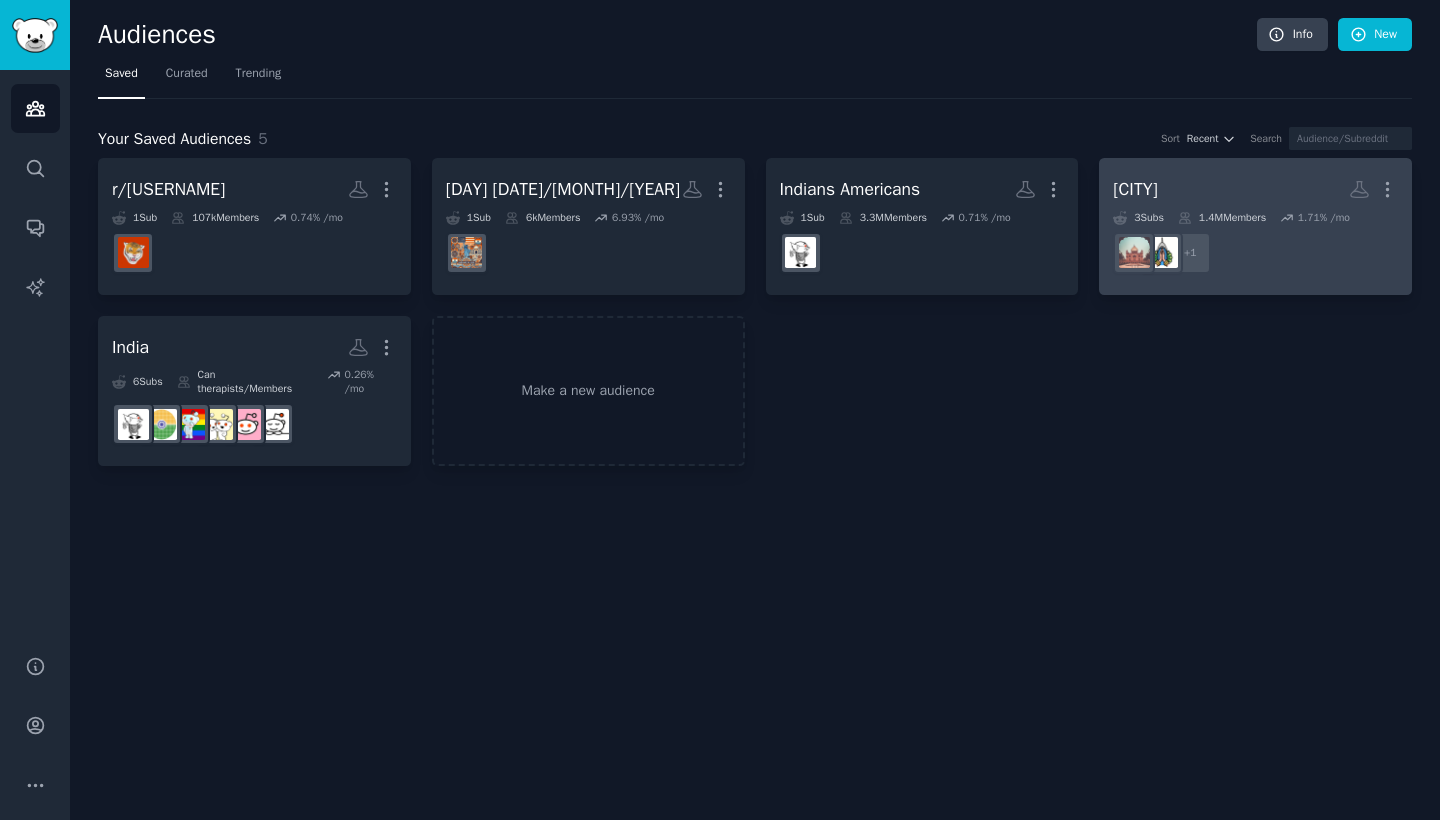 click on "[CITY] More" at bounding box center [1255, 189] 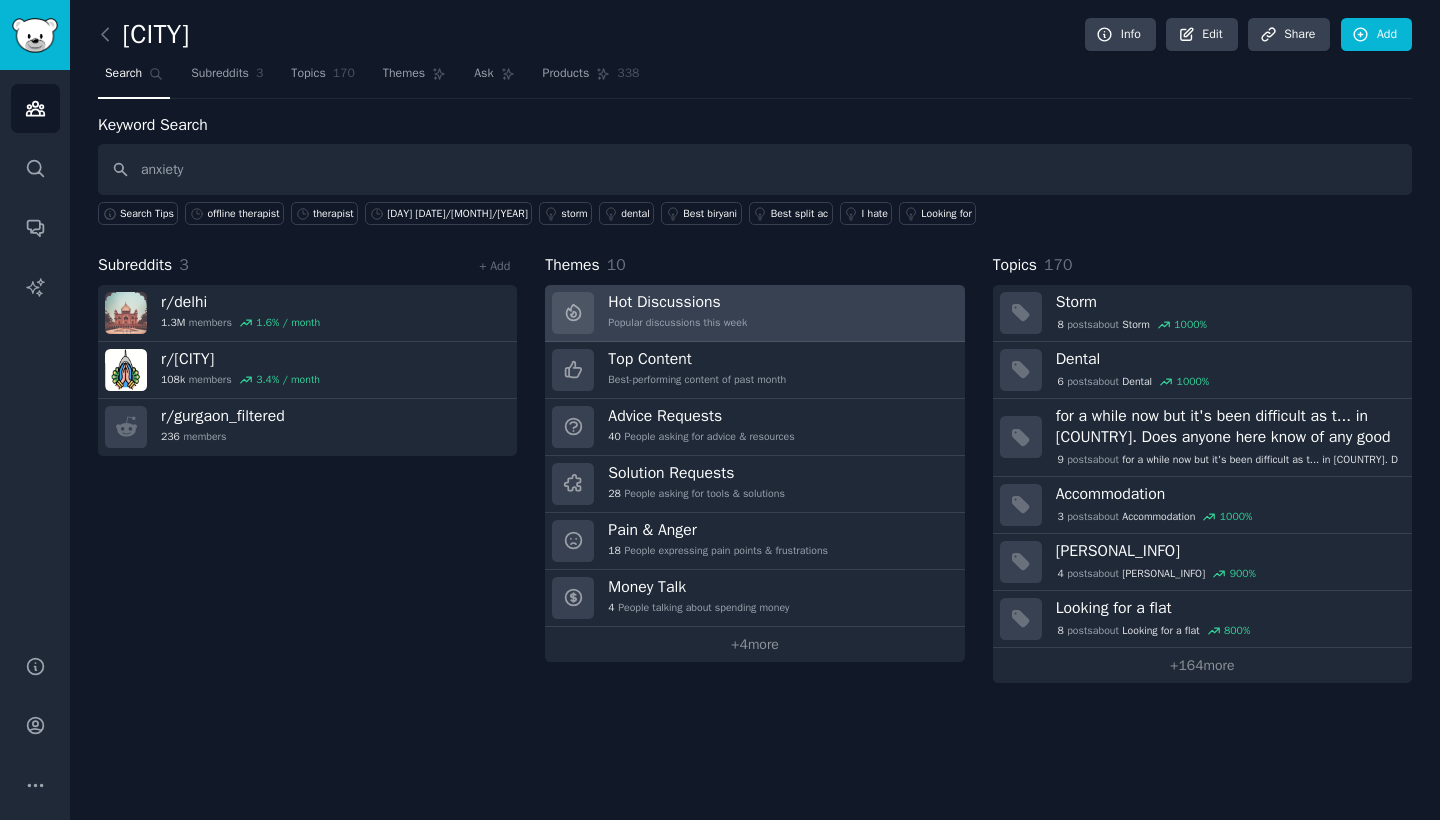 type on "anxiety" 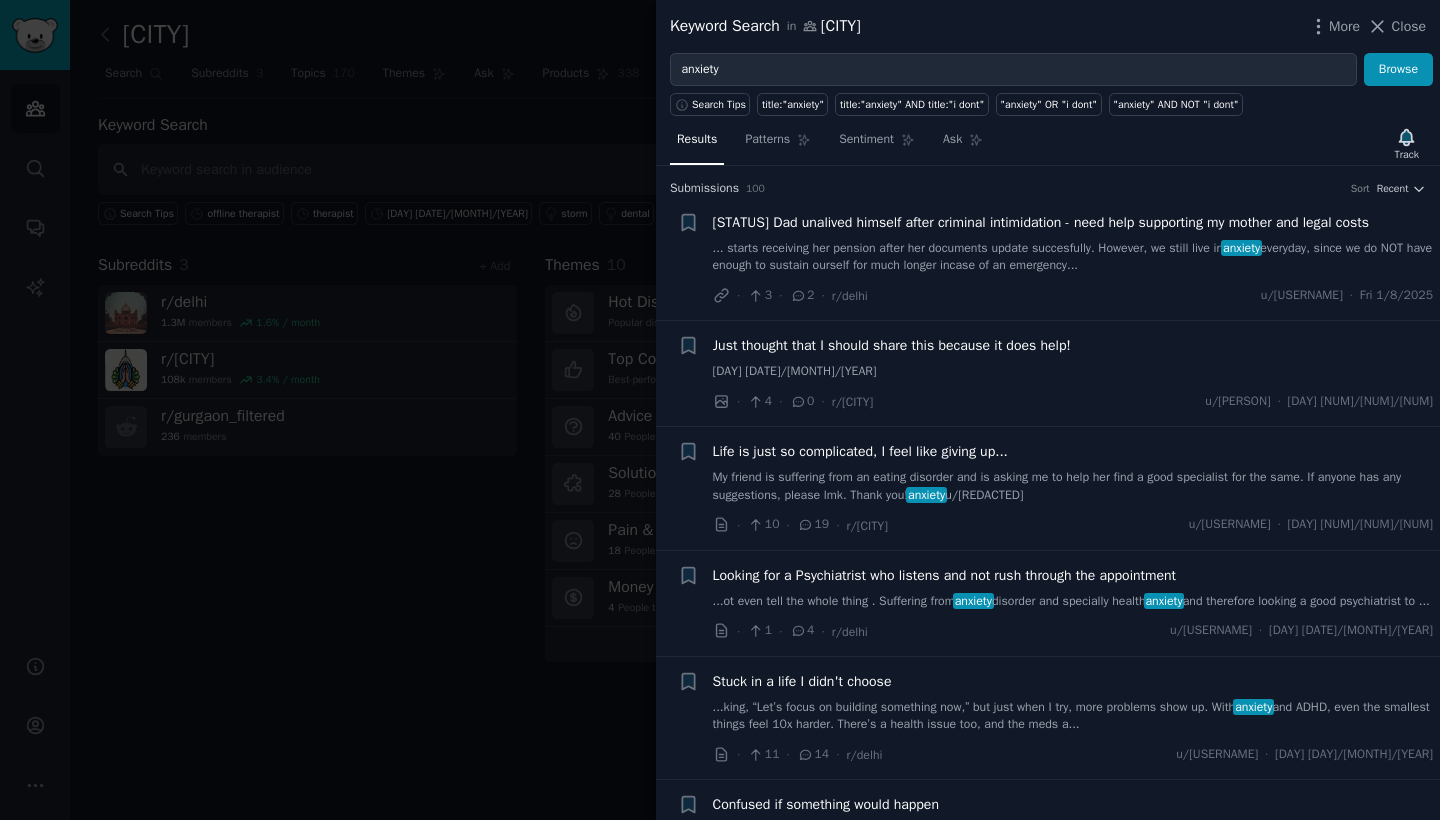 click on "...ot even tell the whole thing . Suffering from  anxiety  disorder and specially health  anxiety  and therefore looking a good psychiatrist to ..." at bounding box center [1073, 602] 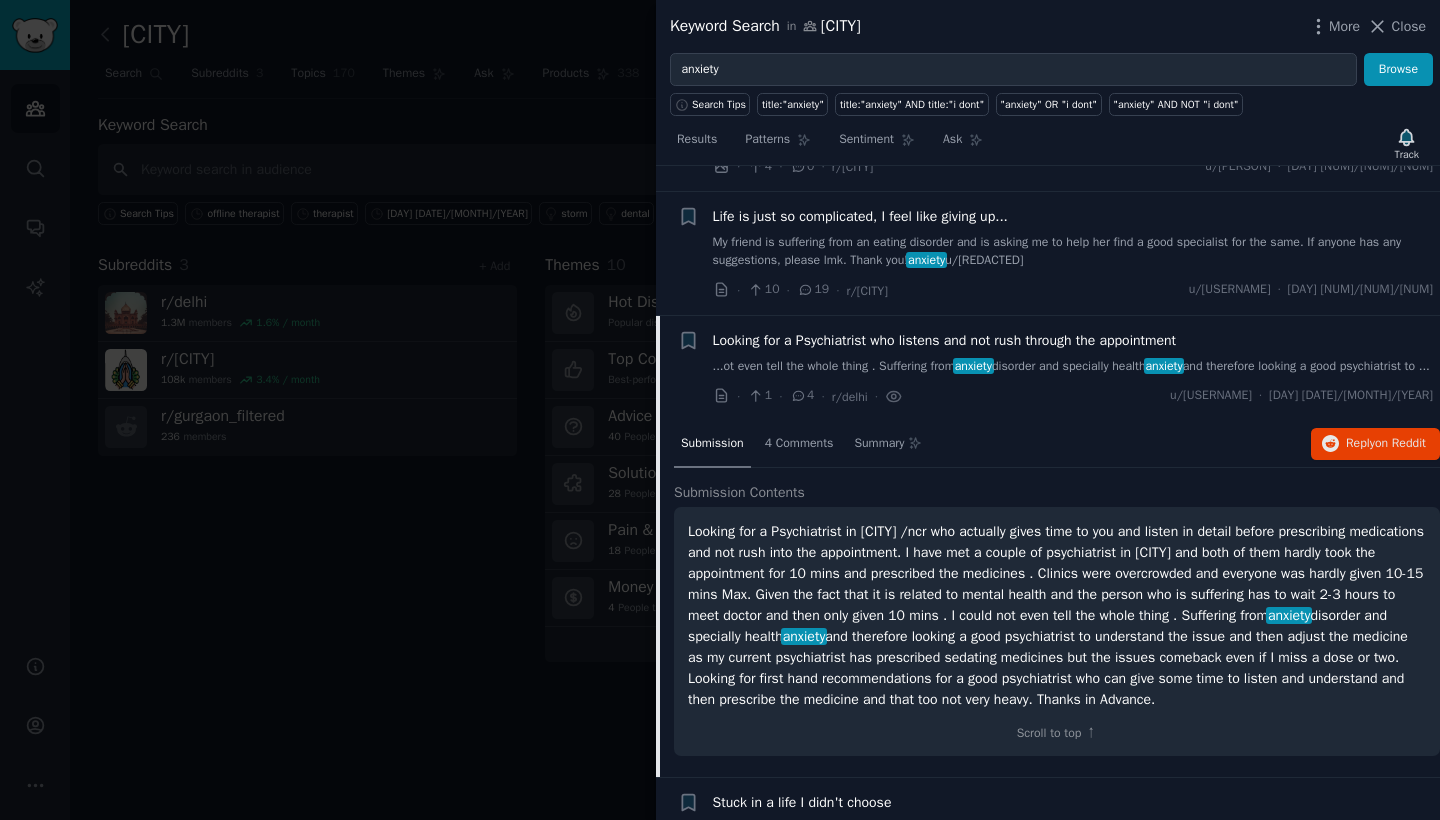 scroll, scrollTop: 223, scrollLeft: 0, axis: vertical 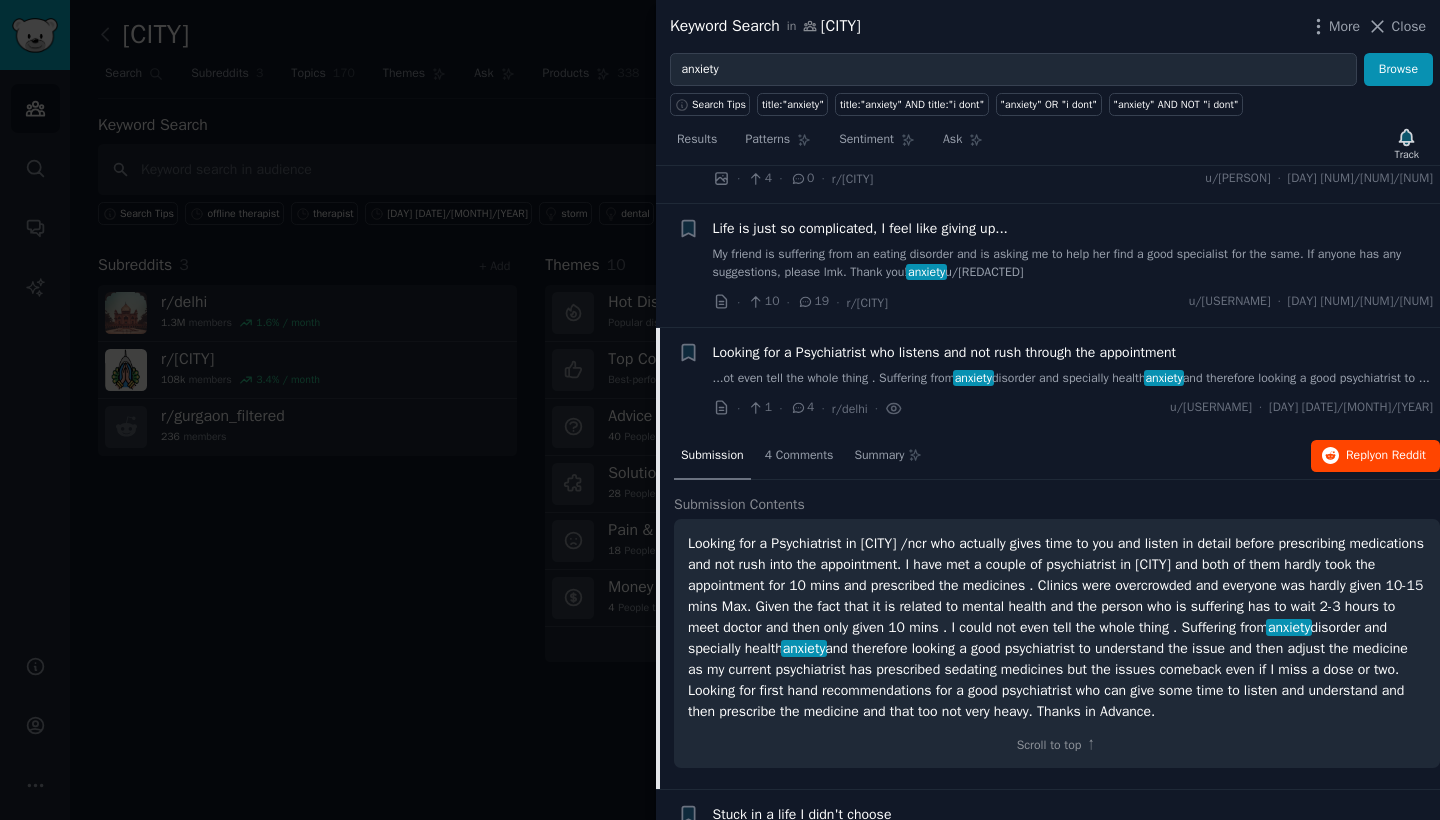 click on "Reply  on Reddit" at bounding box center [1375, 456] 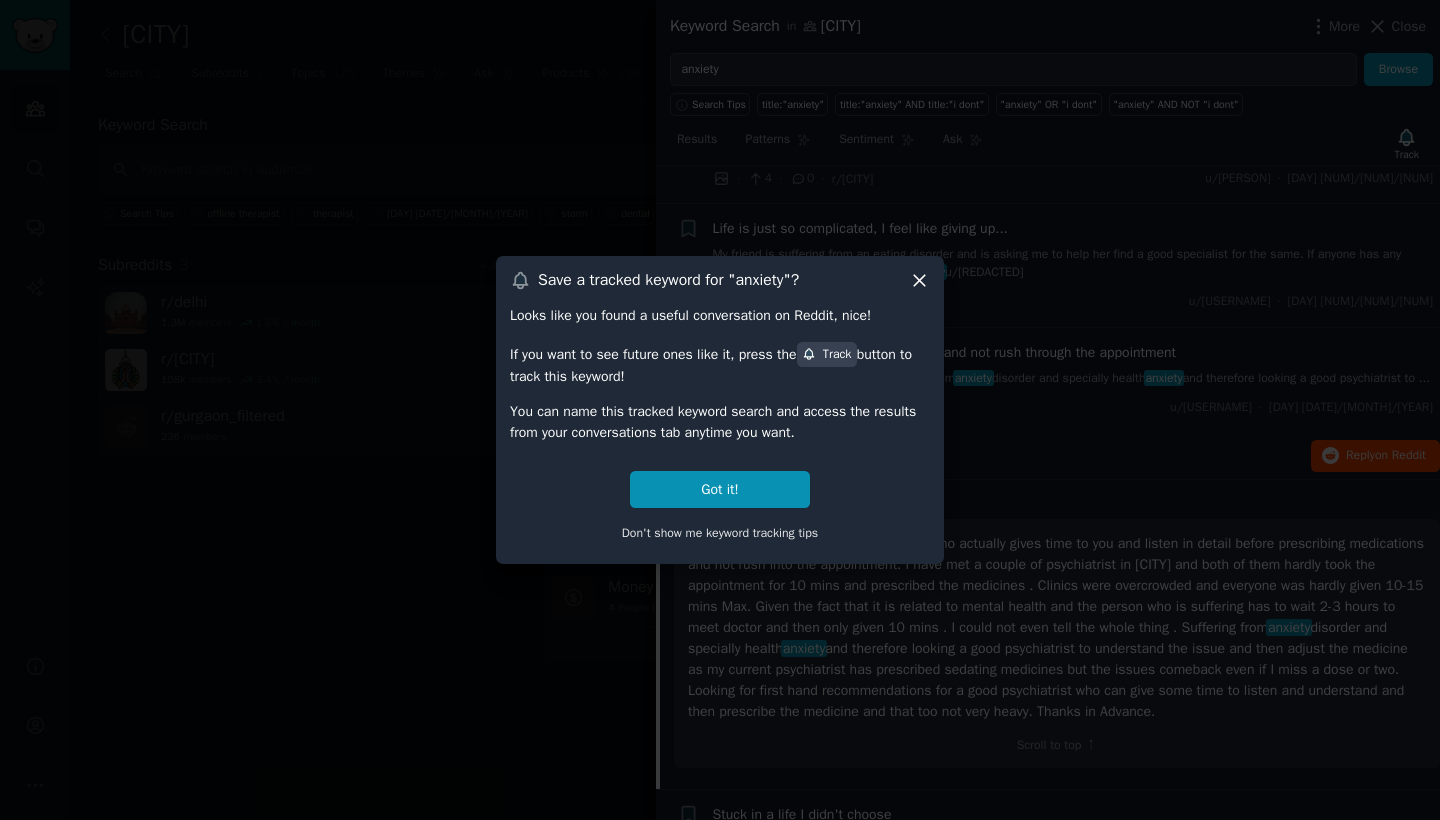 click 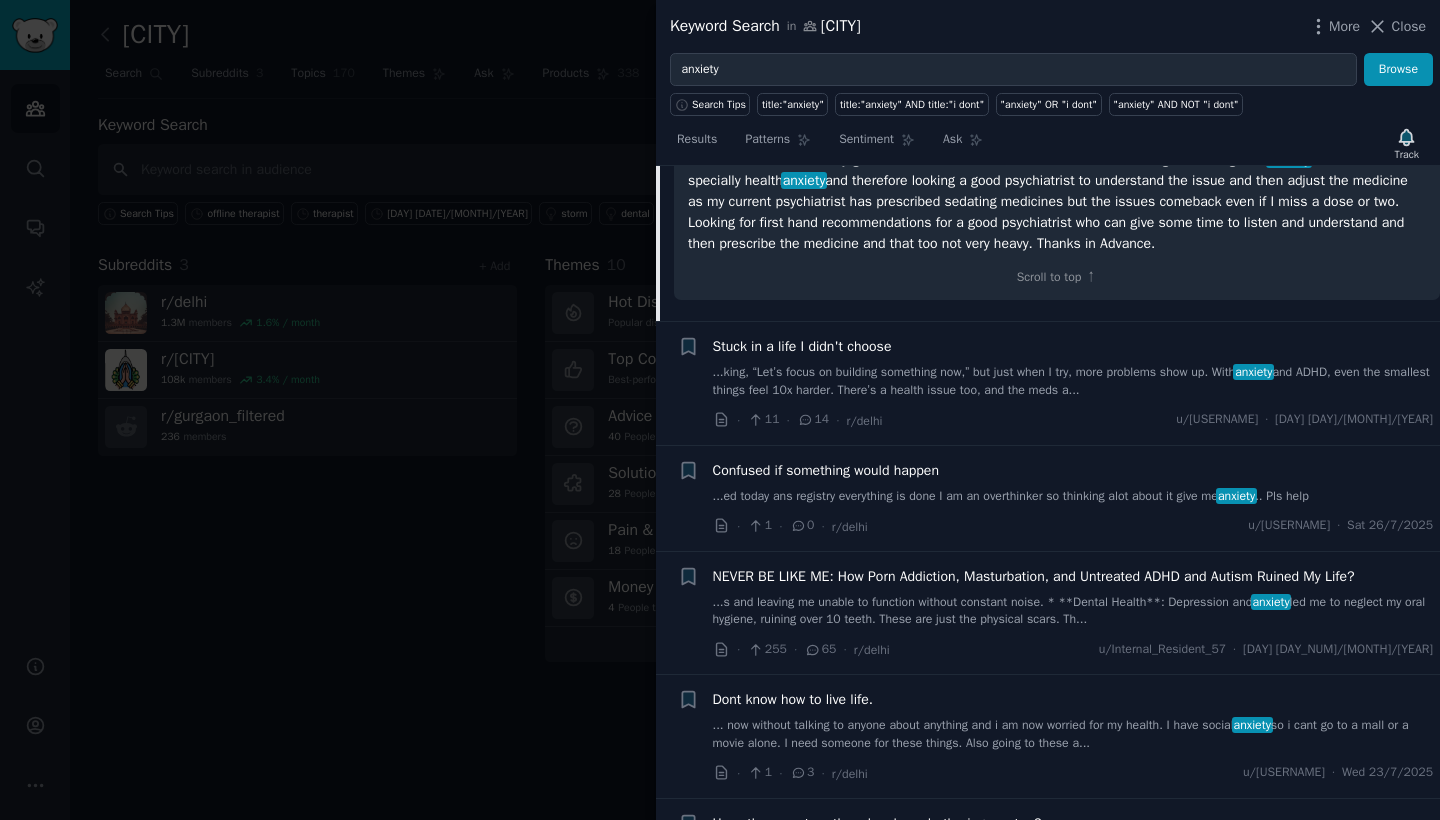 scroll, scrollTop: 692, scrollLeft: 0, axis: vertical 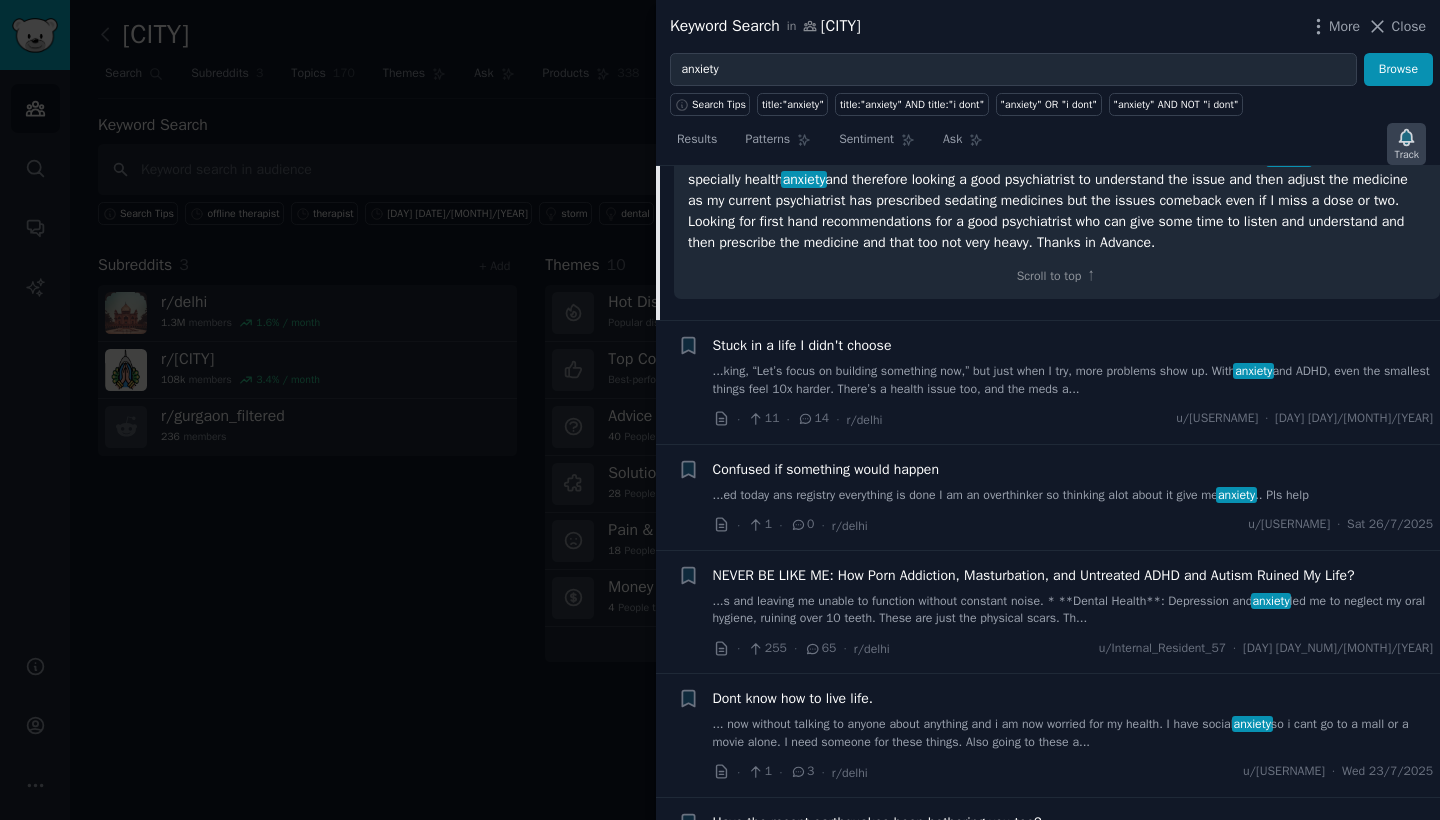 click on "Track" at bounding box center (1406, 155) 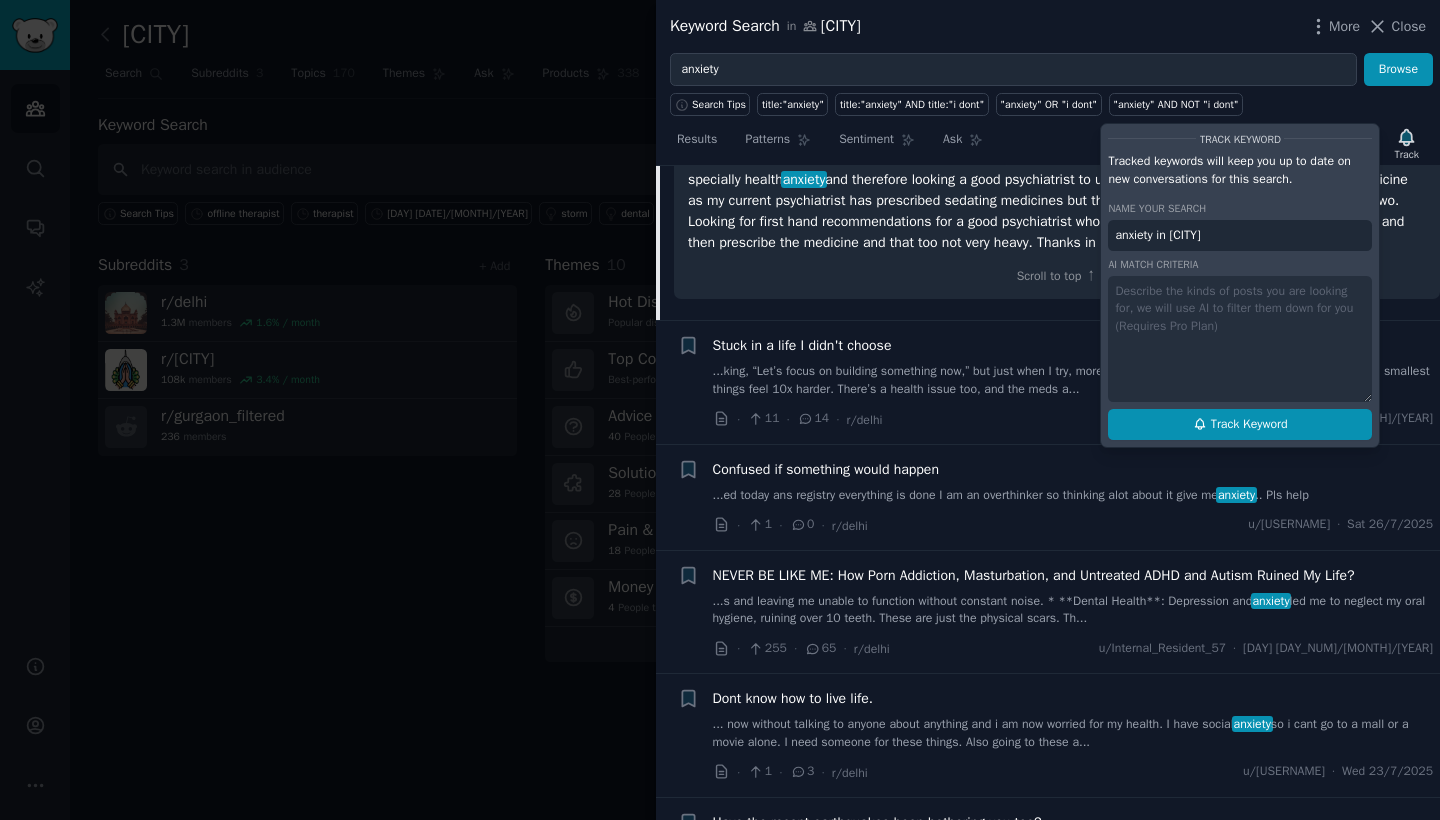click on "Track Keyword" at bounding box center (1249, 425) 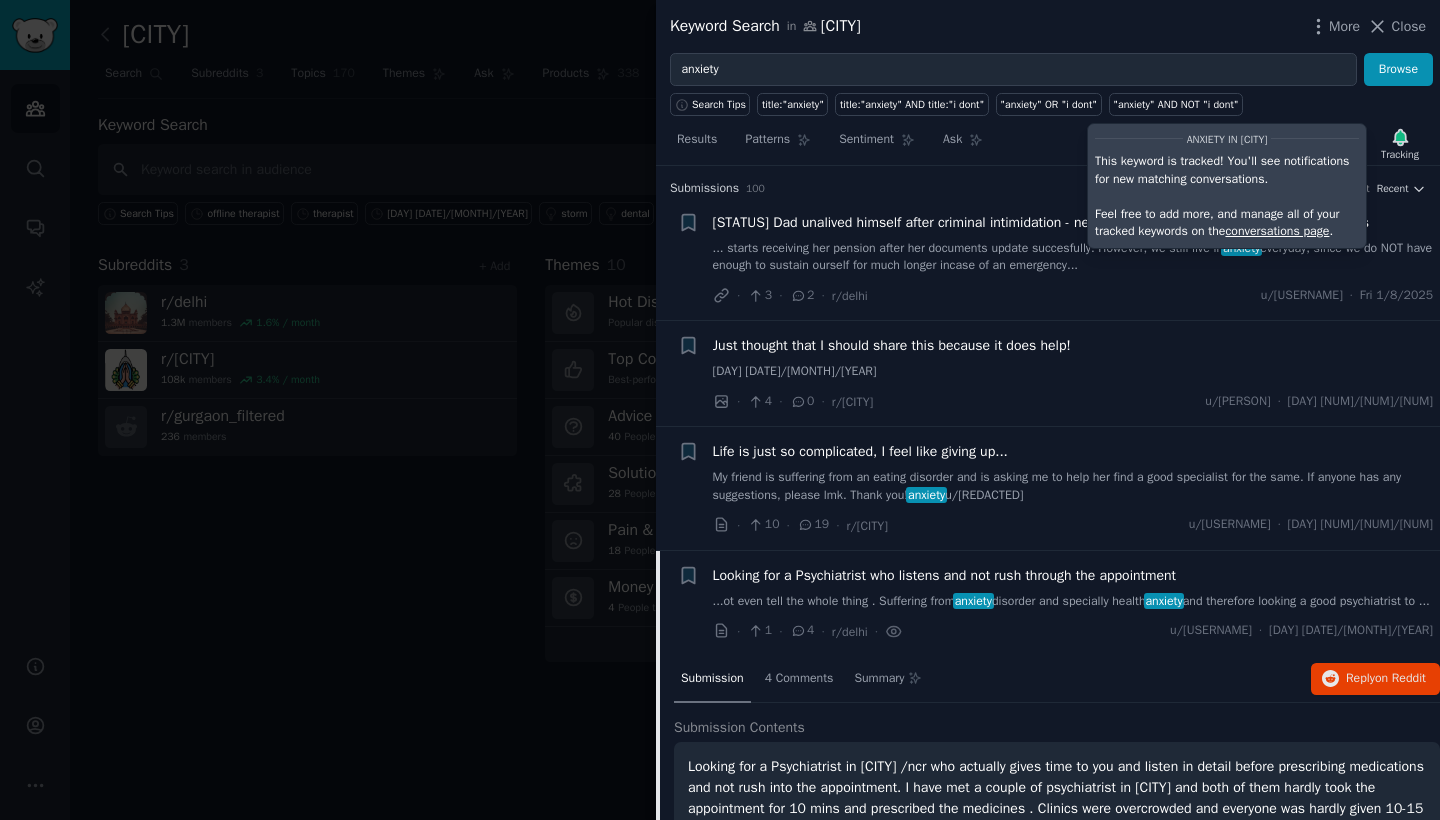 scroll, scrollTop: 0, scrollLeft: 0, axis: both 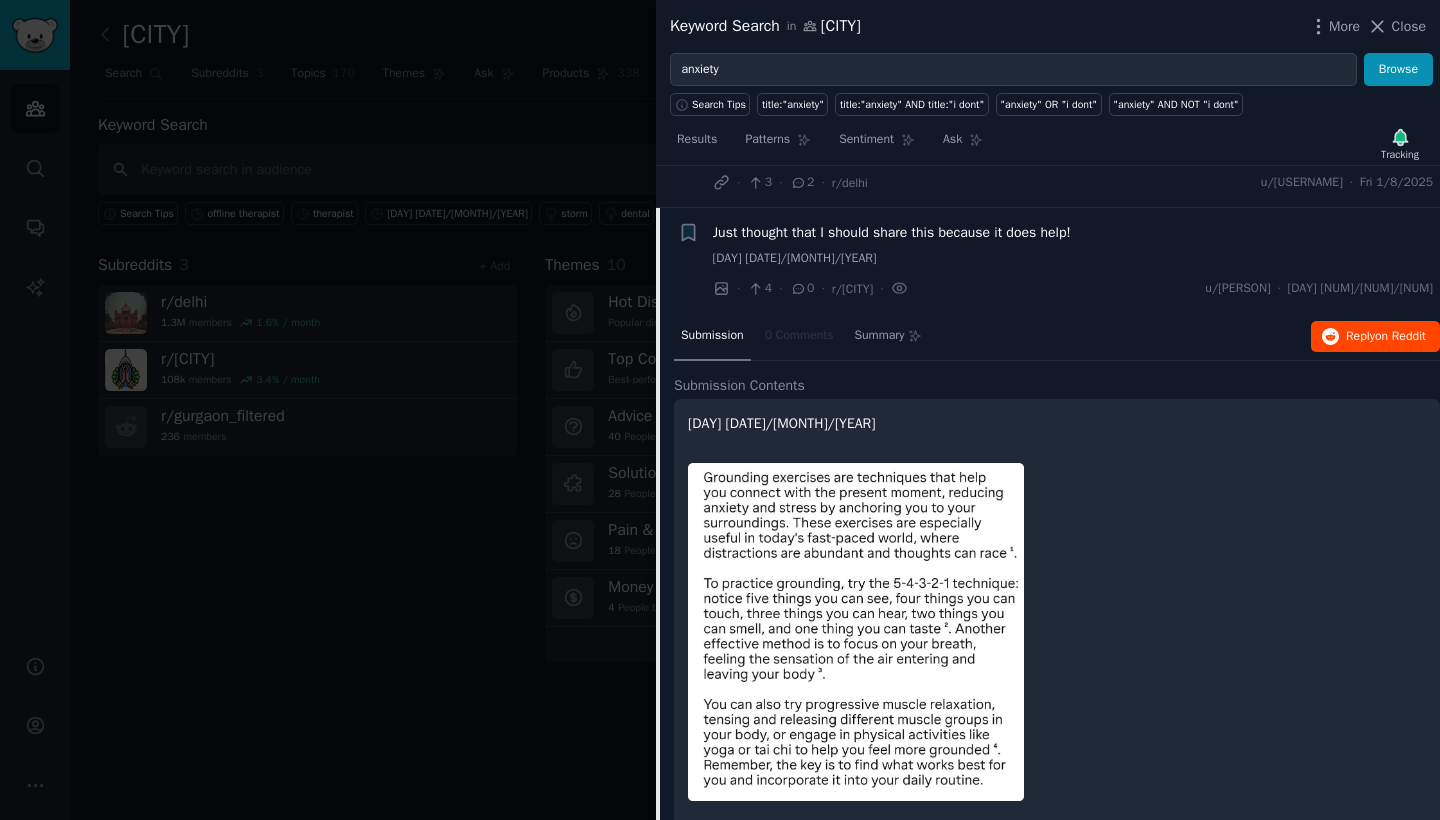 click on "on Reddit" at bounding box center [1400, 336] 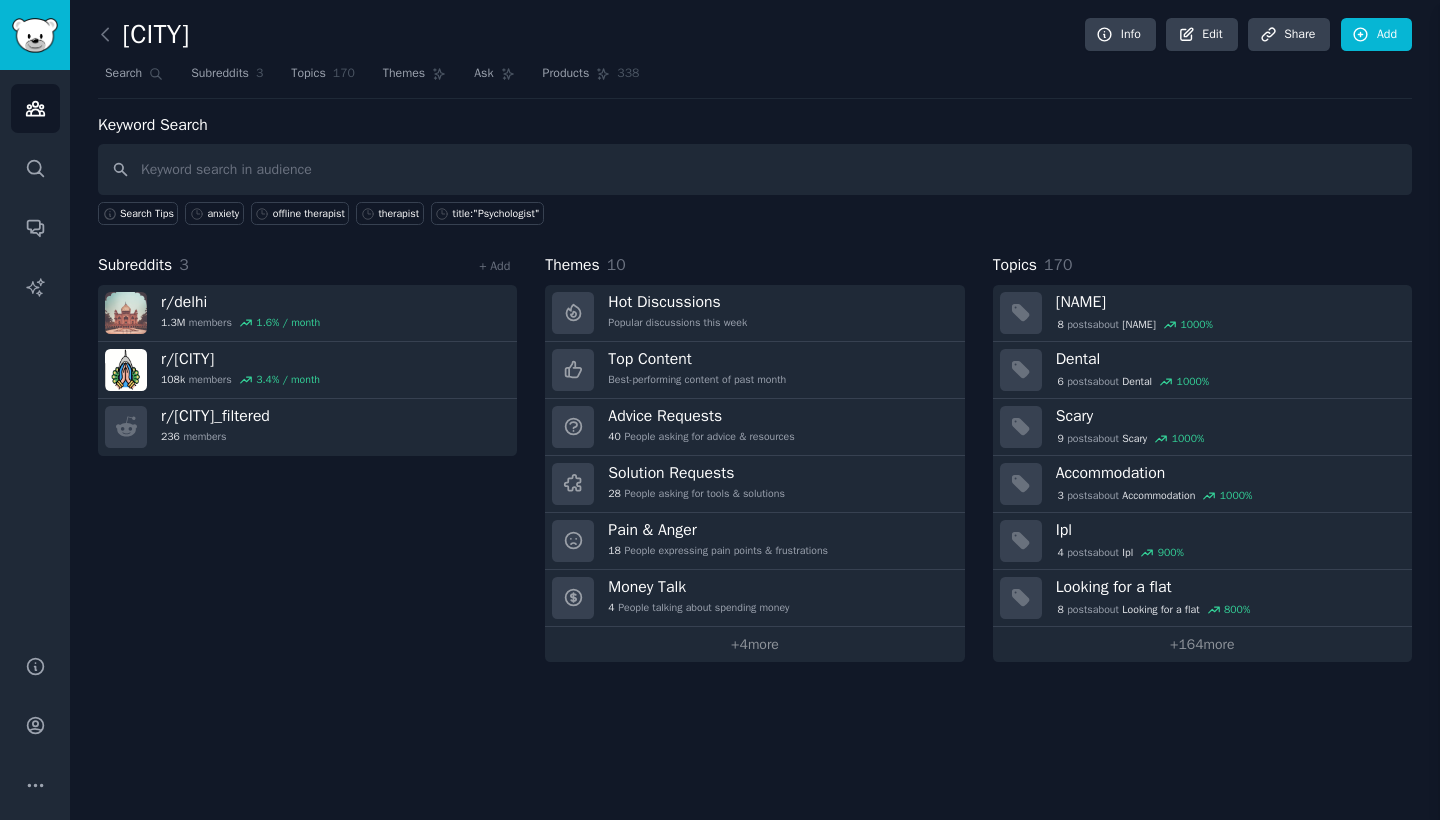 scroll, scrollTop: 0, scrollLeft: 0, axis: both 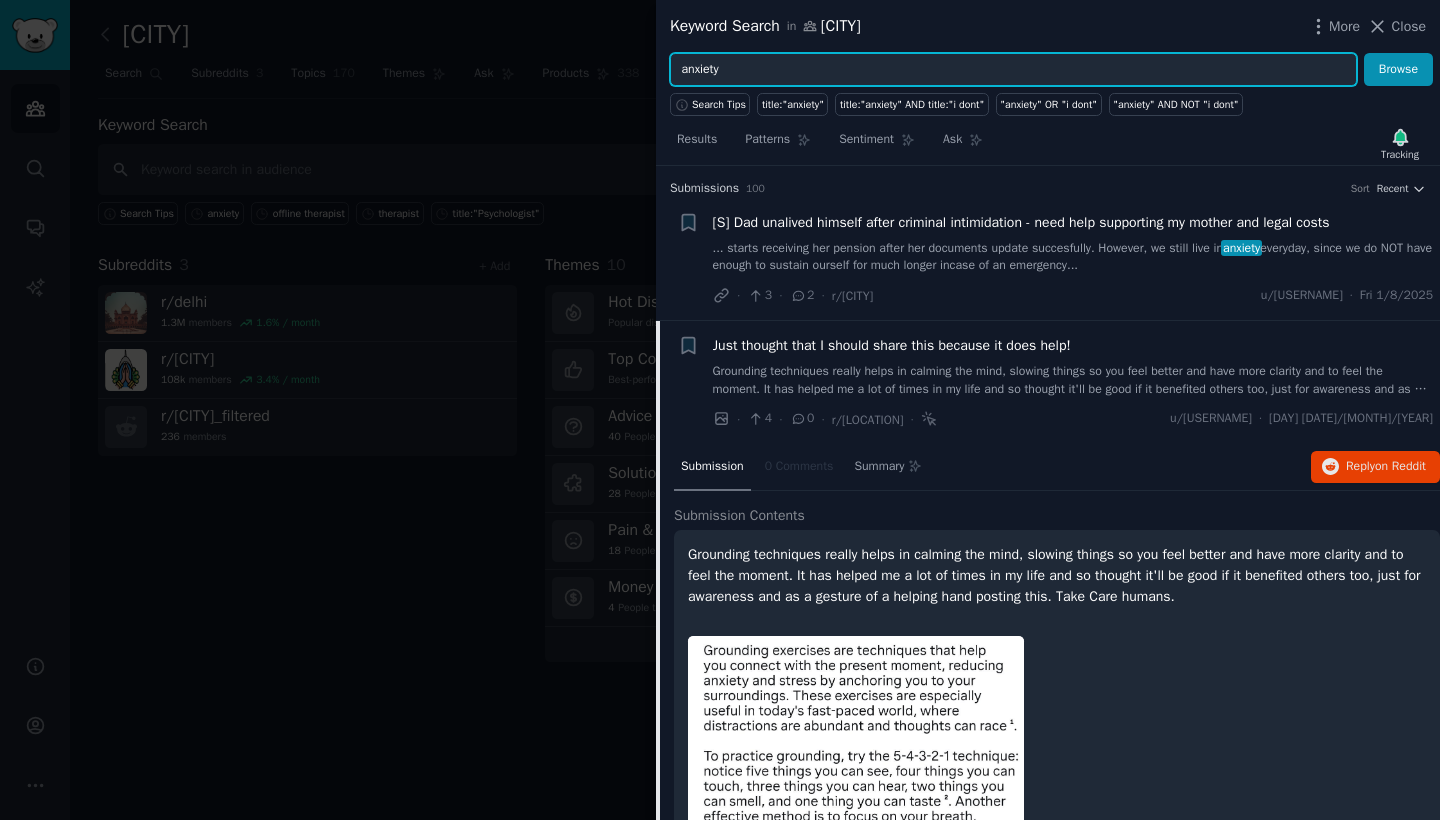 drag, startPoint x: 761, startPoint y: 68, endPoint x: 658, endPoint y: 67, distance: 103.00485 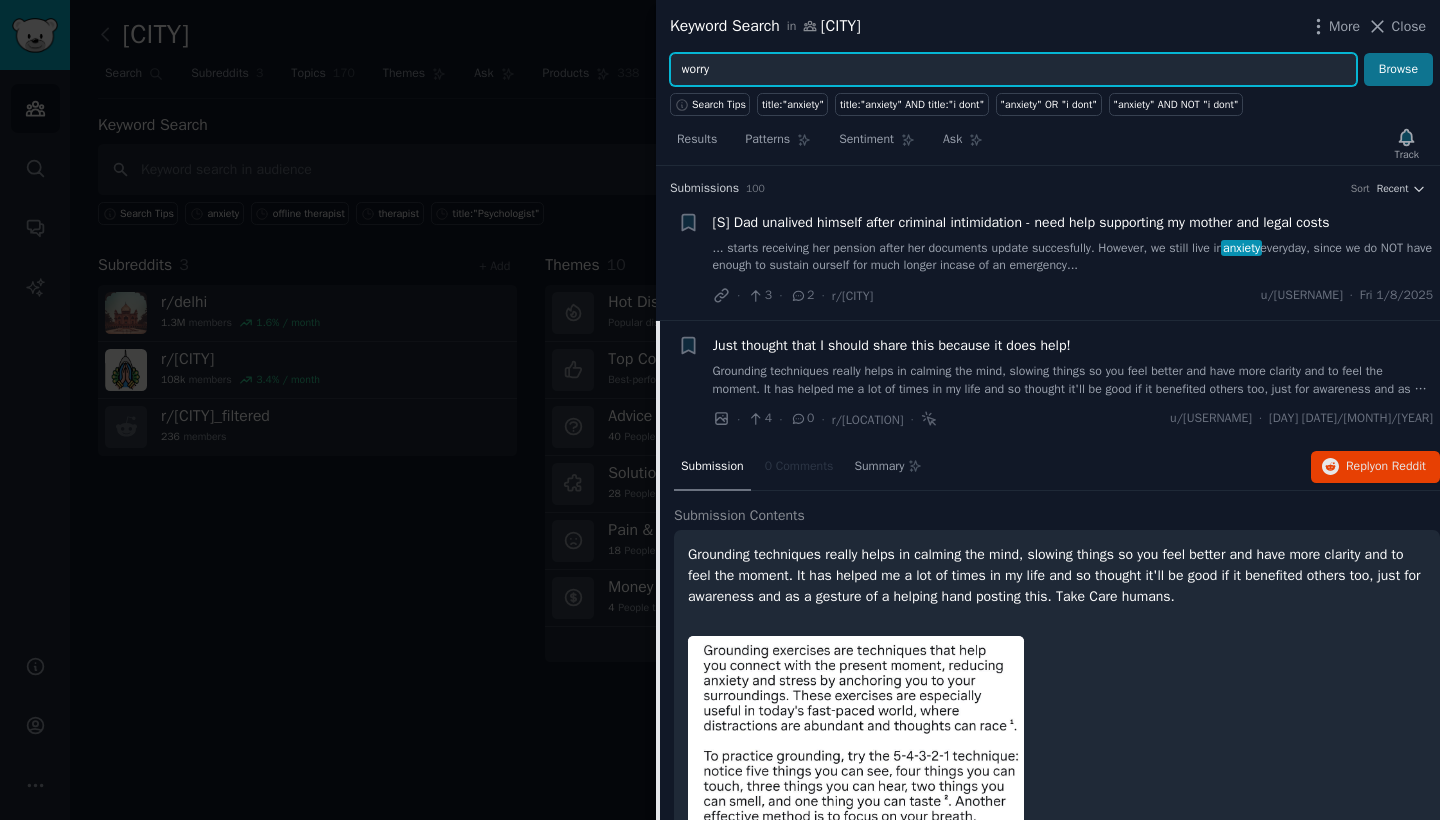 type on "worry" 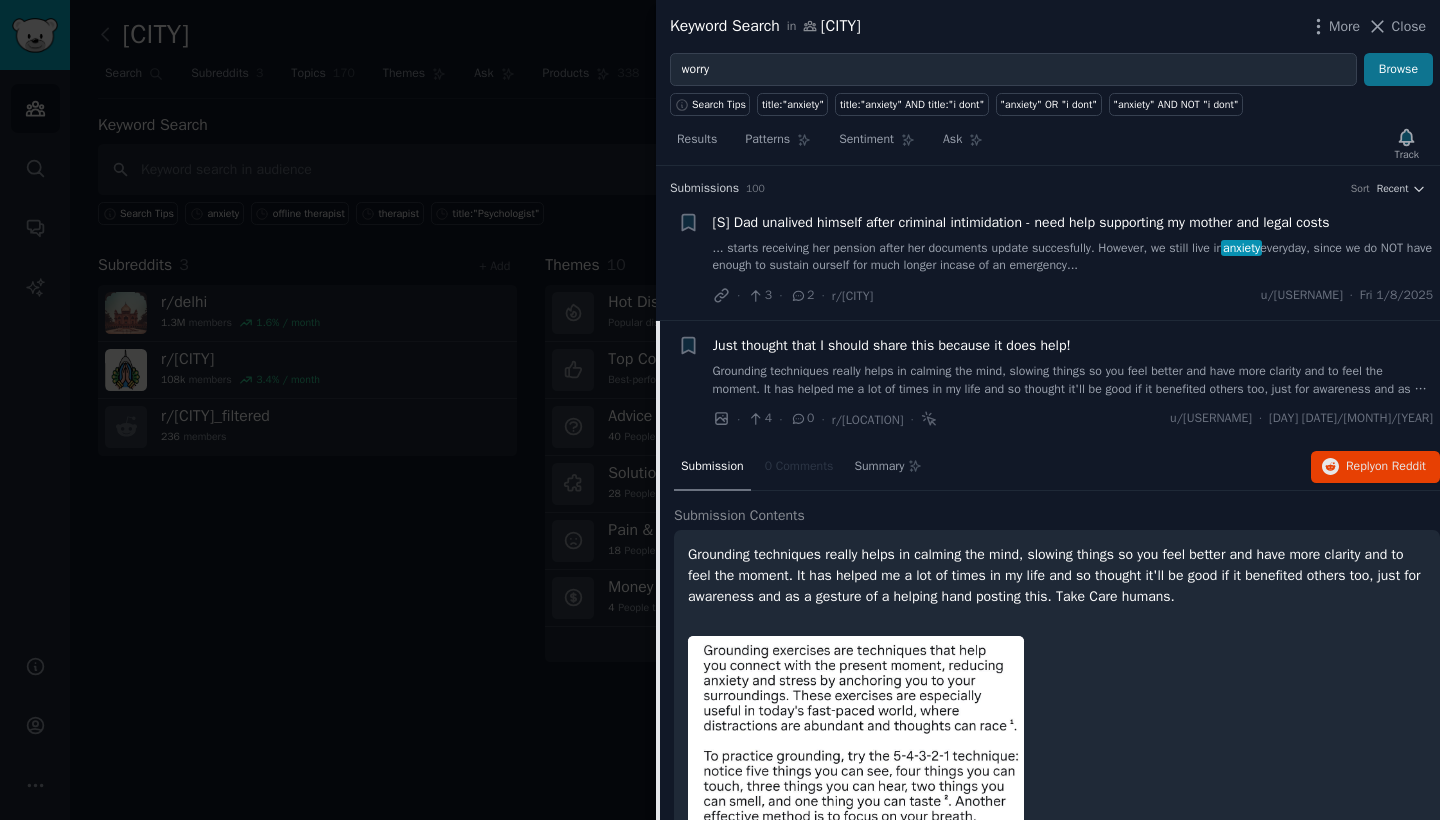 click on "Browse" at bounding box center (1398, 70) 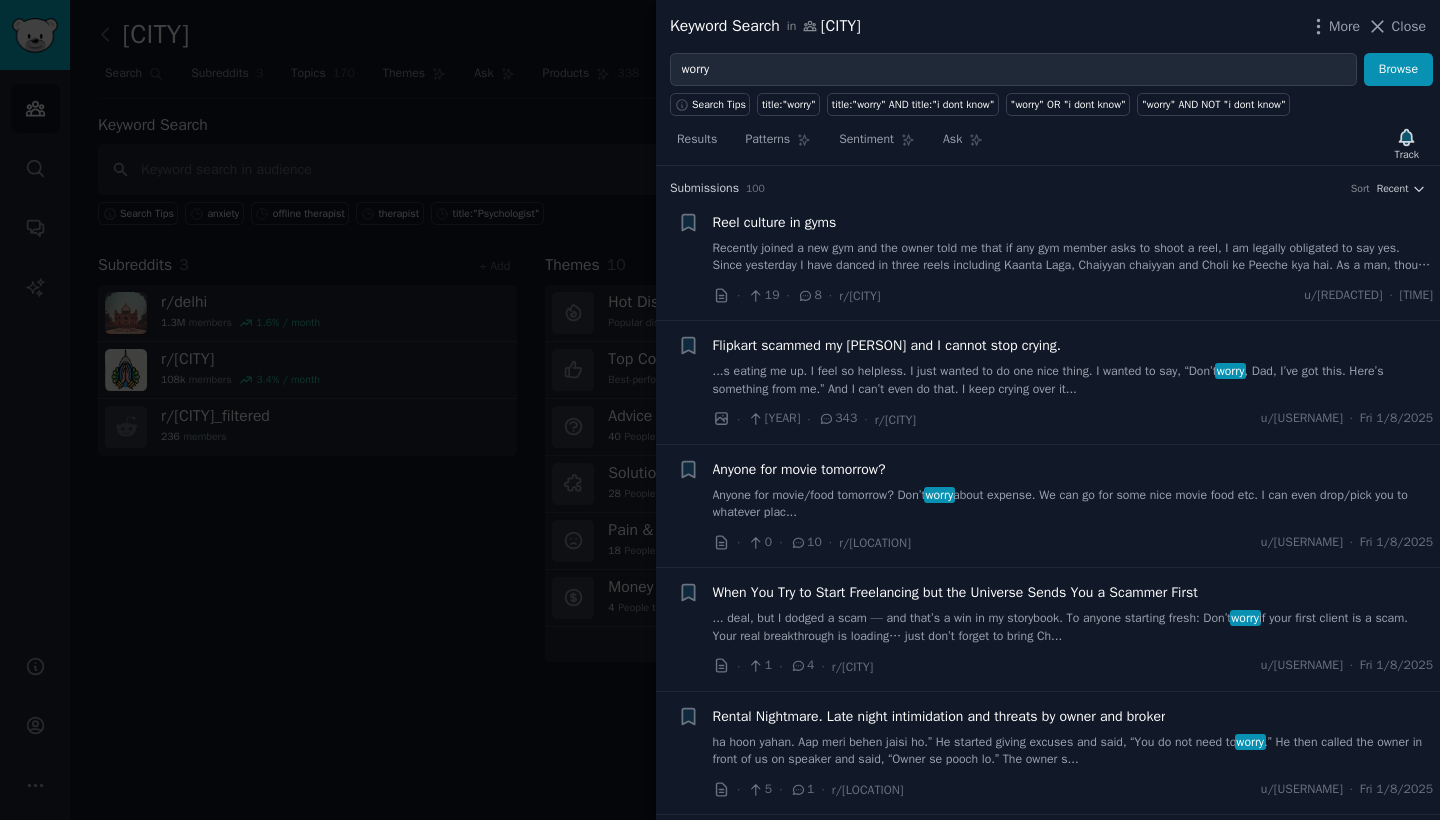 click on "Anyone for movie/food tomorrow? Don’t worry about expense. We can go for some nice movie food etc.
I can even drop/pick you to whatever plac..." at bounding box center (1073, 504) 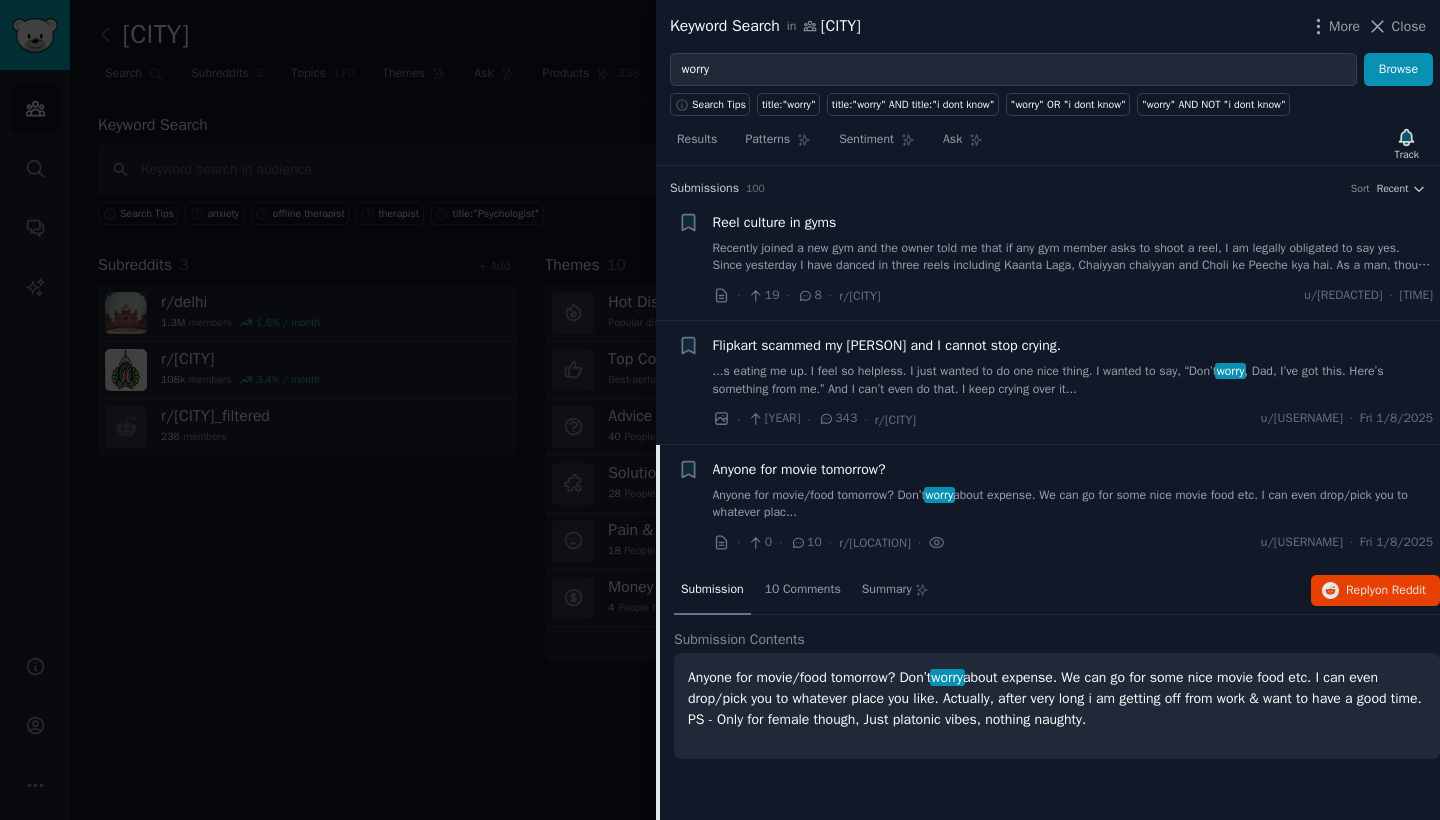 scroll, scrollTop: 276, scrollLeft: 0, axis: vertical 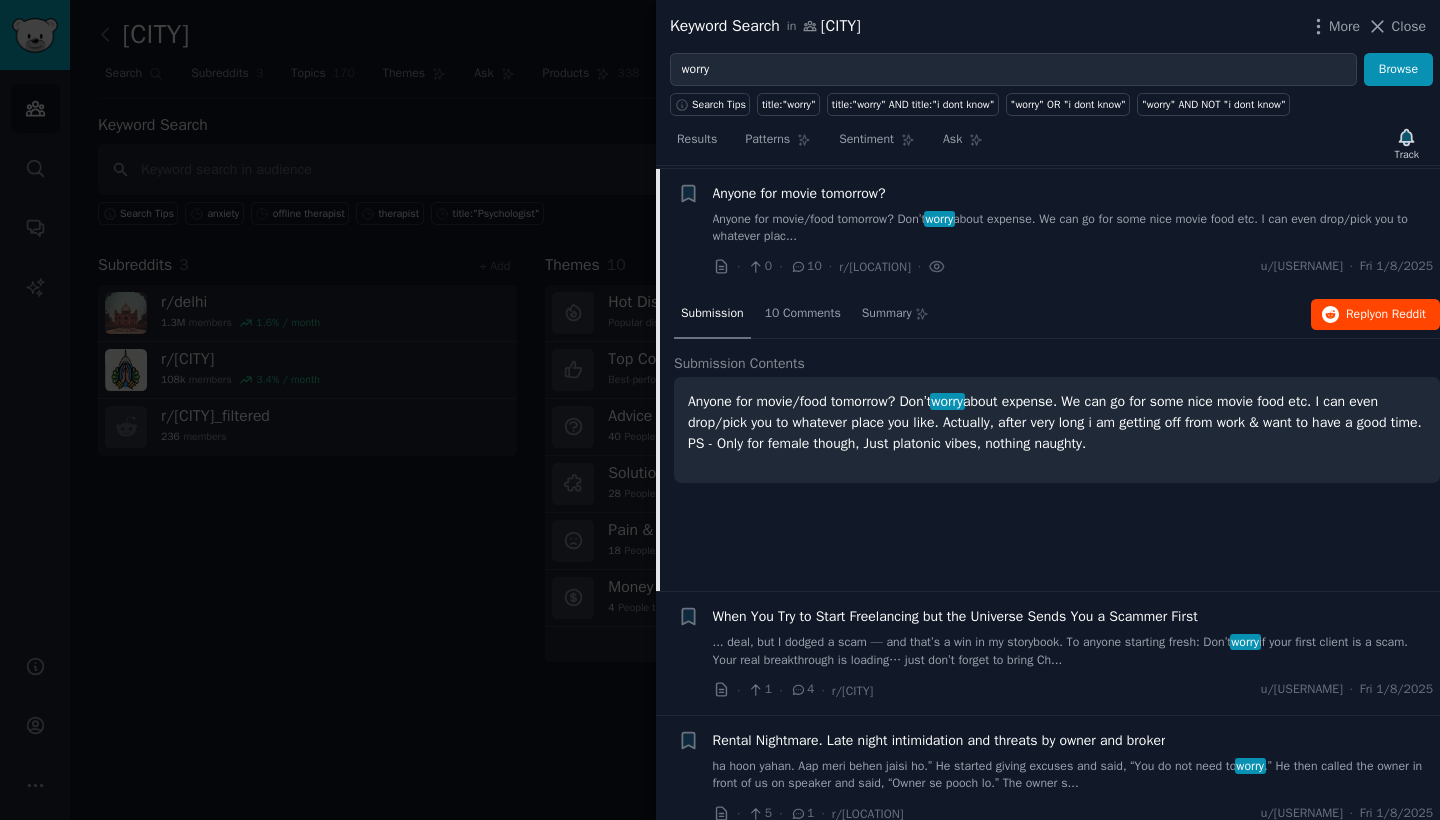 click on "Reply  on Reddit" at bounding box center (1375, 315) 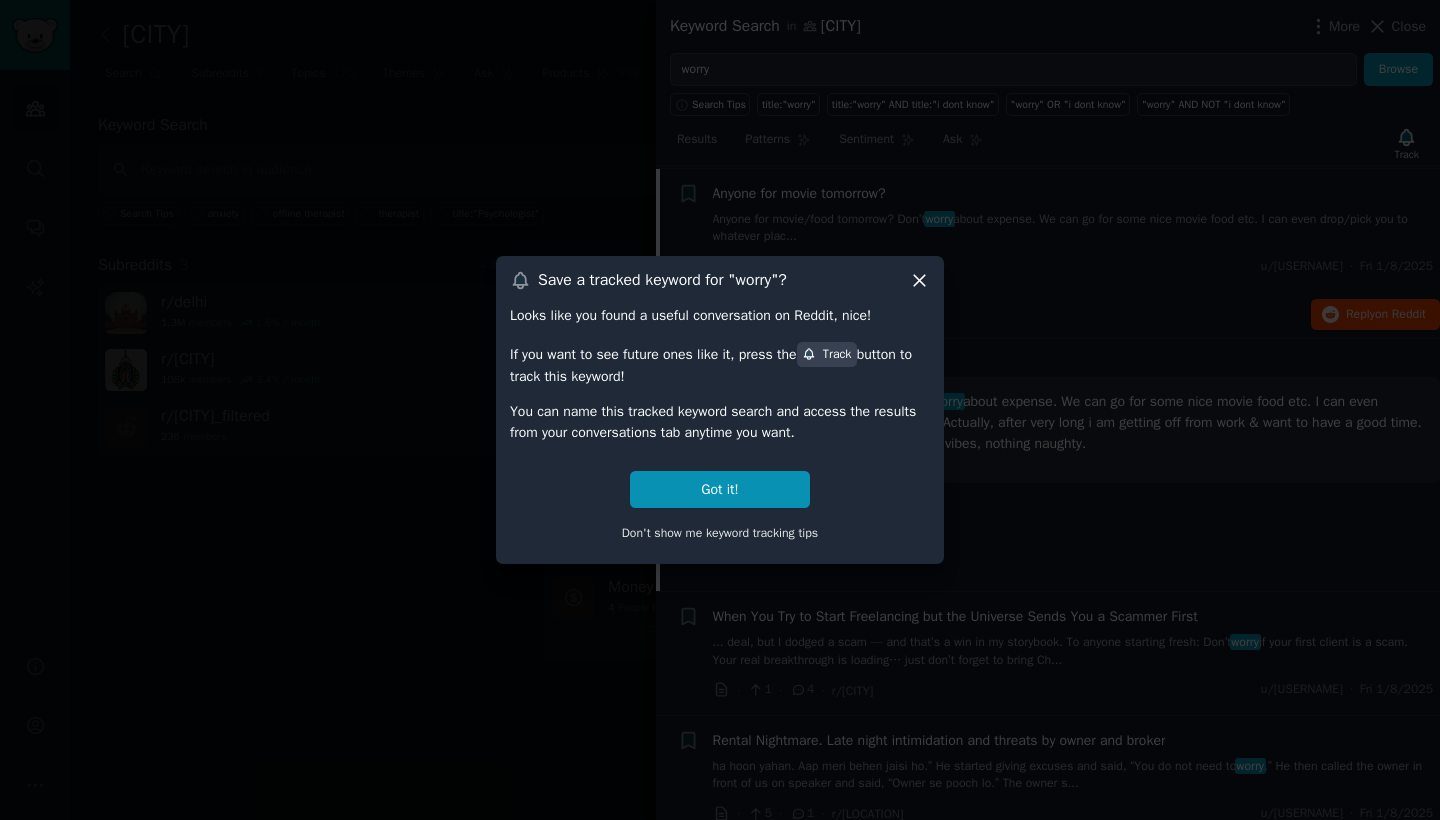 click 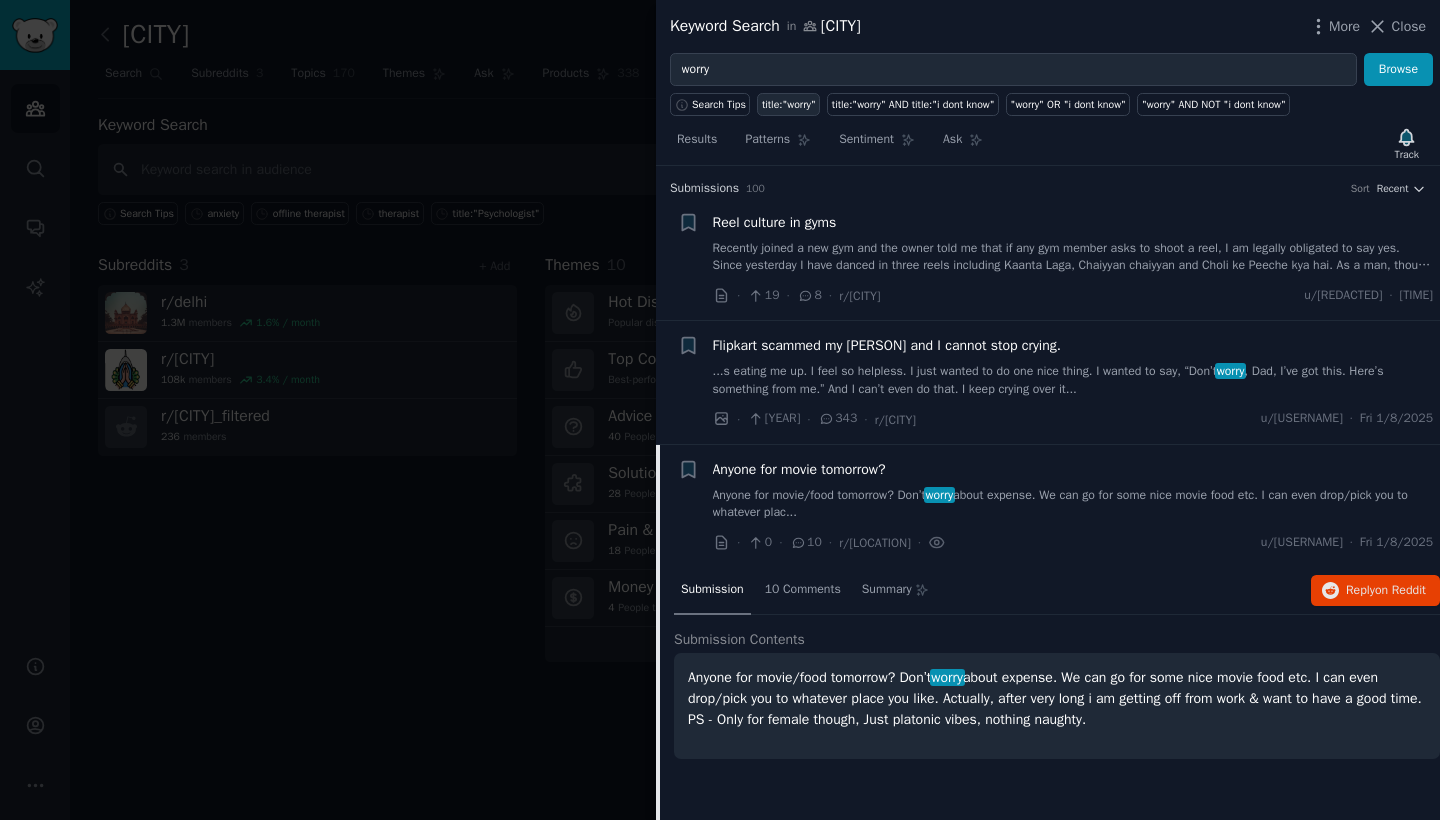 scroll, scrollTop: 0, scrollLeft: 0, axis: both 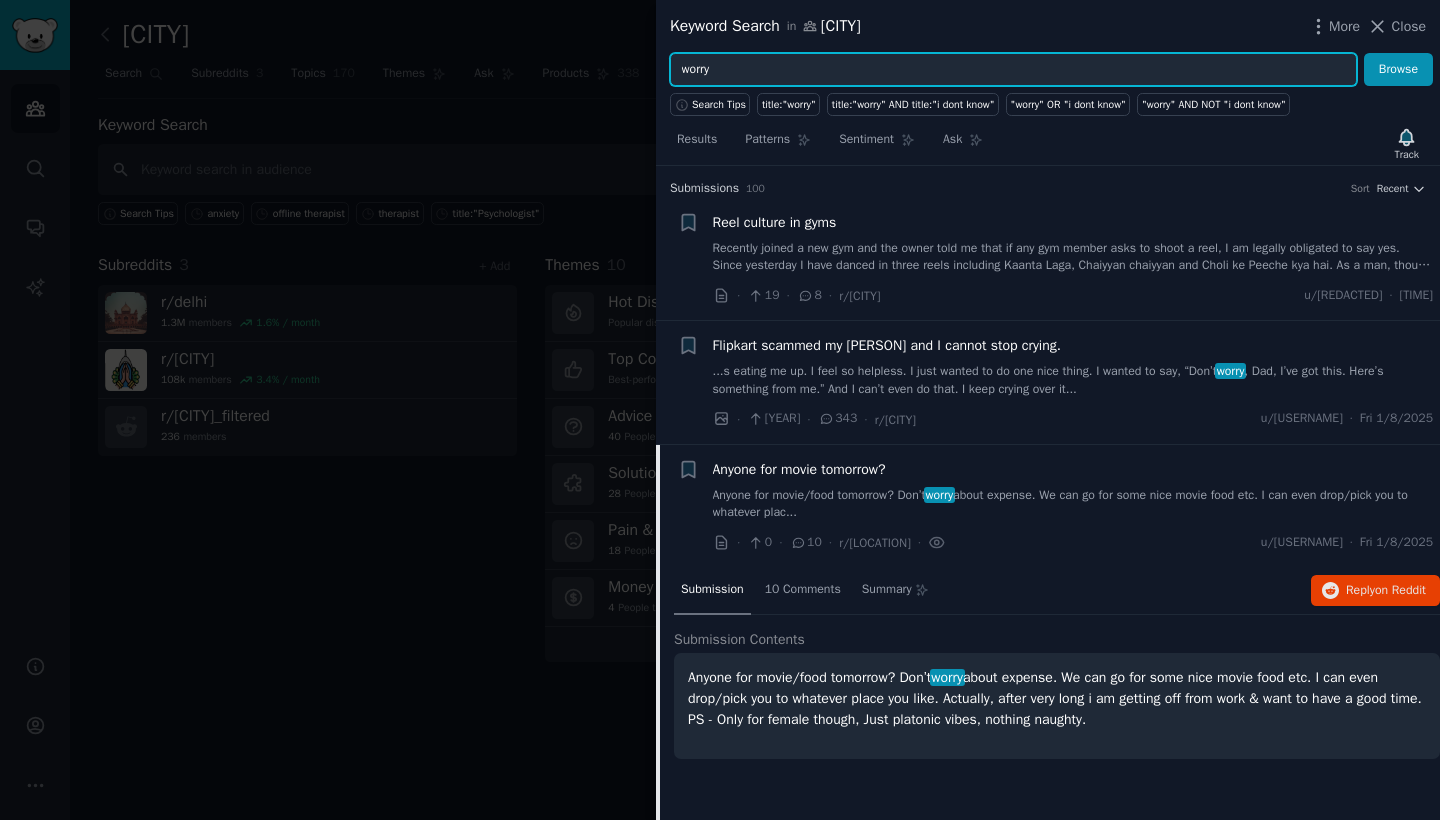 drag, startPoint x: 746, startPoint y: 73, endPoint x: 674, endPoint y: 73, distance: 72 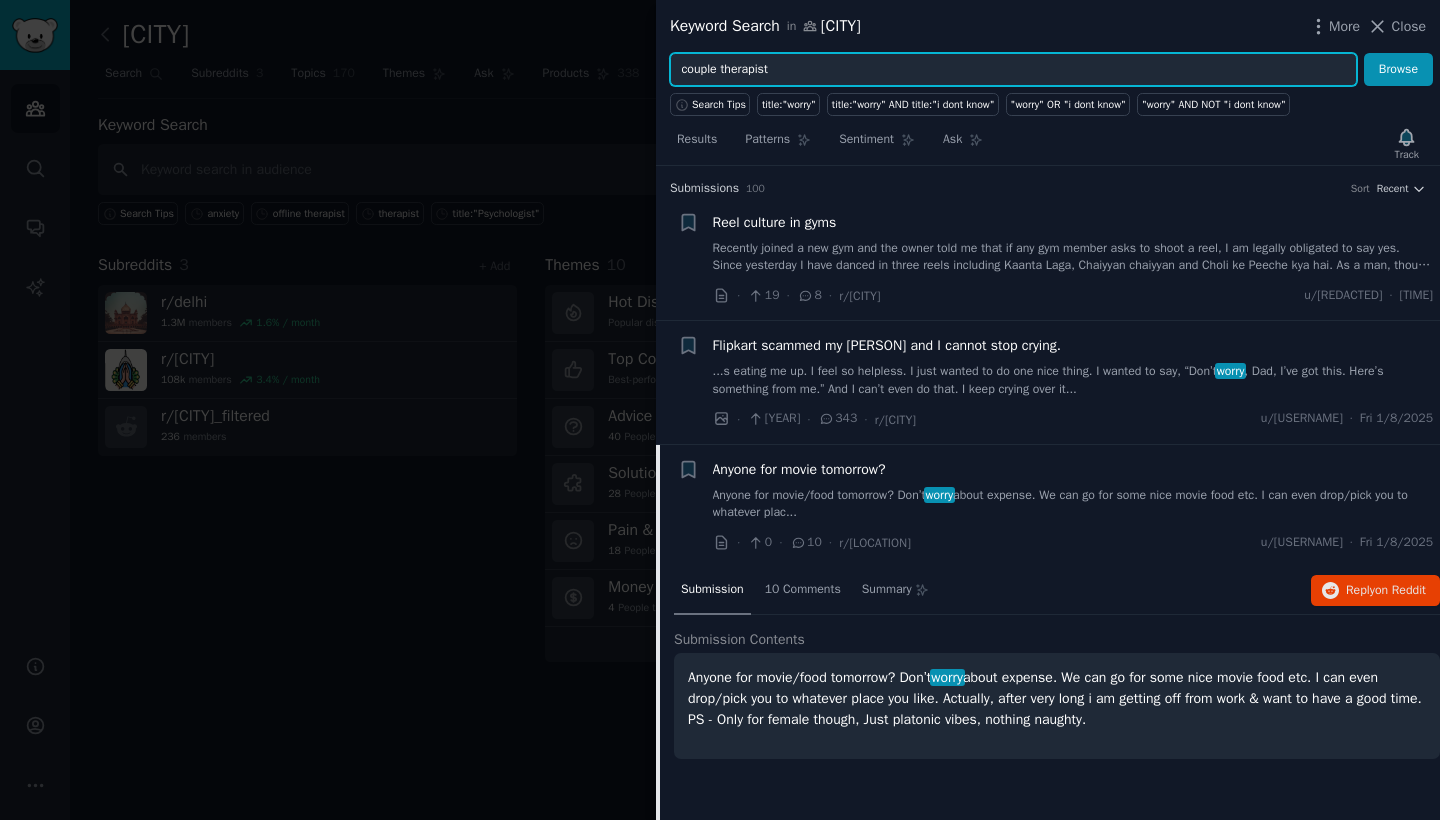 type on "couple therapist" 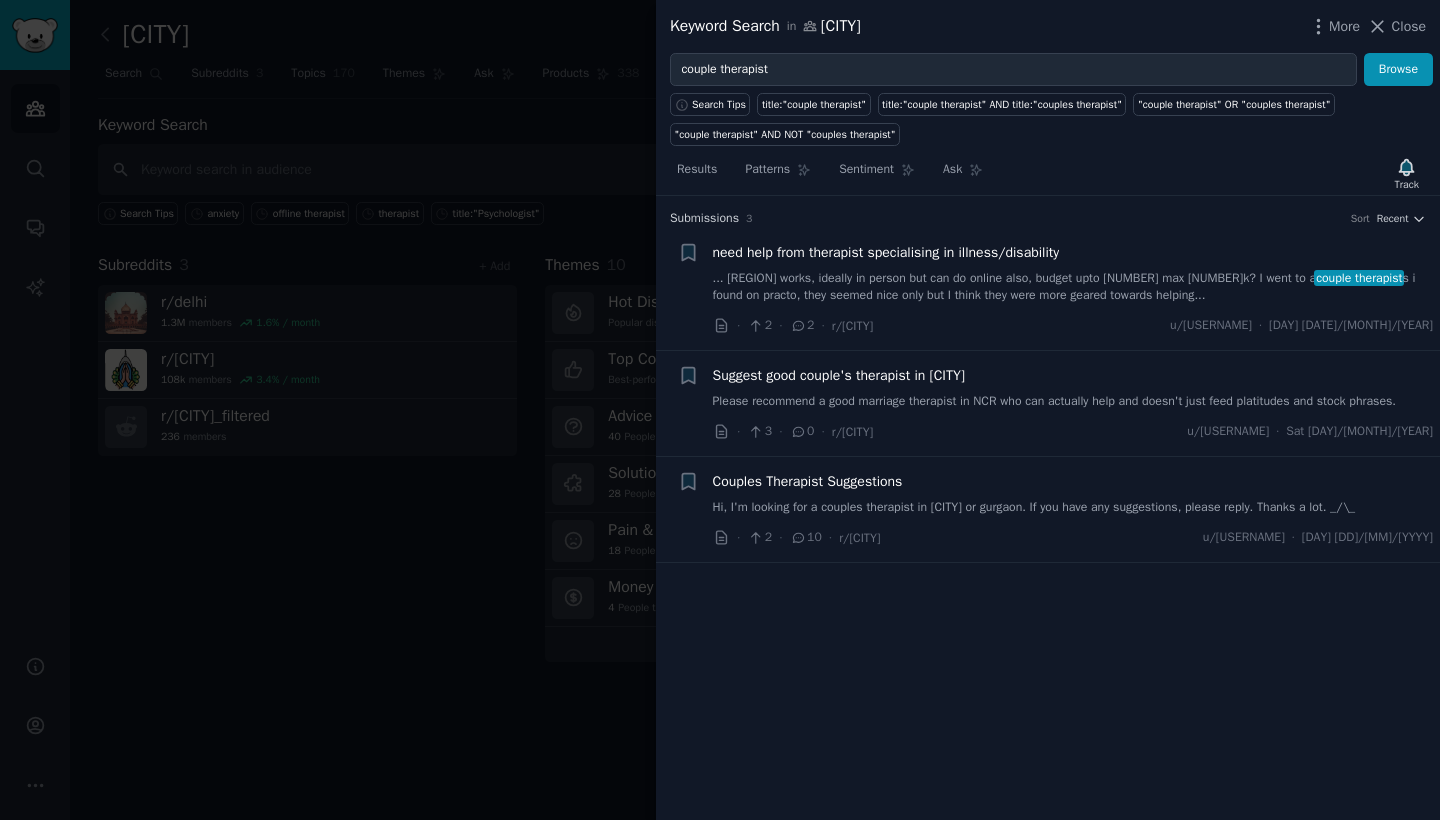 click at bounding box center [720, 410] 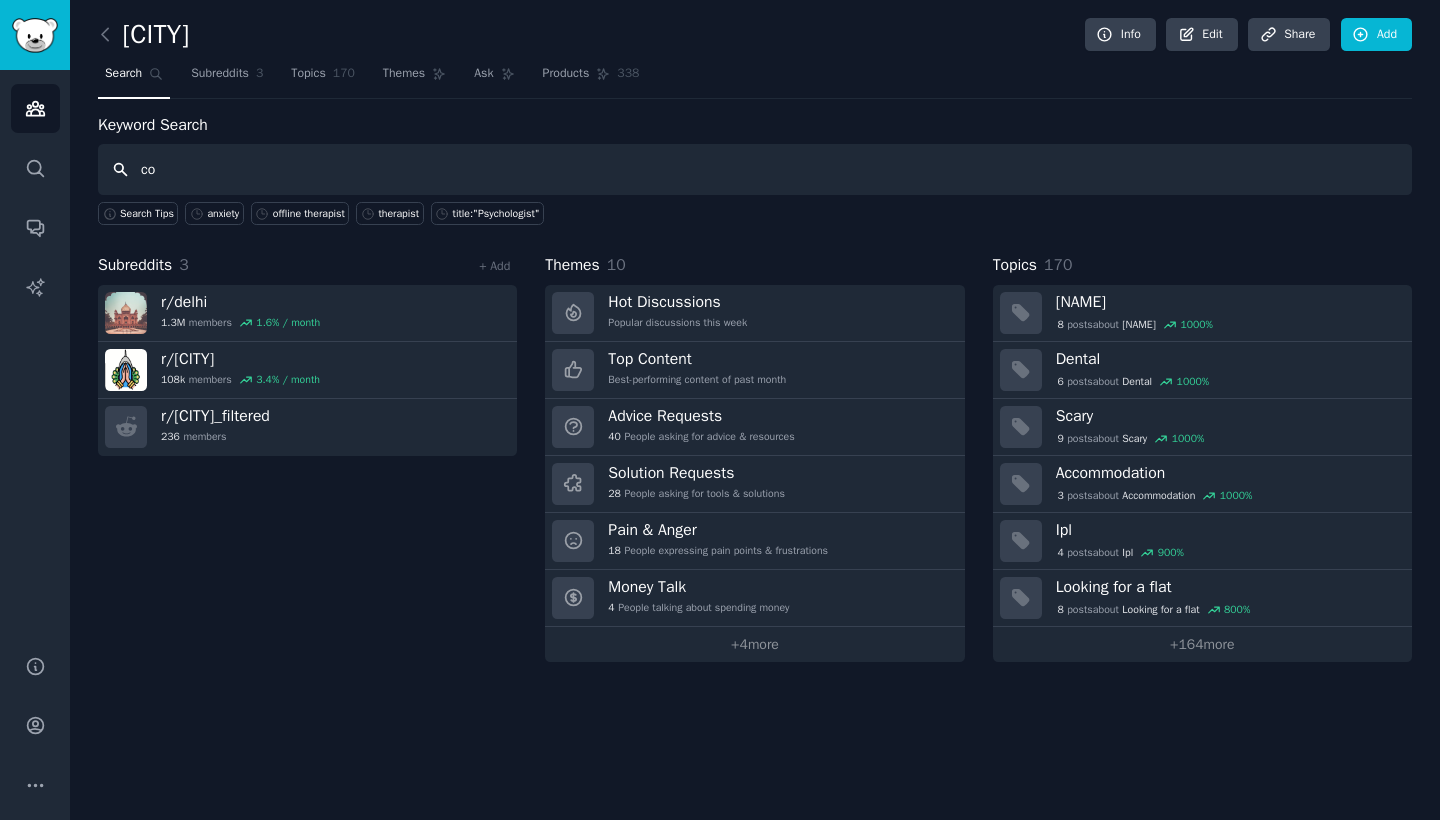 type on "c" 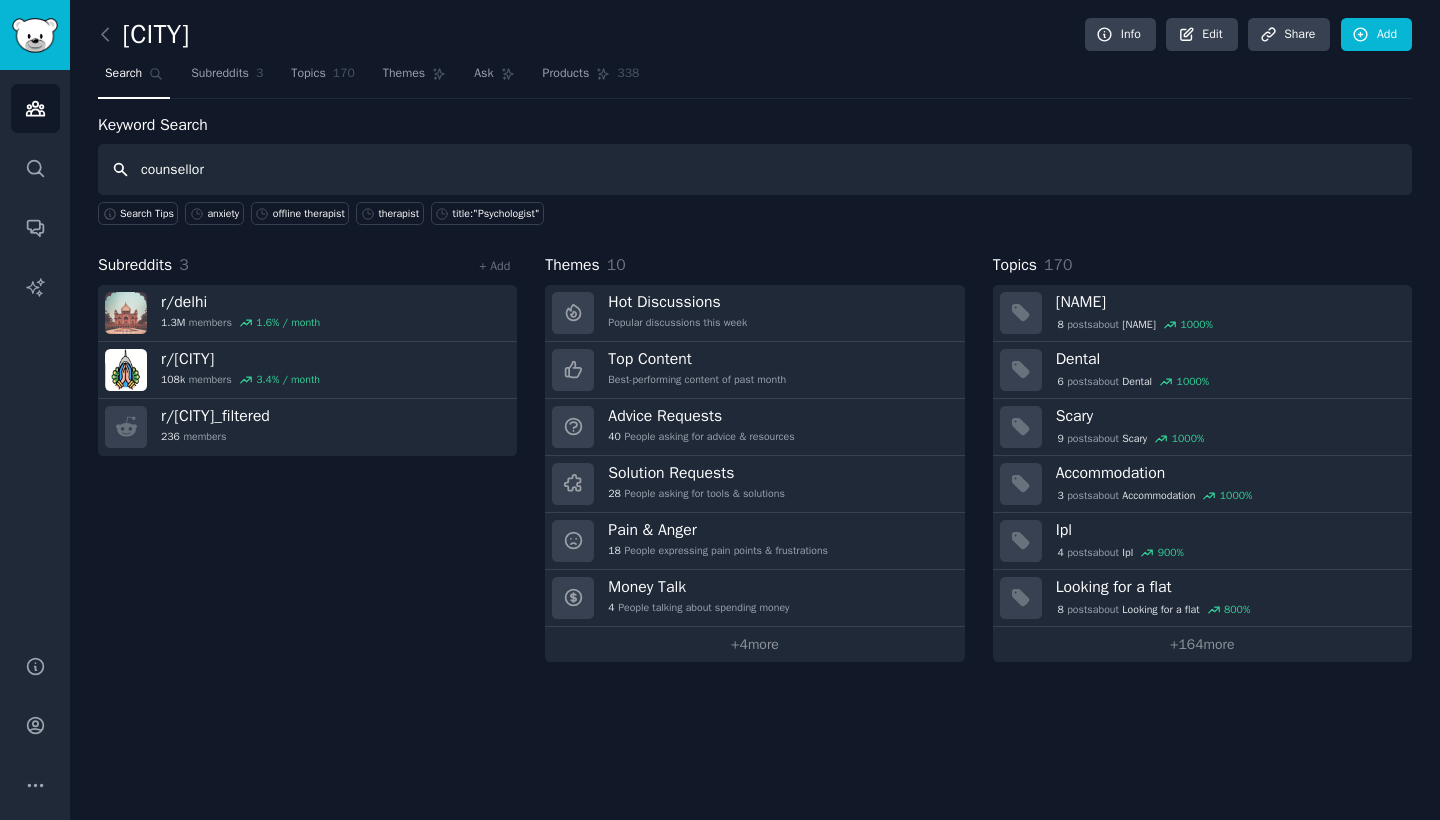 type on "counsellor" 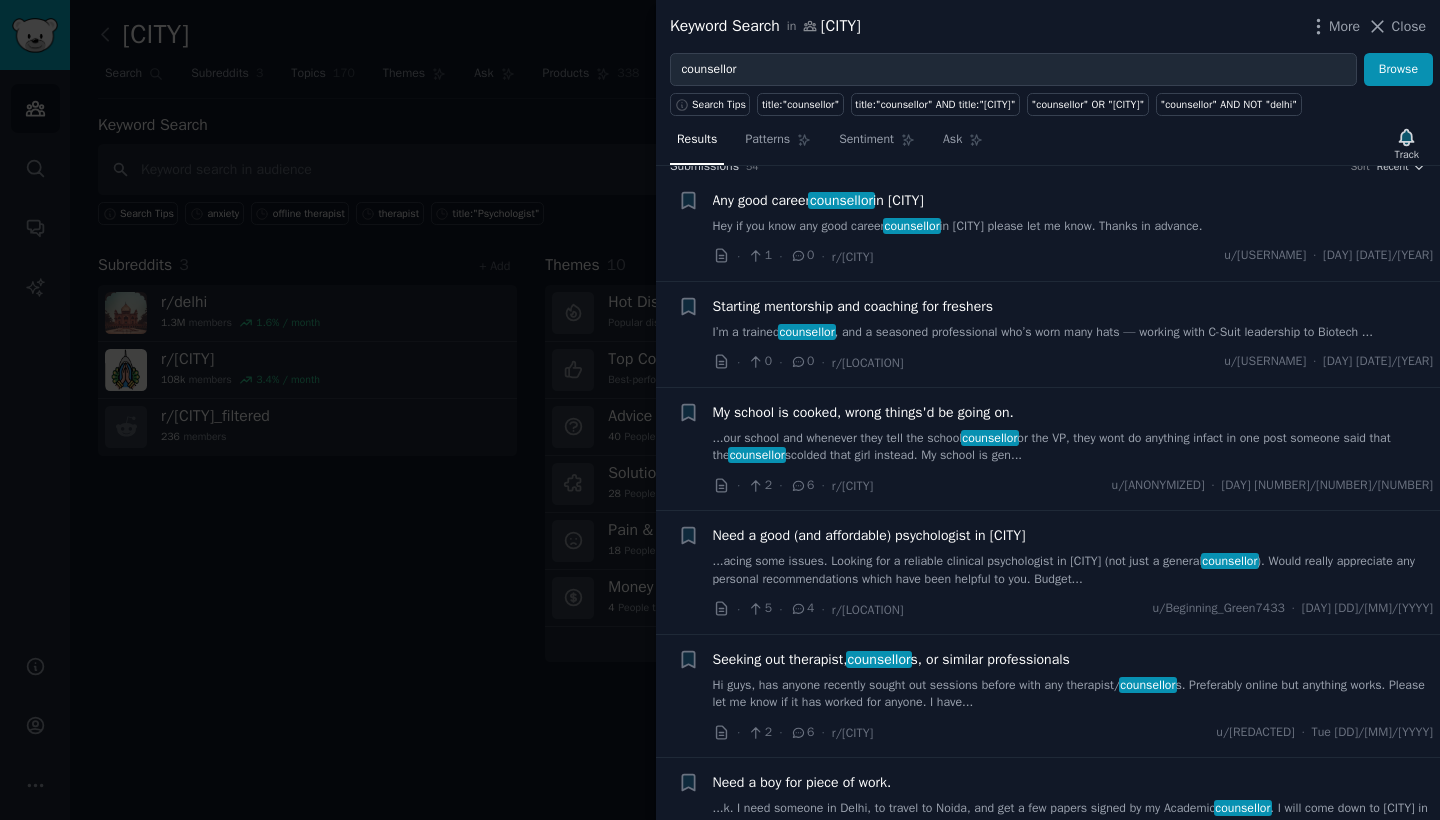 scroll, scrollTop: 25, scrollLeft: 0, axis: vertical 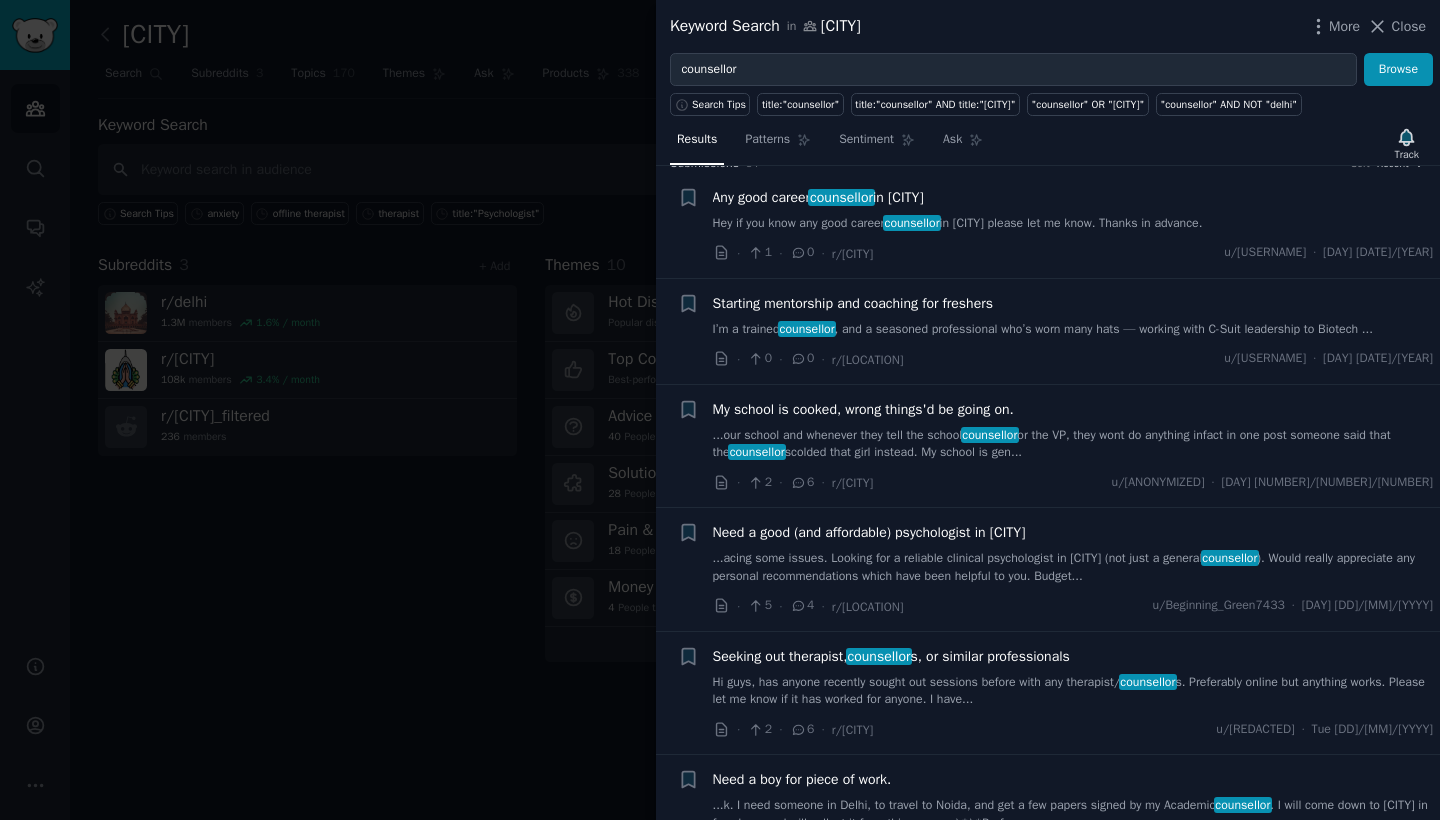 click on "...acing some issues. Looking for a reliable clinical psychologist in [CITY] (not just a general  counsellor ). Would really appreciate any personal recommendations which have been helpful to you.
Budget..." at bounding box center [1073, 567] 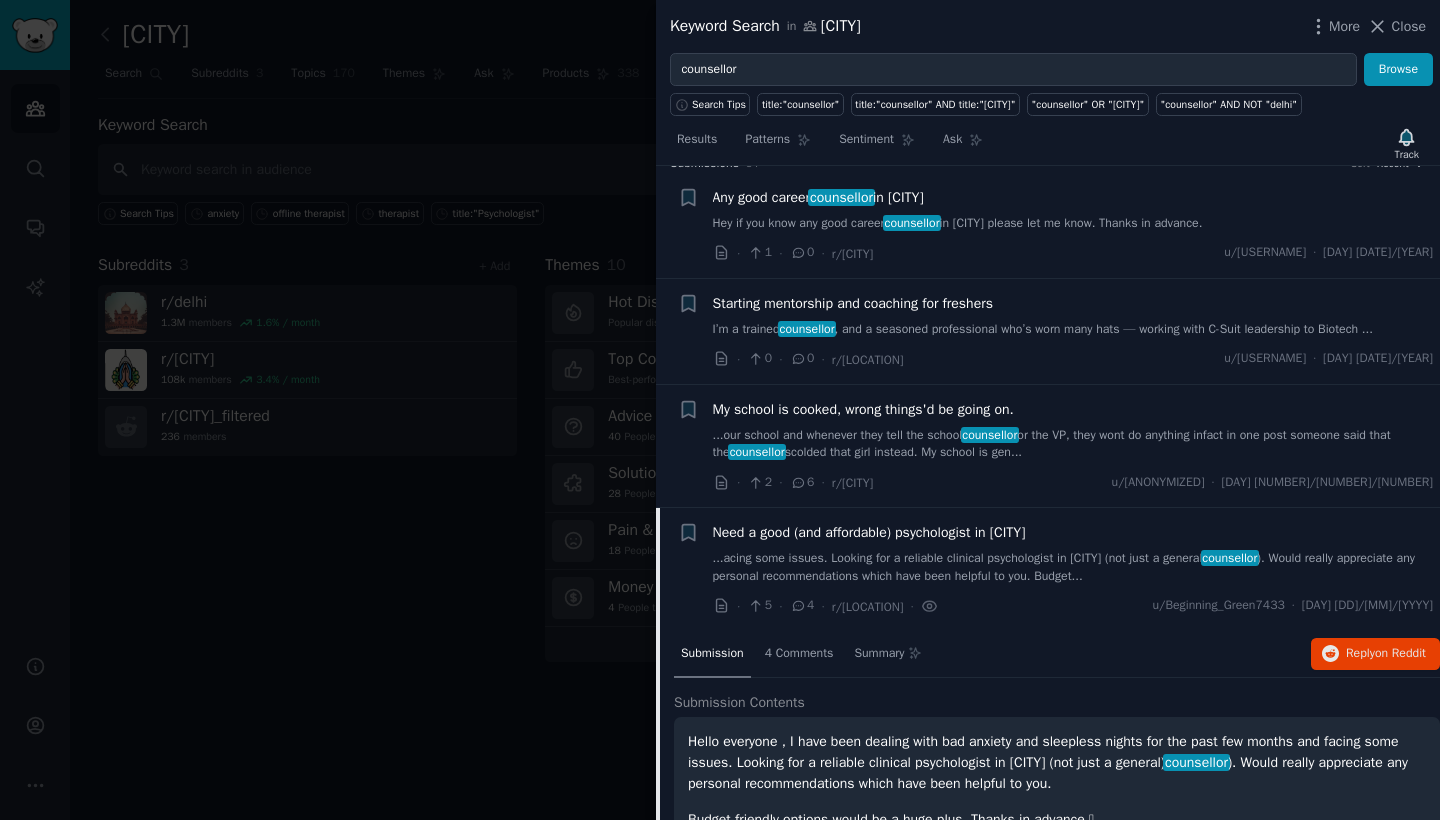 scroll, scrollTop: 365, scrollLeft: 0, axis: vertical 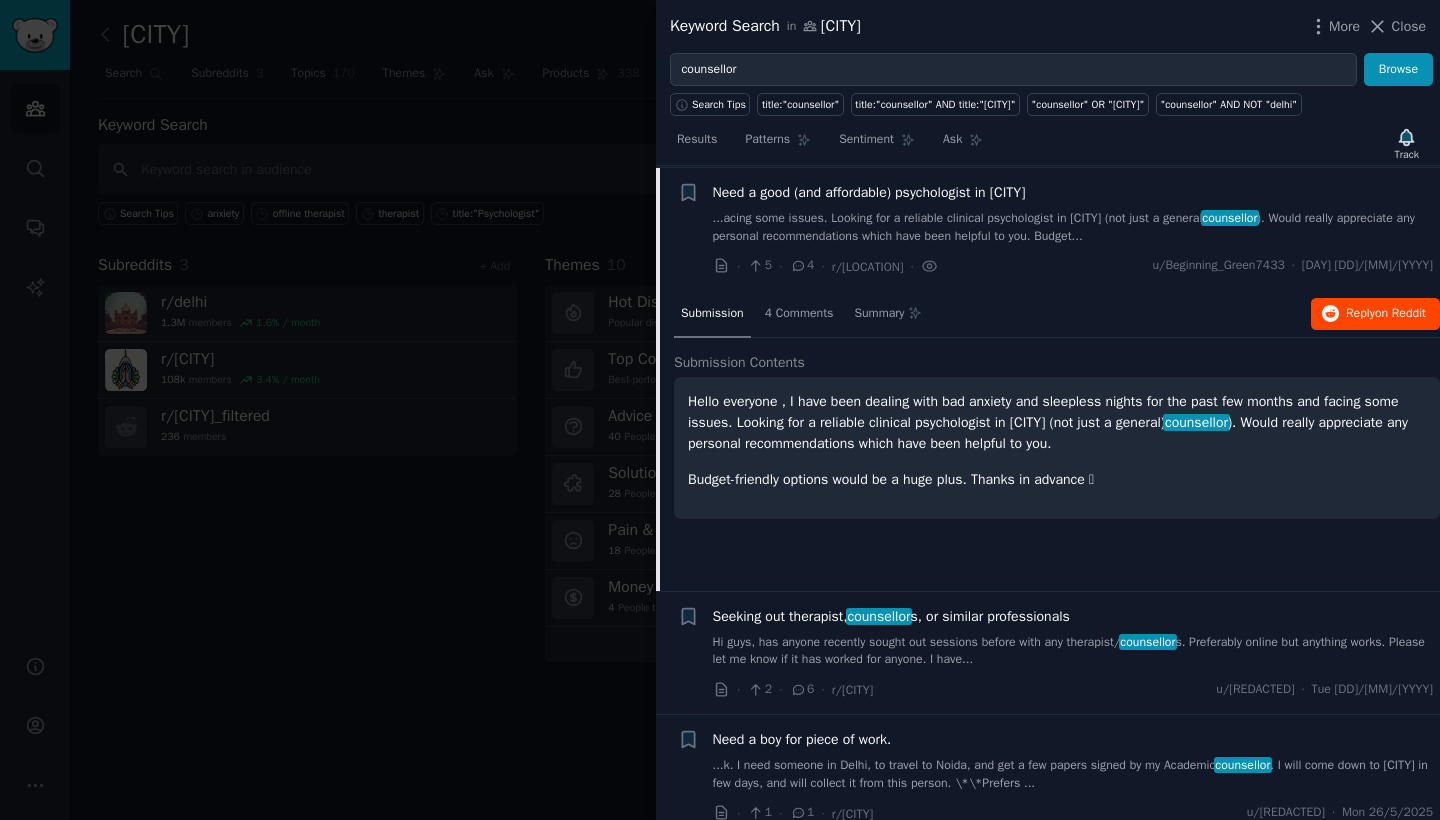 click on "Reply  on Reddit" at bounding box center (1375, 314) 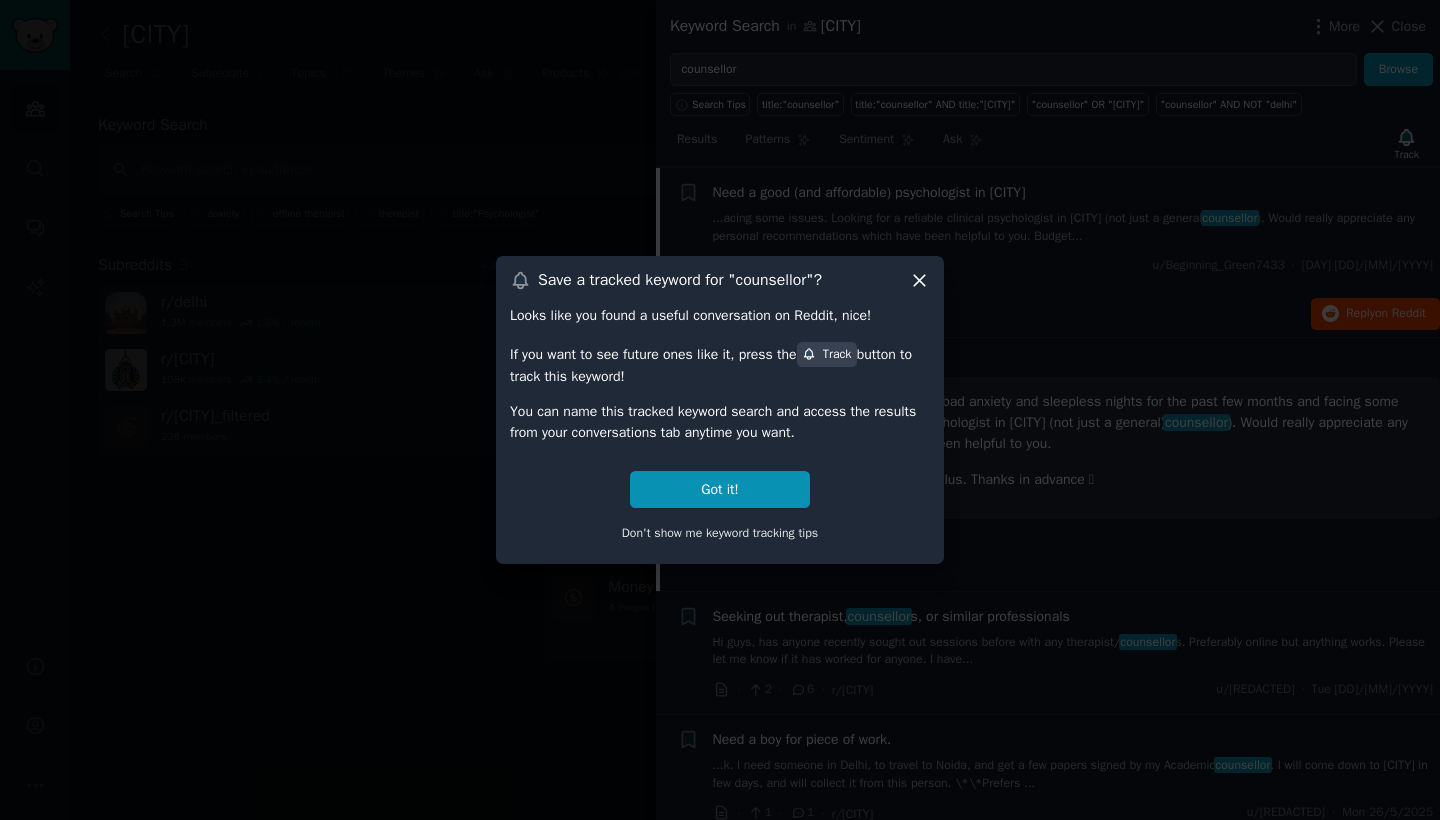 click 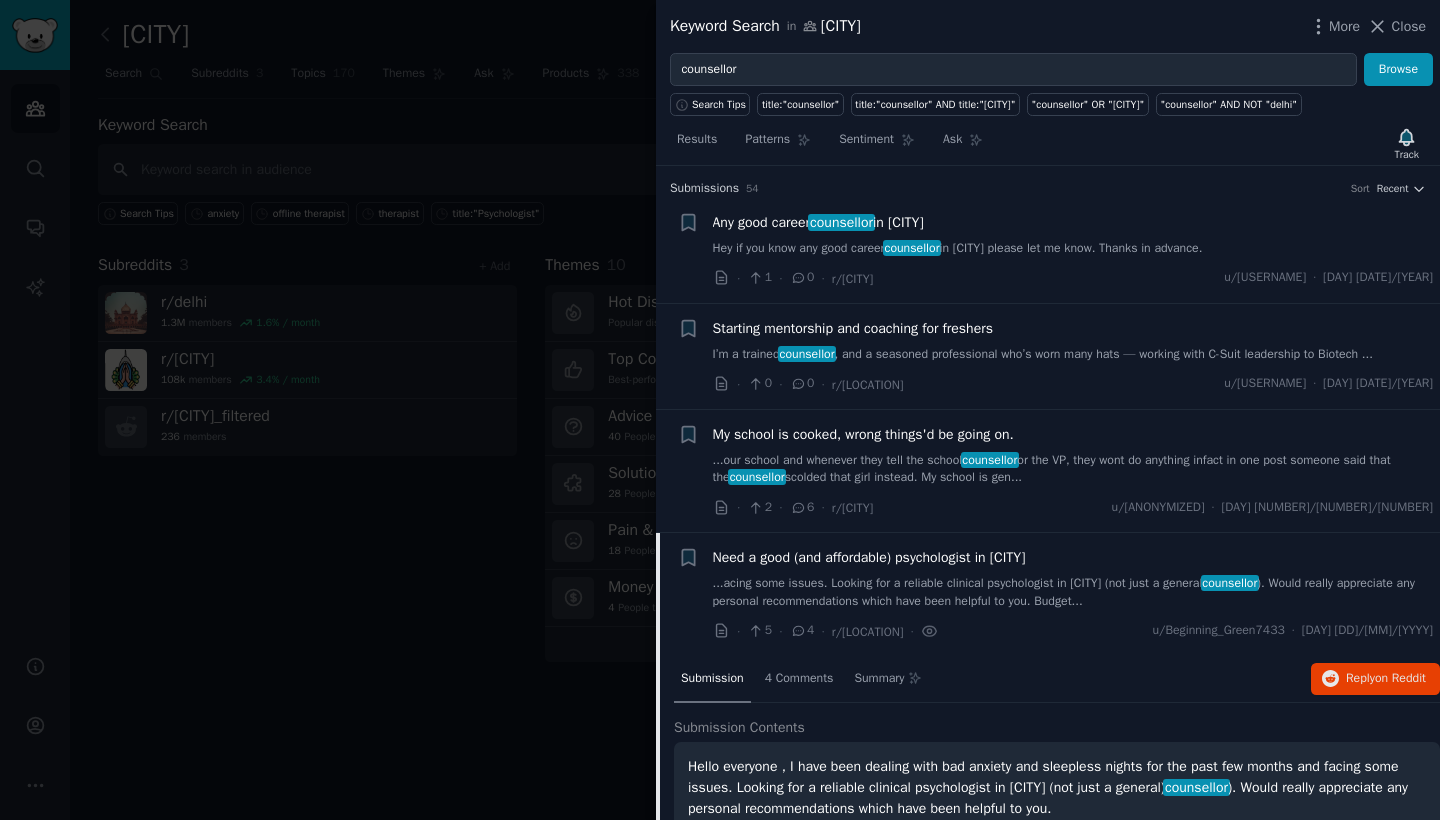 scroll, scrollTop: 0, scrollLeft: 0, axis: both 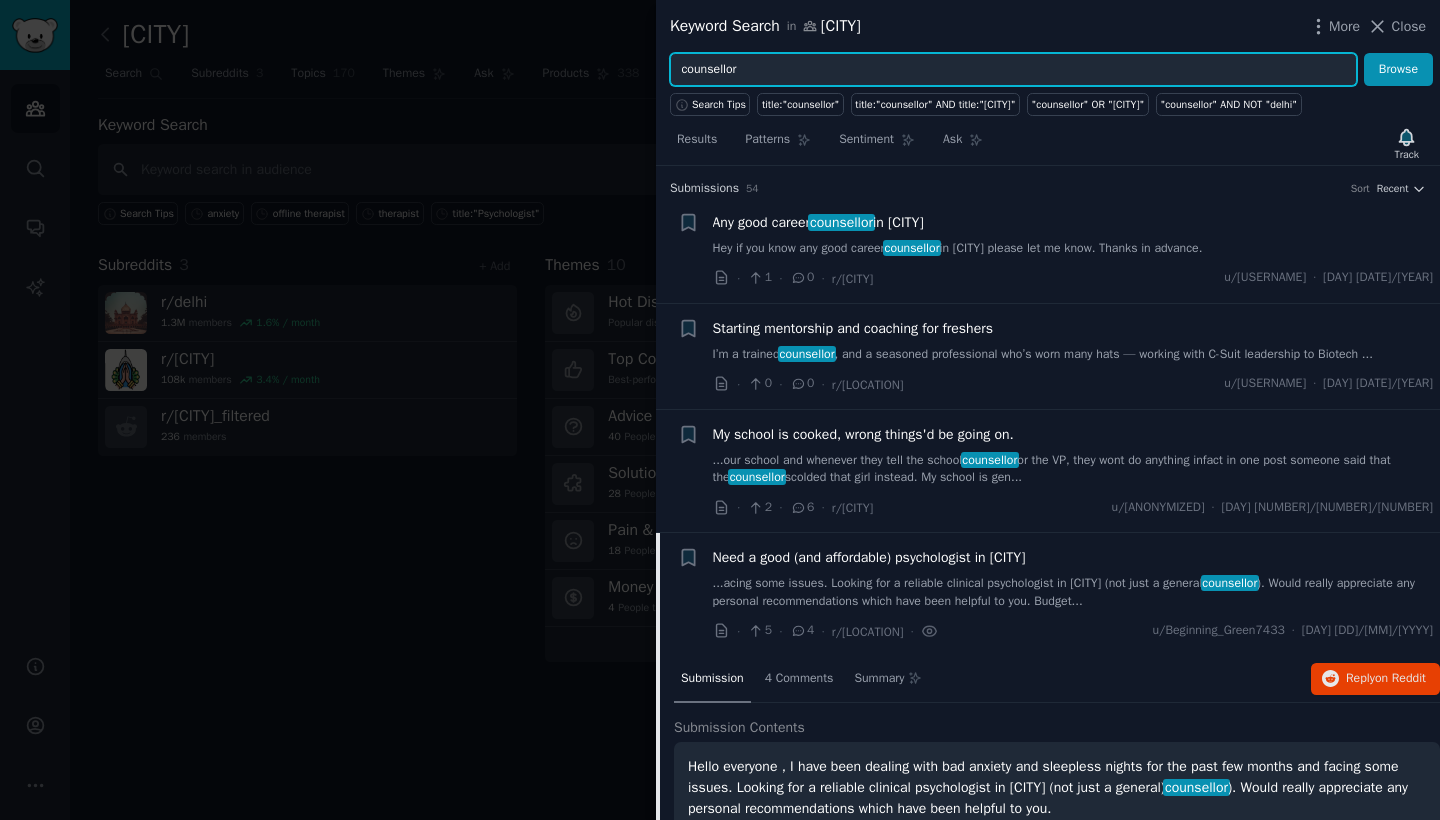 drag, startPoint x: 774, startPoint y: 73, endPoint x: 654, endPoint y: 70, distance: 120.03749 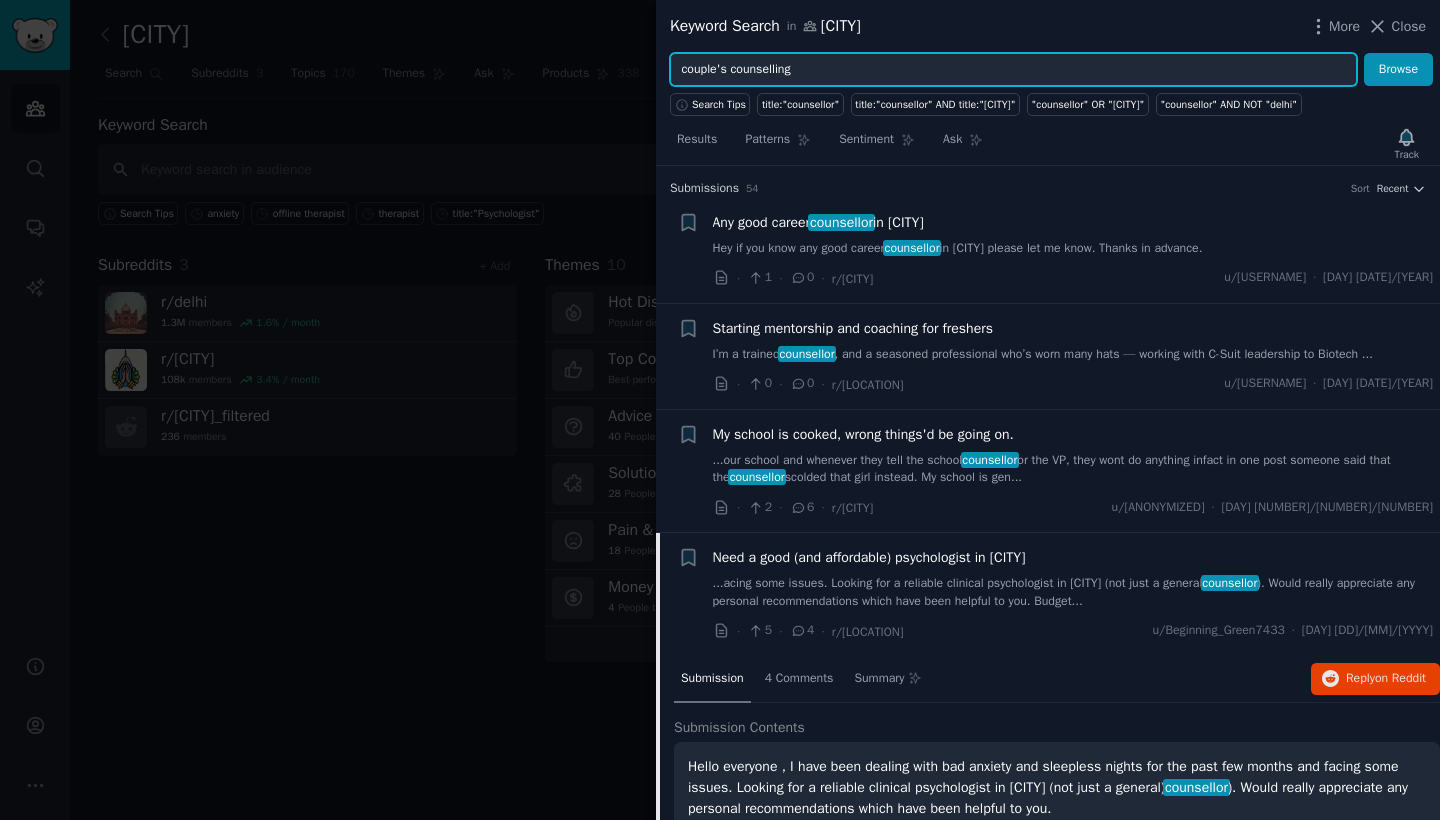 type on "couple's counselling" 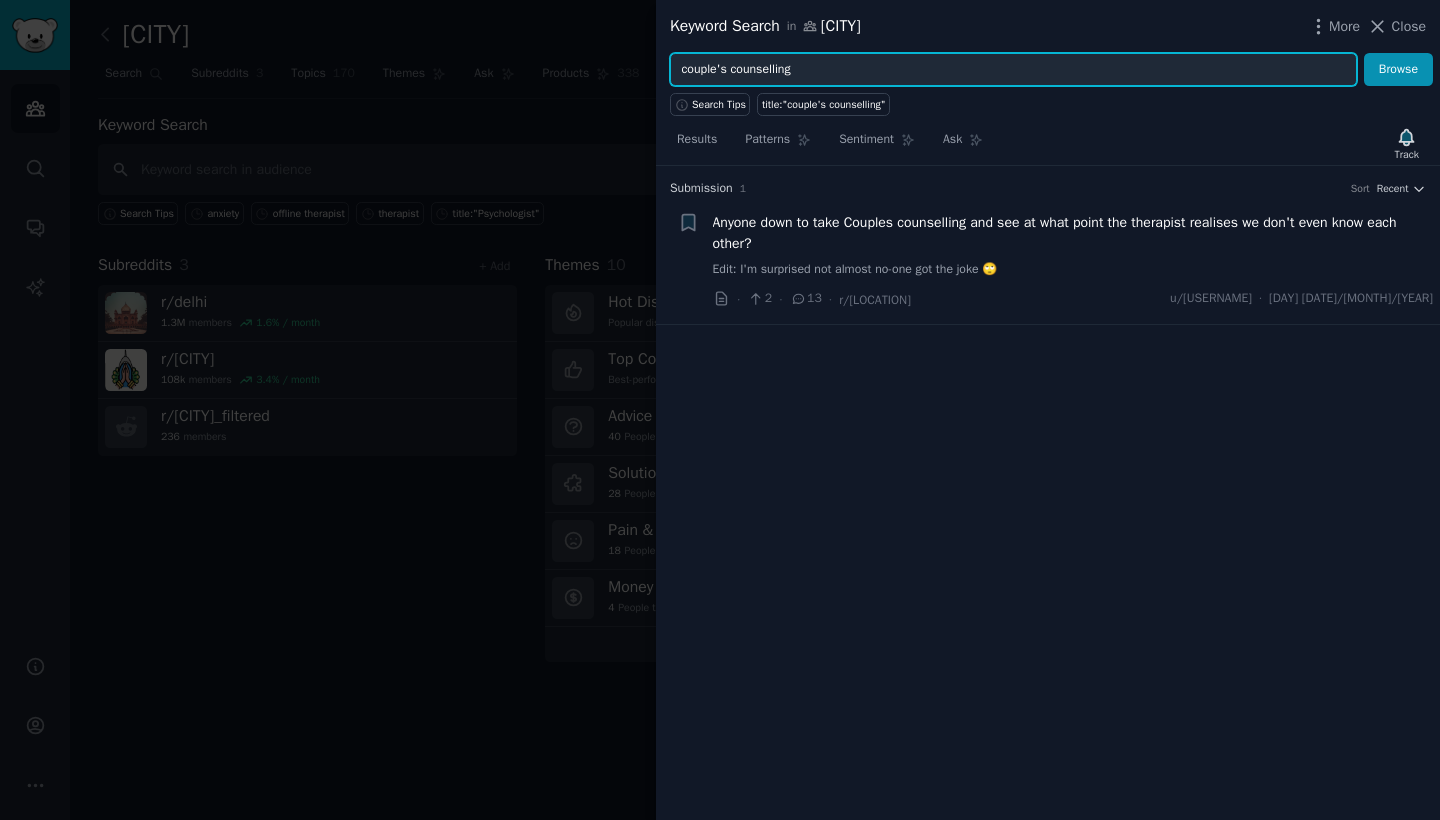 drag, startPoint x: 832, startPoint y: 70, endPoint x: 655, endPoint y: 56, distance: 177.55281 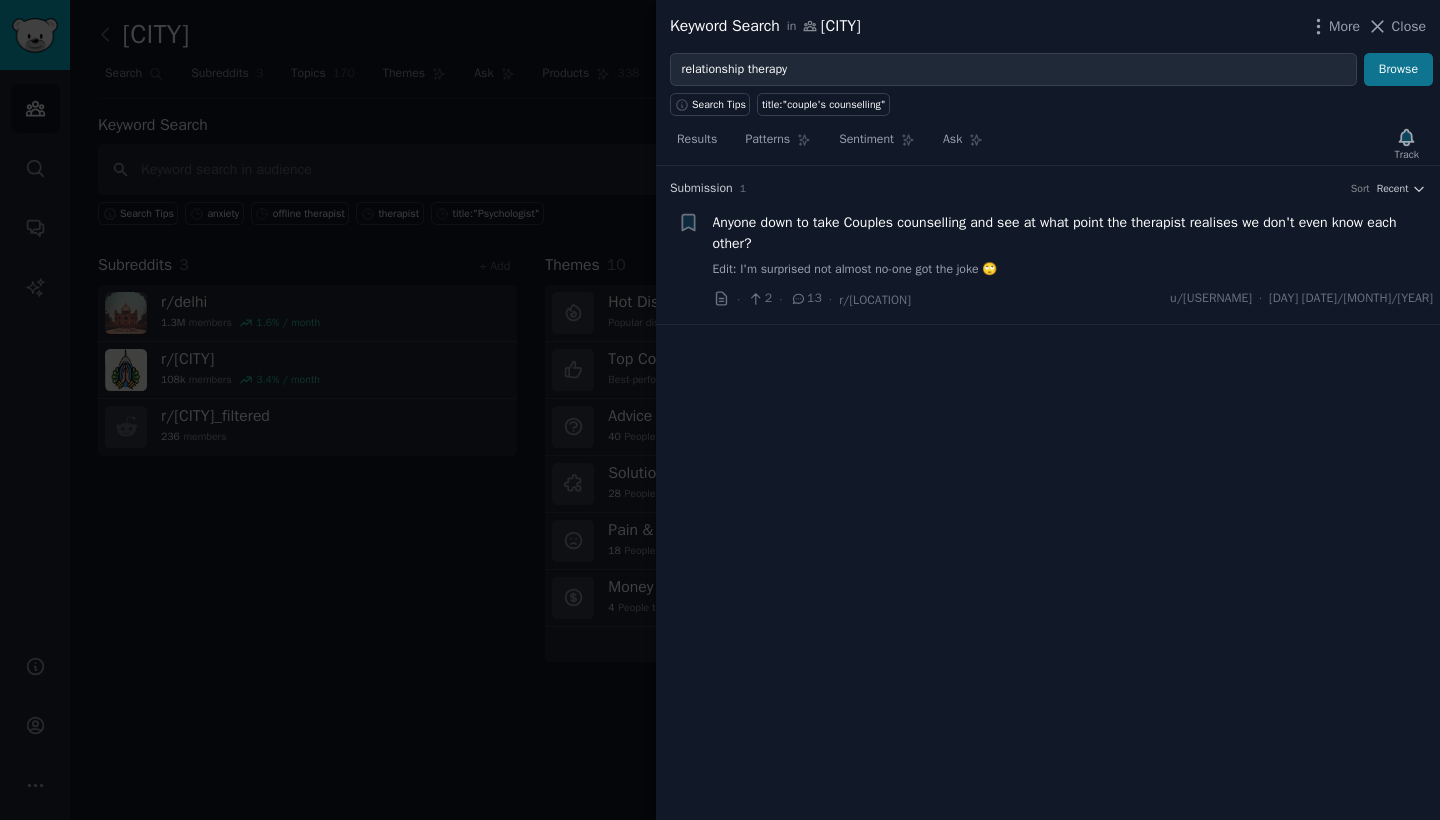 click on "Browse" at bounding box center [1398, 70] 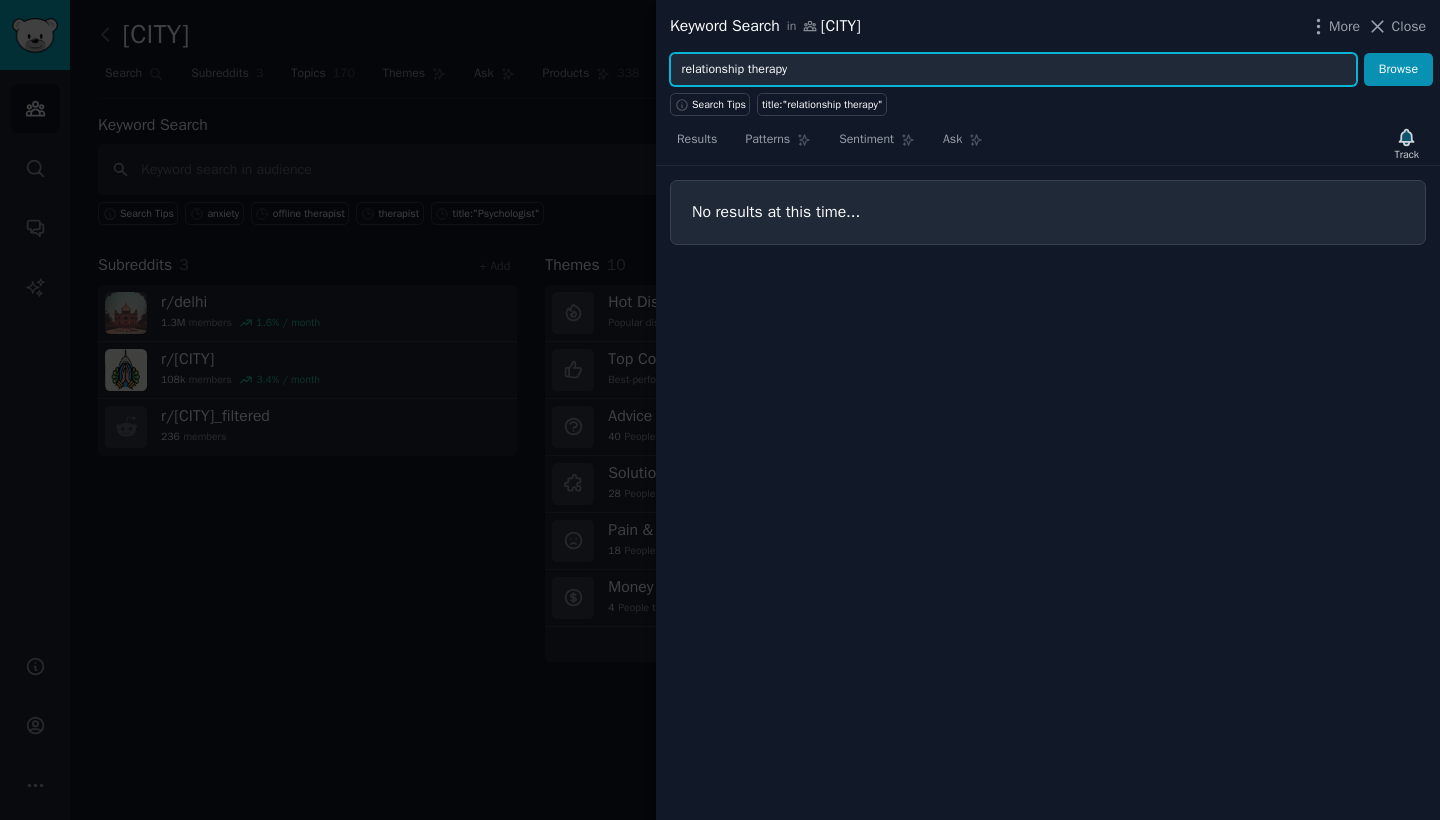 drag, startPoint x: 819, startPoint y: 72, endPoint x: 757, endPoint y: 62, distance: 62.801273 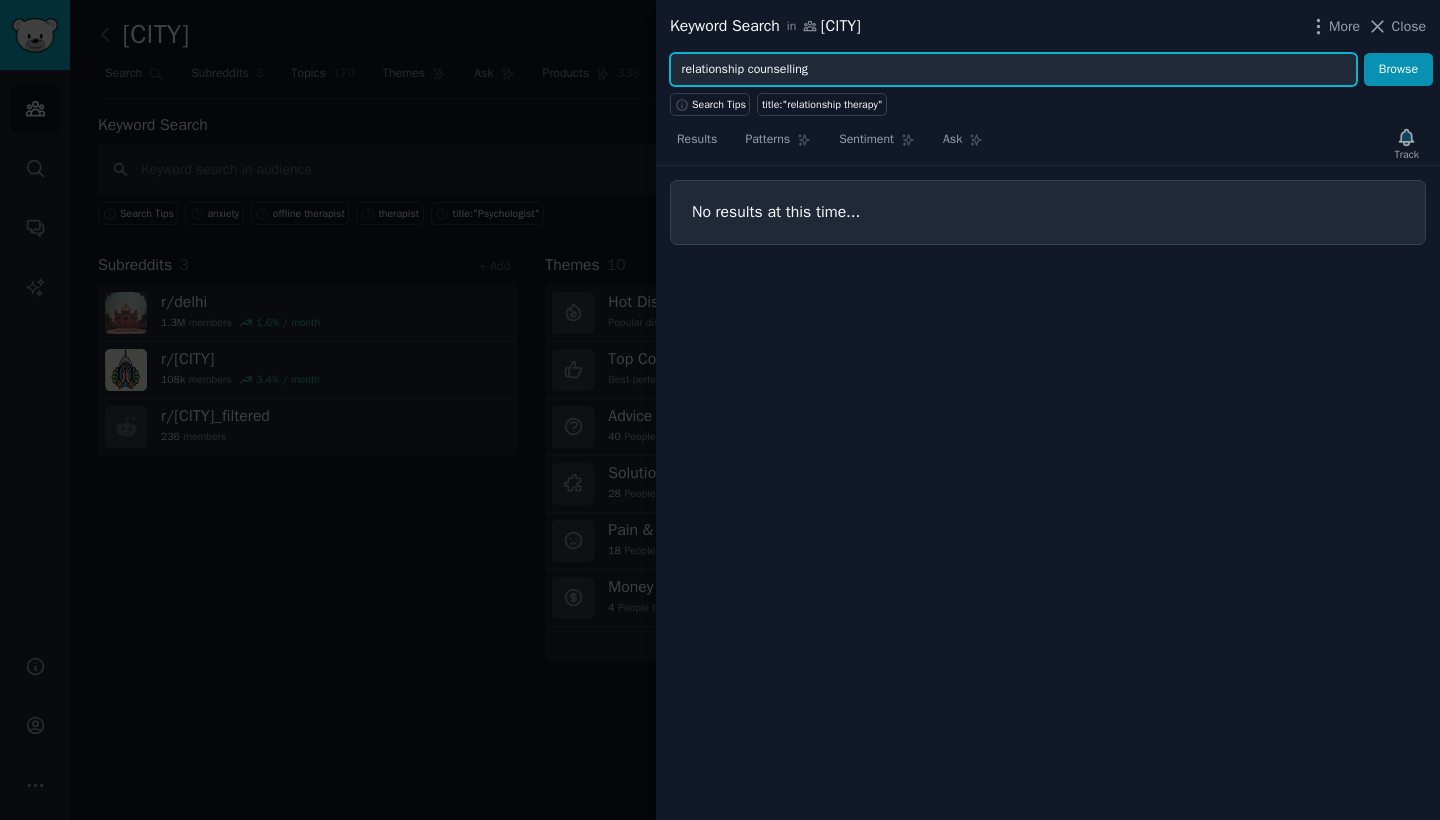 type on "relationship counselling" 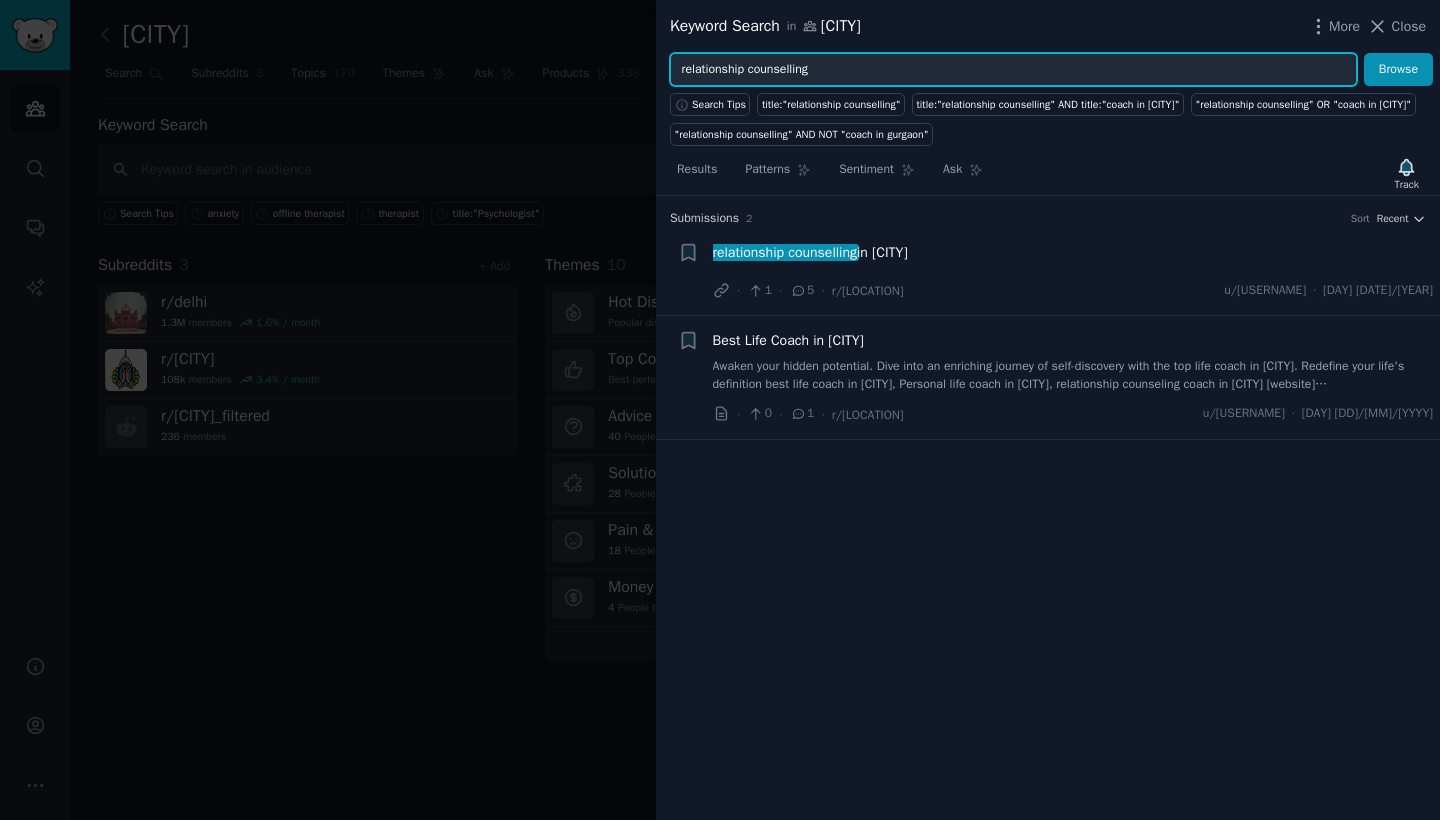 drag, startPoint x: 840, startPoint y: 67, endPoint x: 640, endPoint y: 59, distance: 200.15994 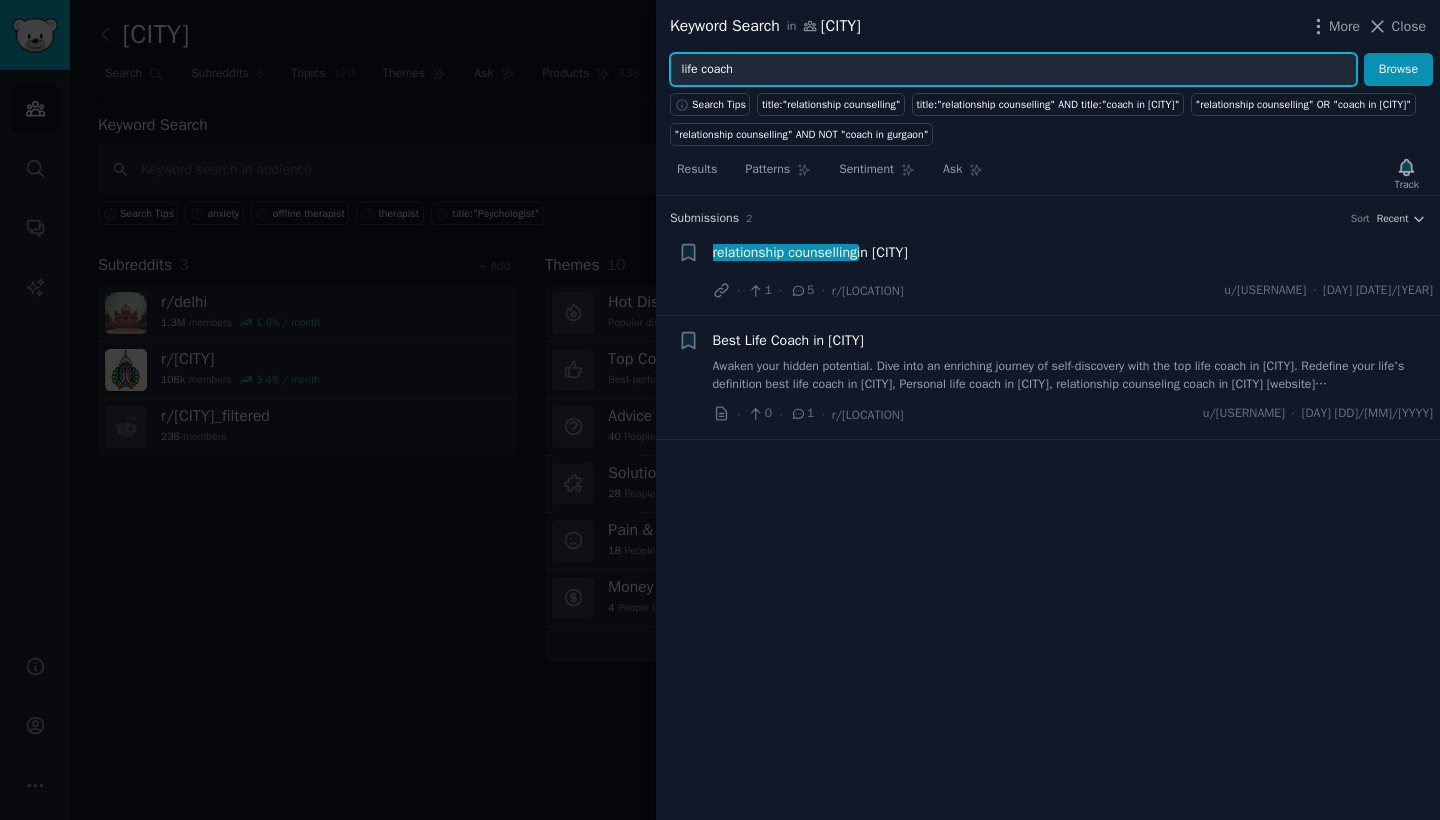type on "life coach" 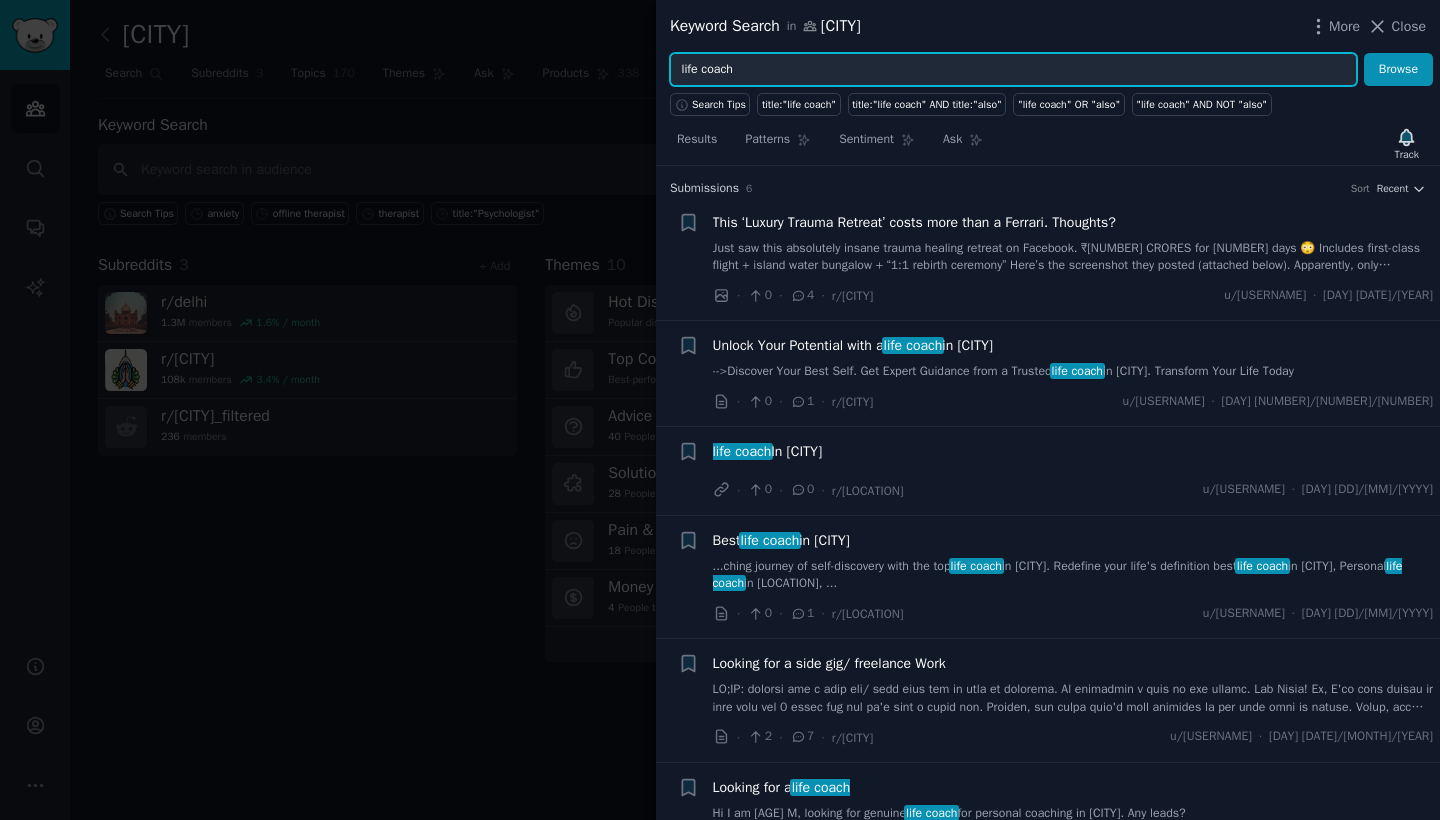 scroll, scrollTop: 0, scrollLeft: 0, axis: both 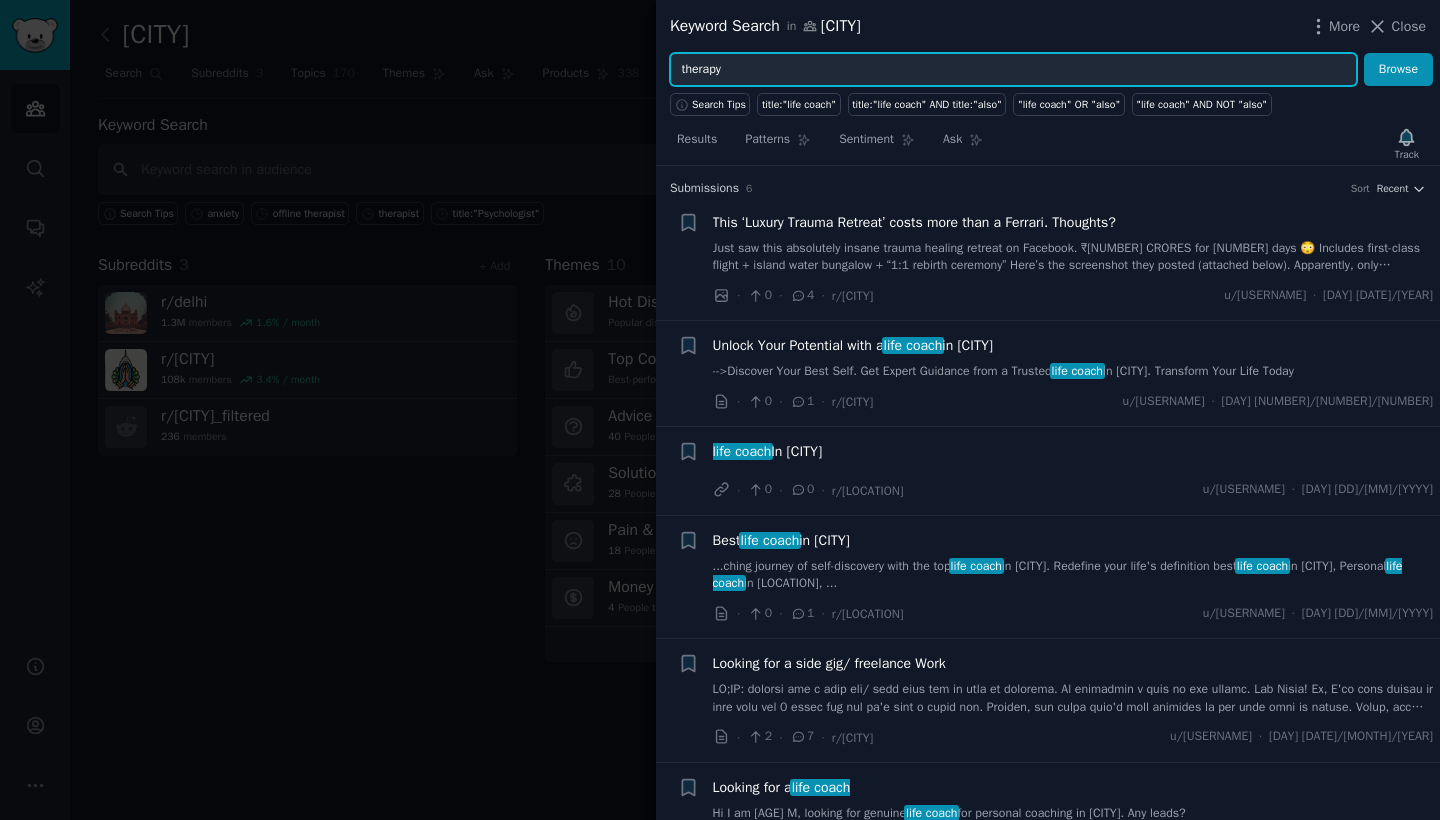type on "therapy" 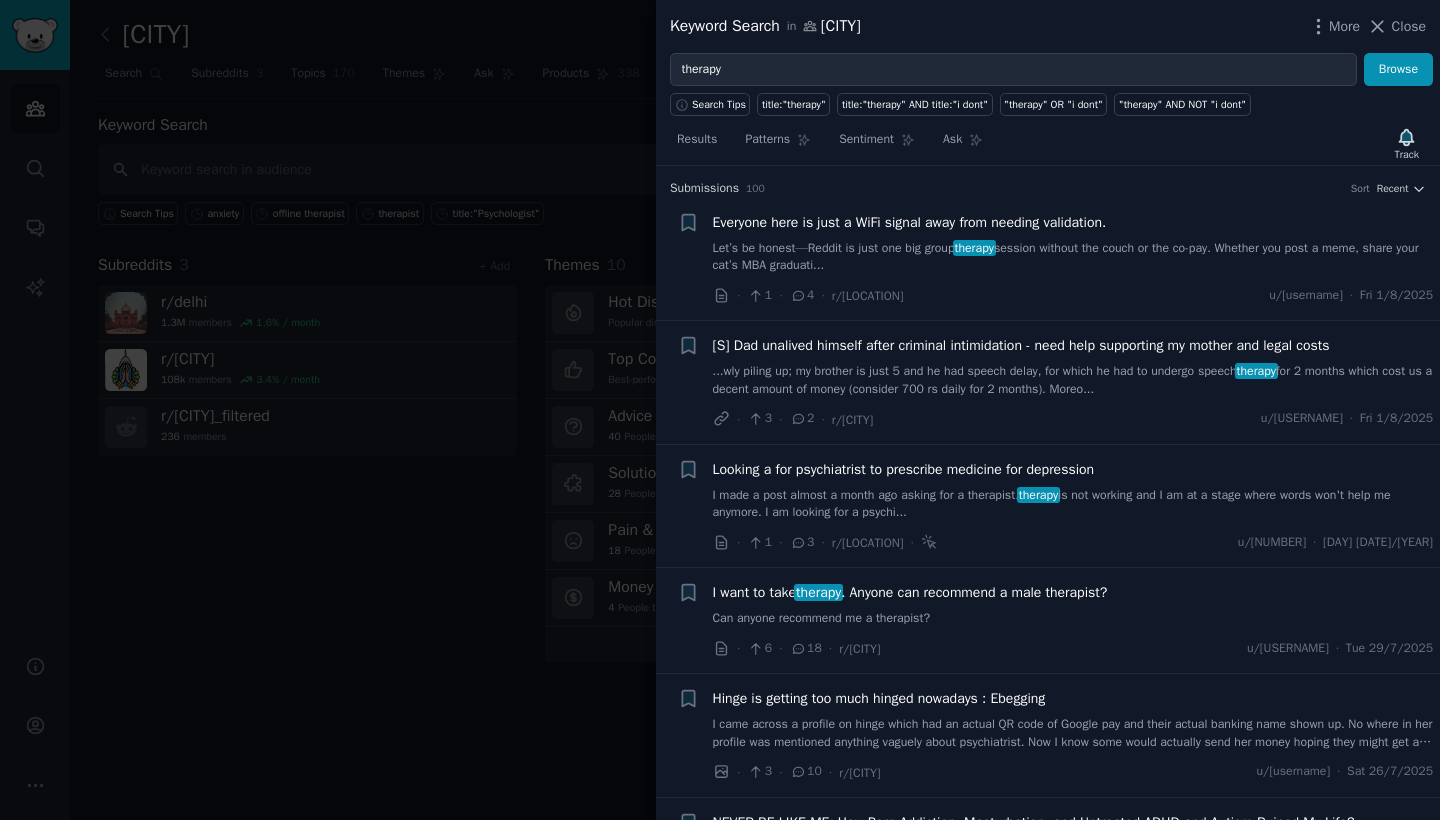 click on "Let’s be honest—Reddit is just one big group  therapy  session without the couch or the co-pay. Whether you post a meme, share your cat’s MBA graduati..." at bounding box center [1073, 257] 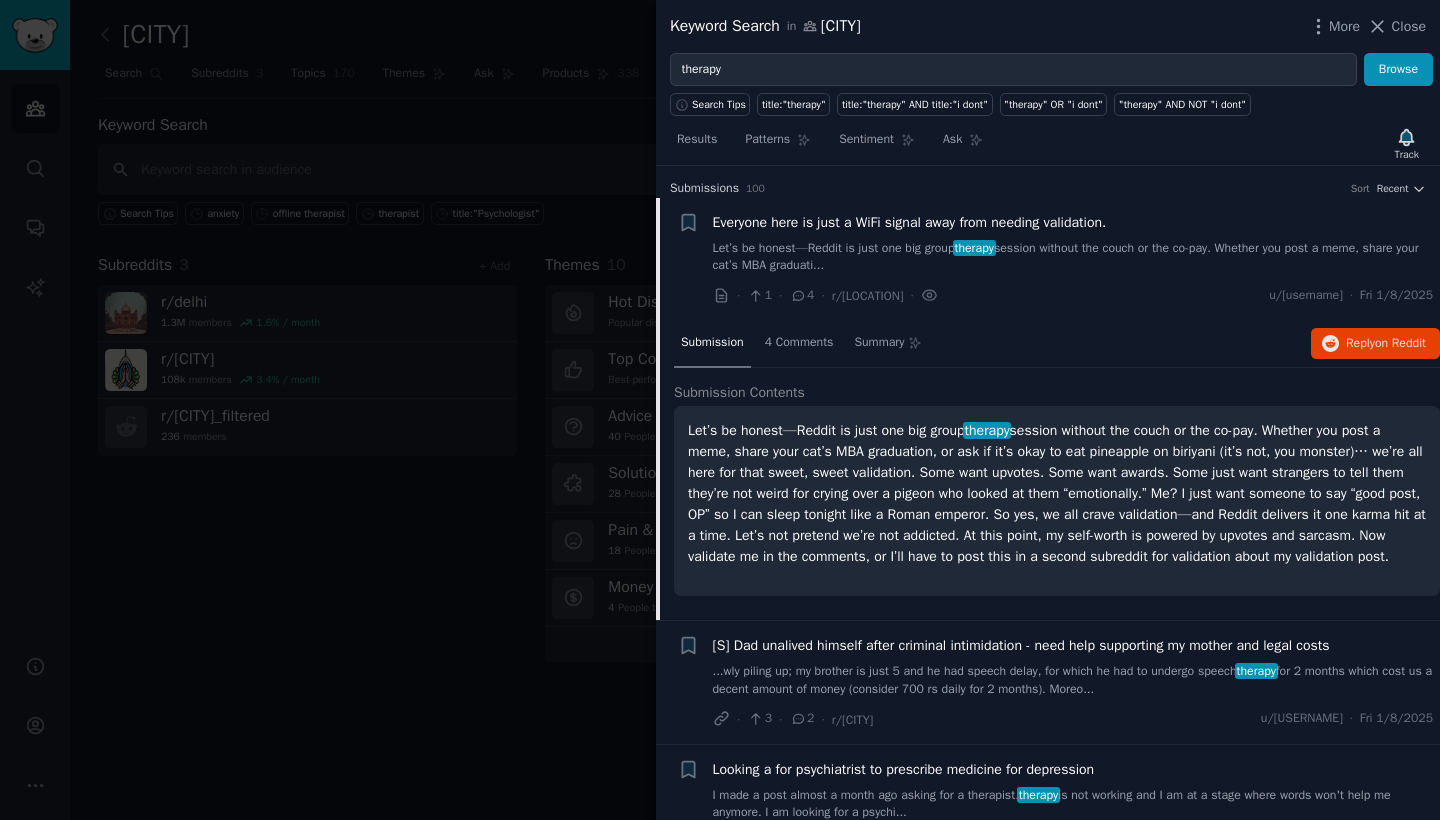 scroll, scrollTop: 31, scrollLeft: 0, axis: vertical 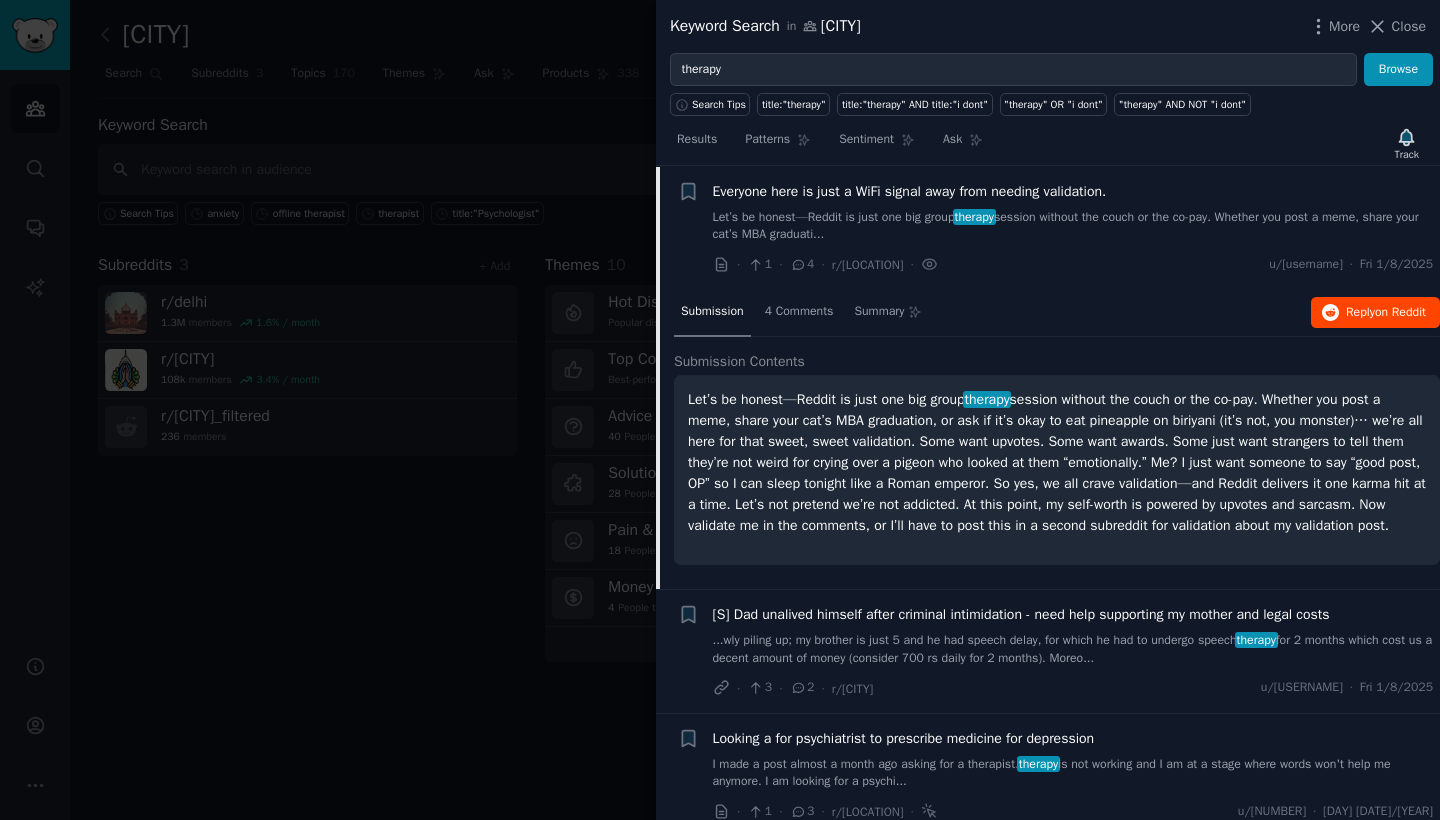 click on "Reply  on Reddit" at bounding box center [1386, 313] 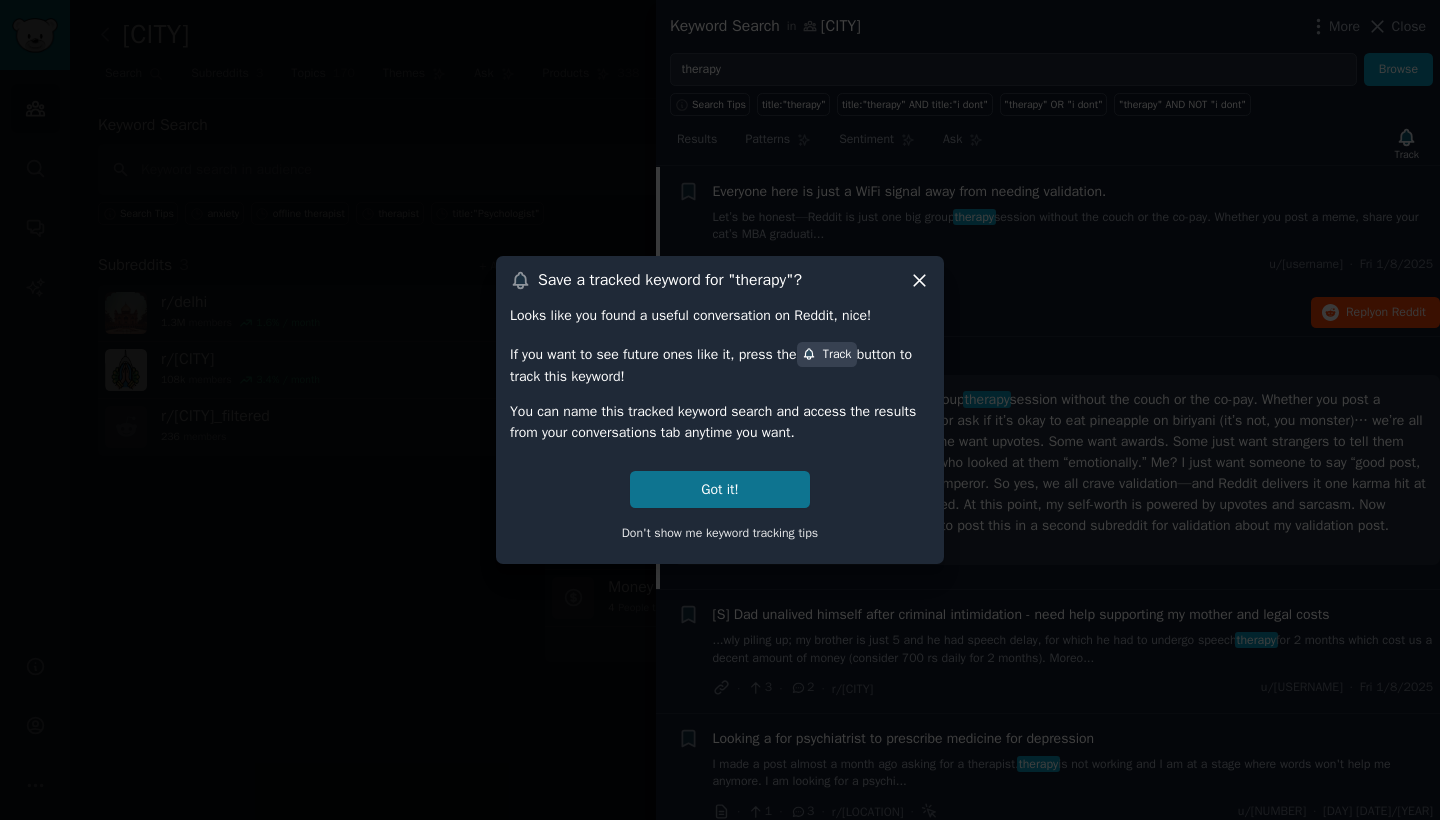 click on "Got it!" at bounding box center [719, 489] 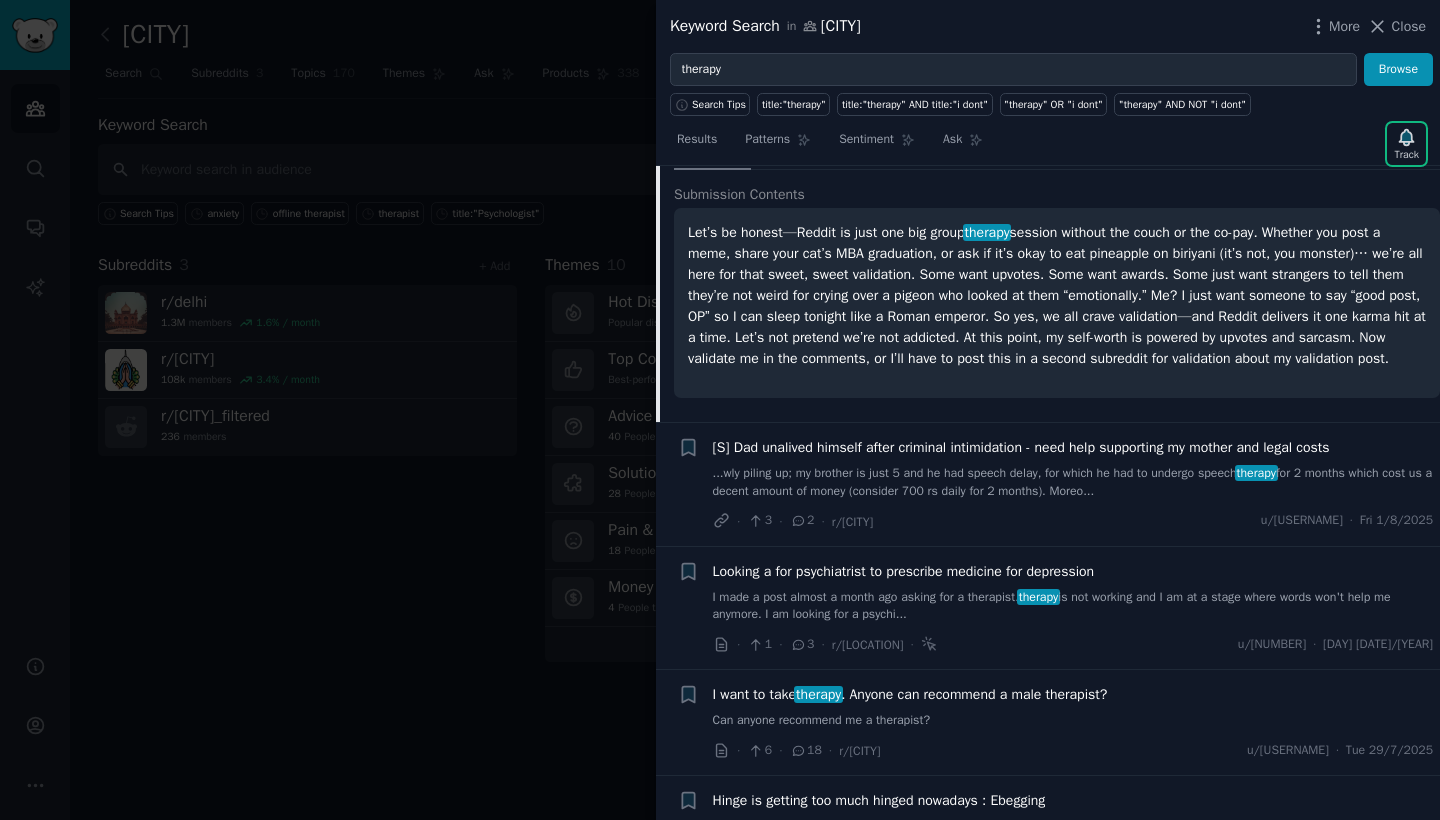 scroll, scrollTop: 199, scrollLeft: 0, axis: vertical 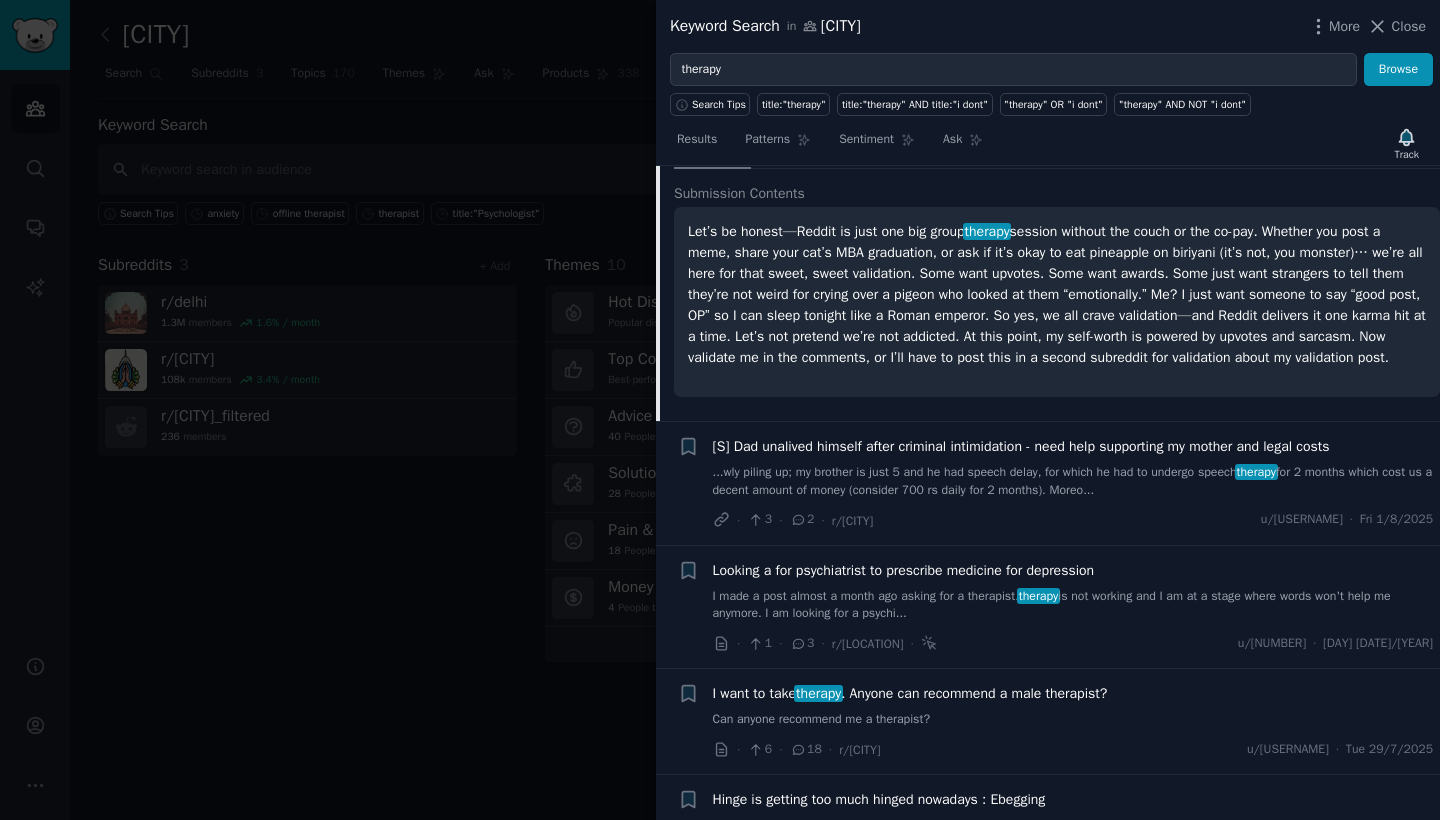 click on "I made a post almost a month ago asking for a therapist.  therapy  is not working and I am at a stage where words won't help me anymore. I am looking for a psychi..." at bounding box center (1073, 605) 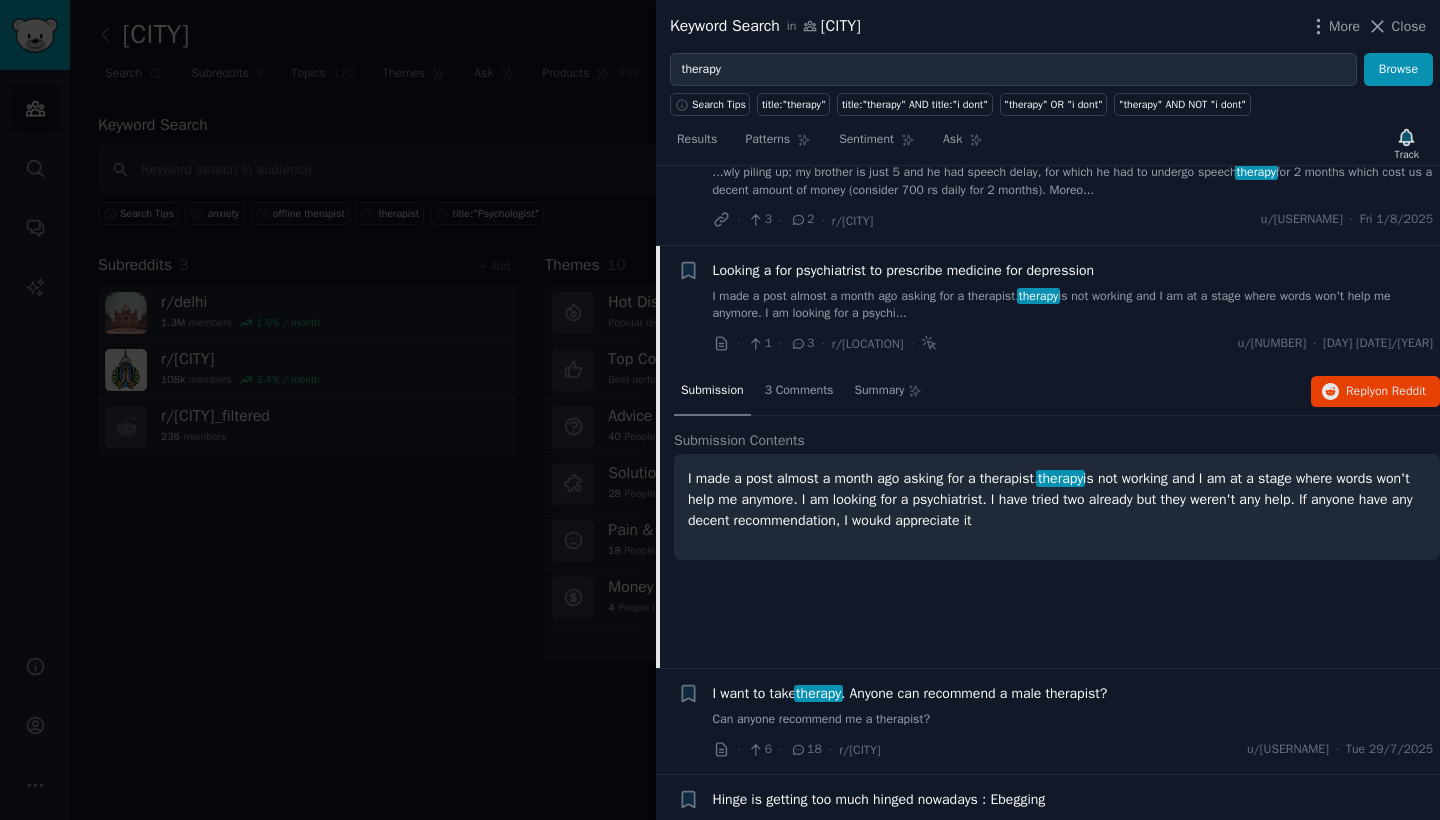 scroll, scrollTop: 276, scrollLeft: 0, axis: vertical 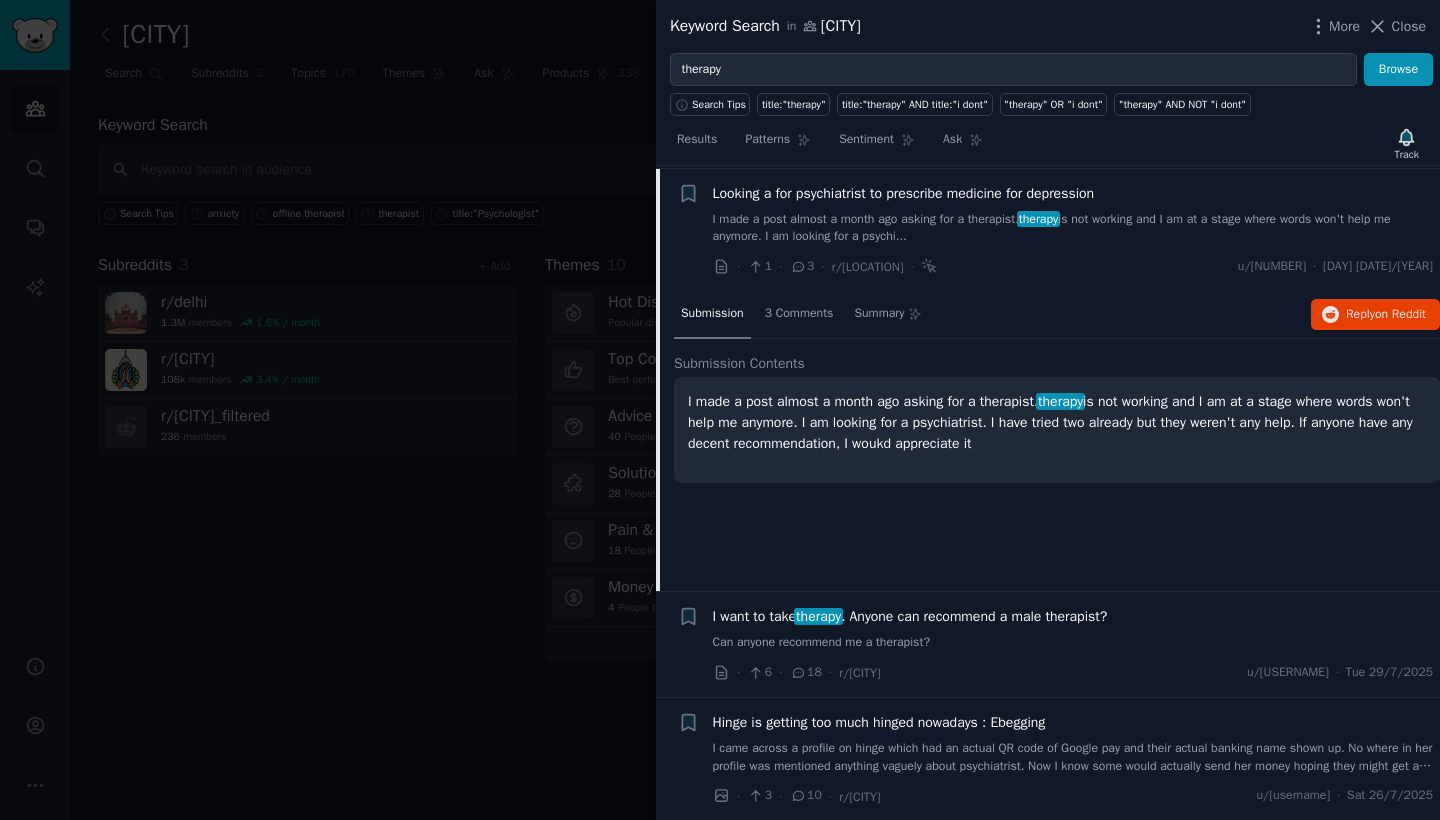 click on "I made a post almost a month ago asking for a therapist. therapy is not working and I am at a stage where words won't help me anymore. I am looking for a psychiatrist. I have tried two already but they weren't any help. If anyone have any decent recommendation, I woukd appreciate it" at bounding box center (1057, 422) 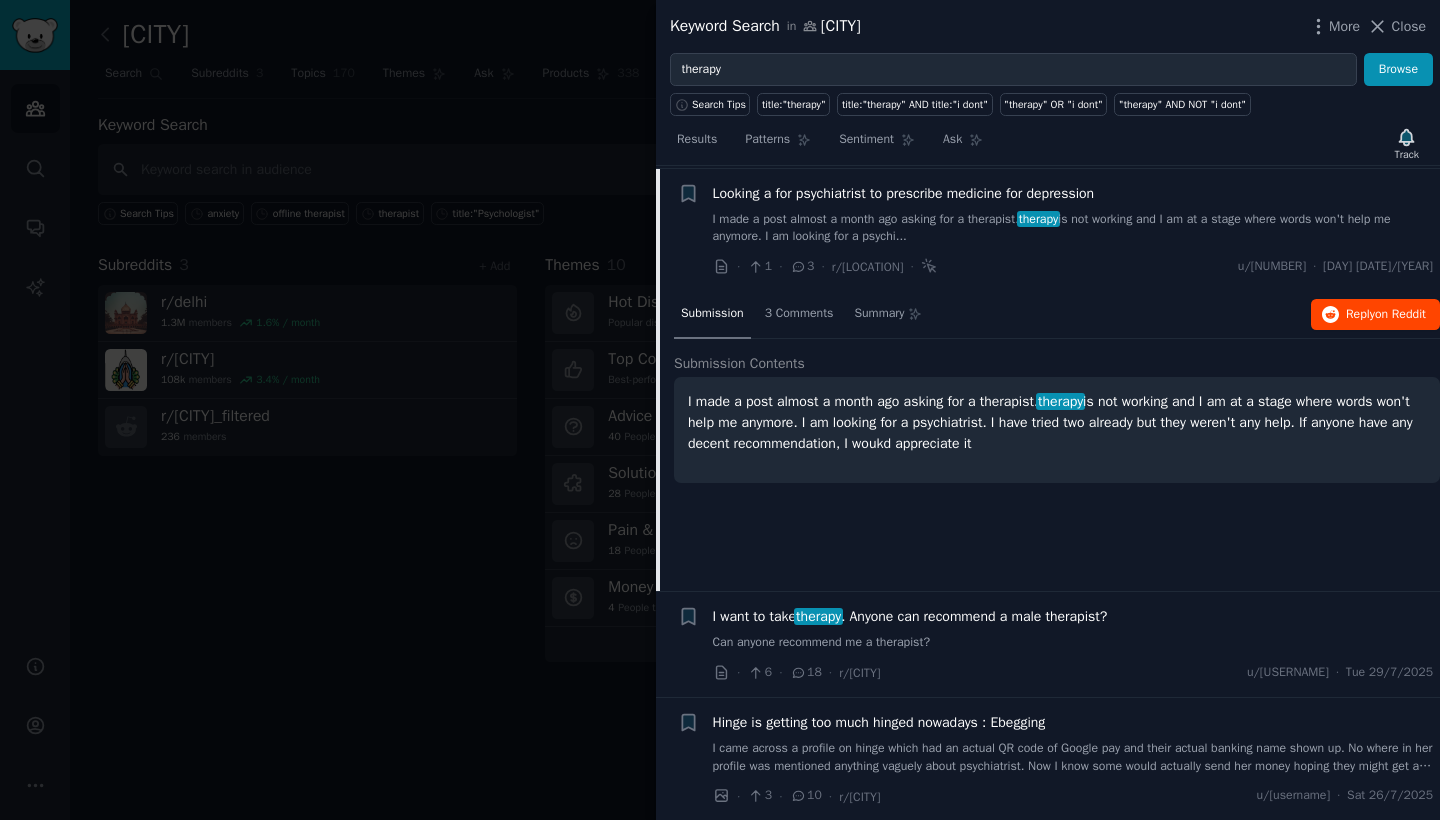 click on "on Reddit" at bounding box center (1400, 314) 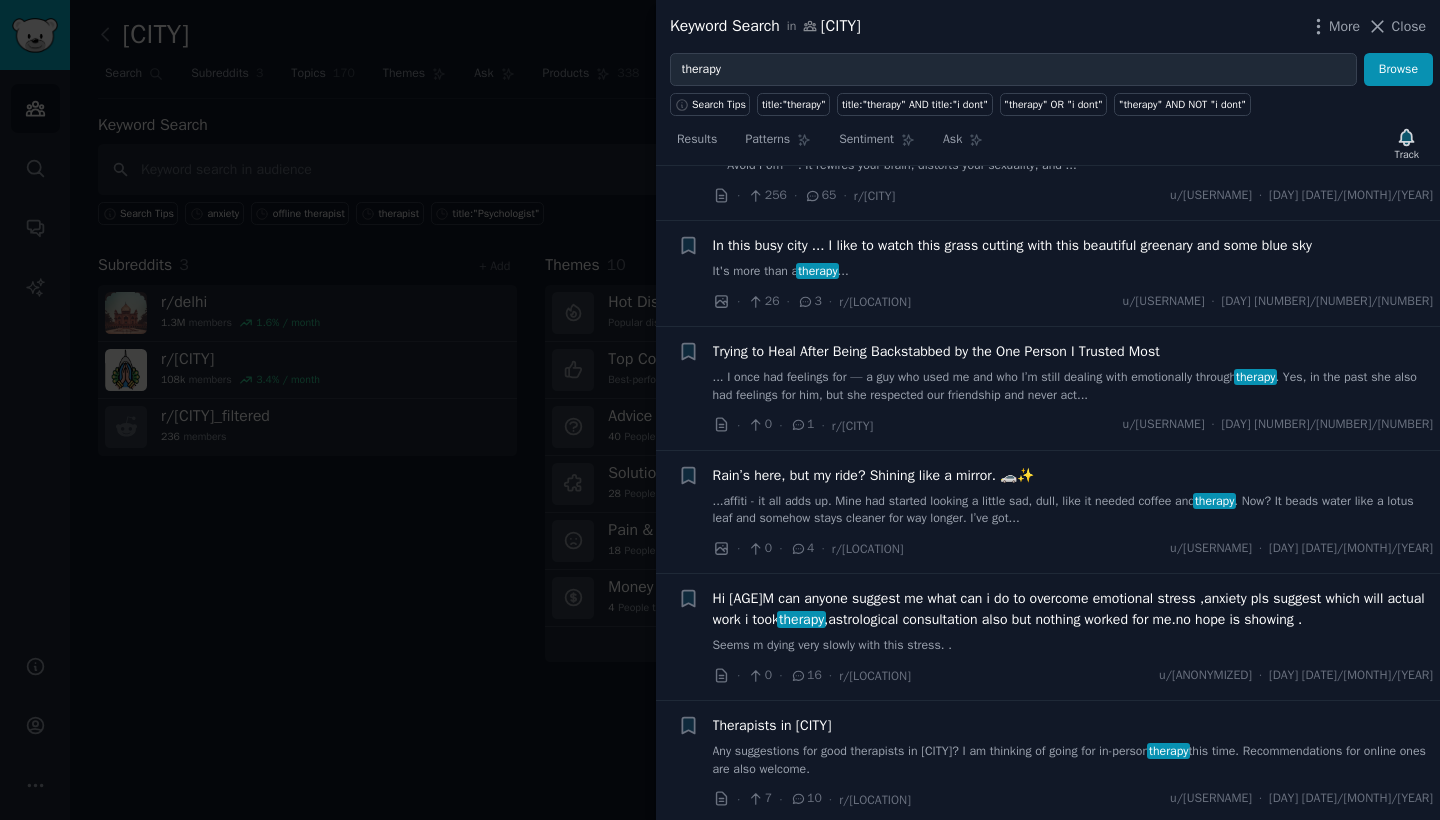 scroll, scrollTop: 1002, scrollLeft: 0, axis: vertical 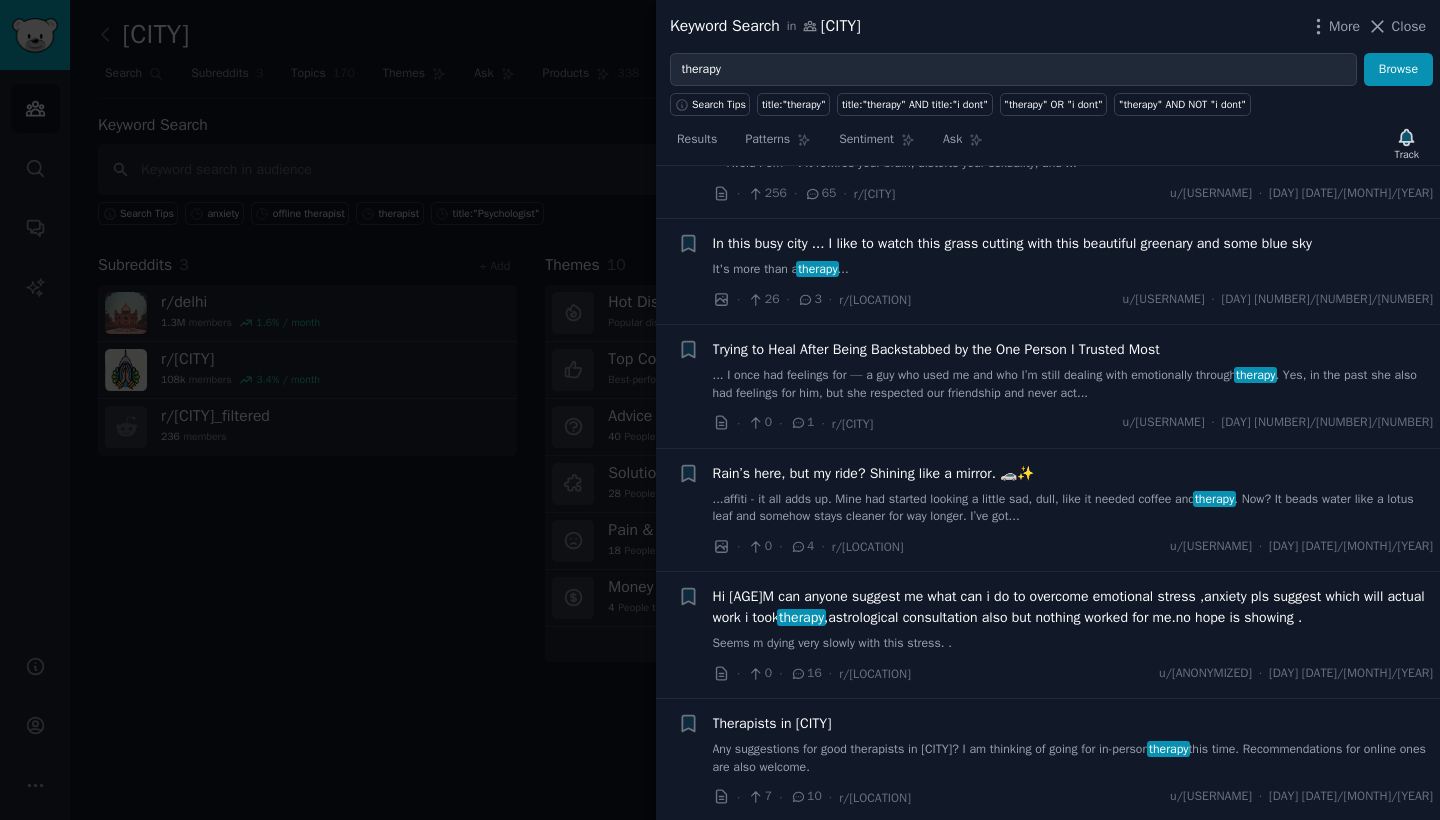 click on "Hi [AGE]M can anyone suggest me what can i do to overcome emotional stress ,anxiety pls suggest which will actual work i took  therapy  ,astrological consultation also but nothing worked for me.no hope is showing ." at bounding box center (1073, 607) 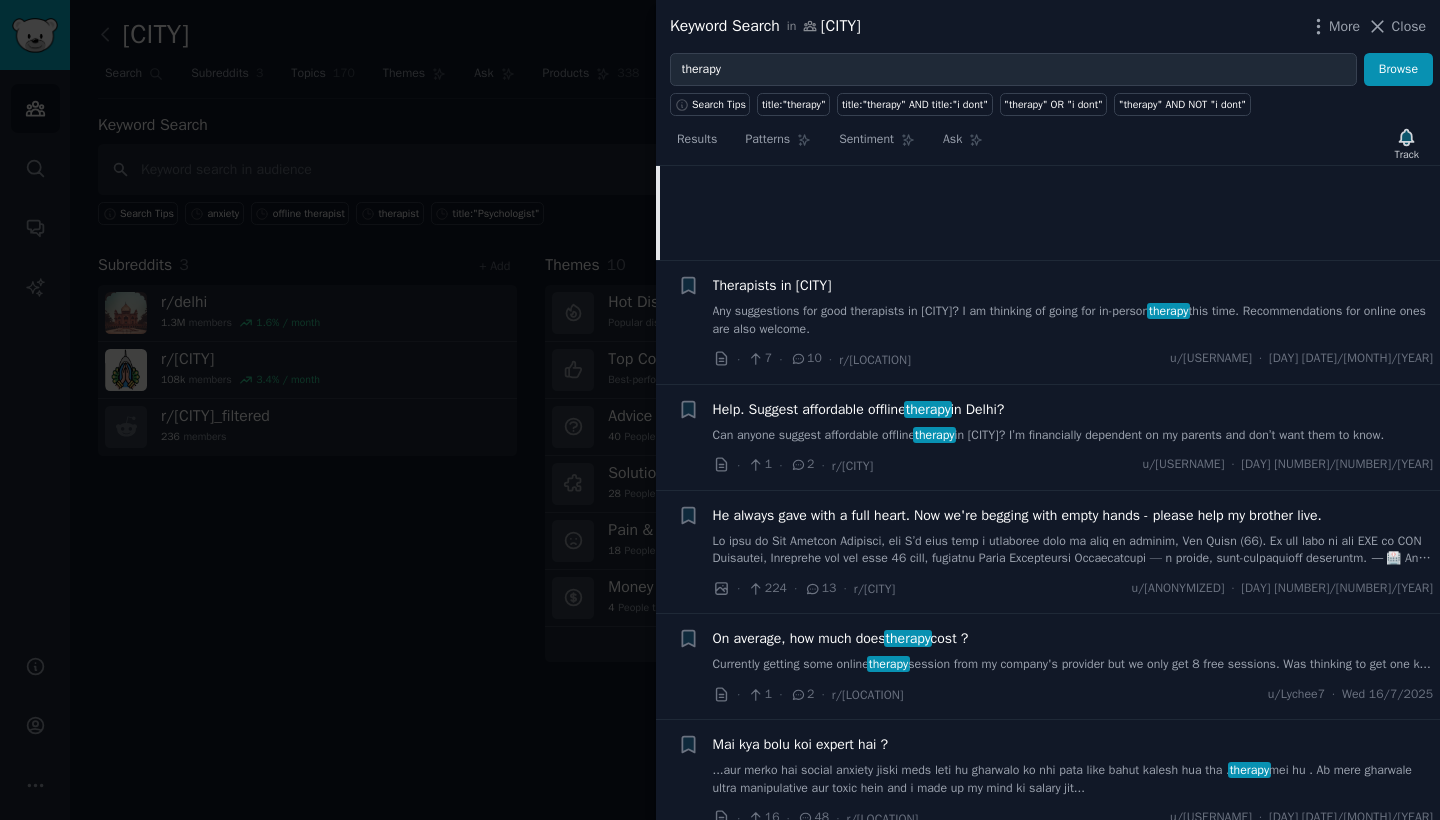 scroll, scrollTop: 1491, scrollLeft: 0, axis: vertical 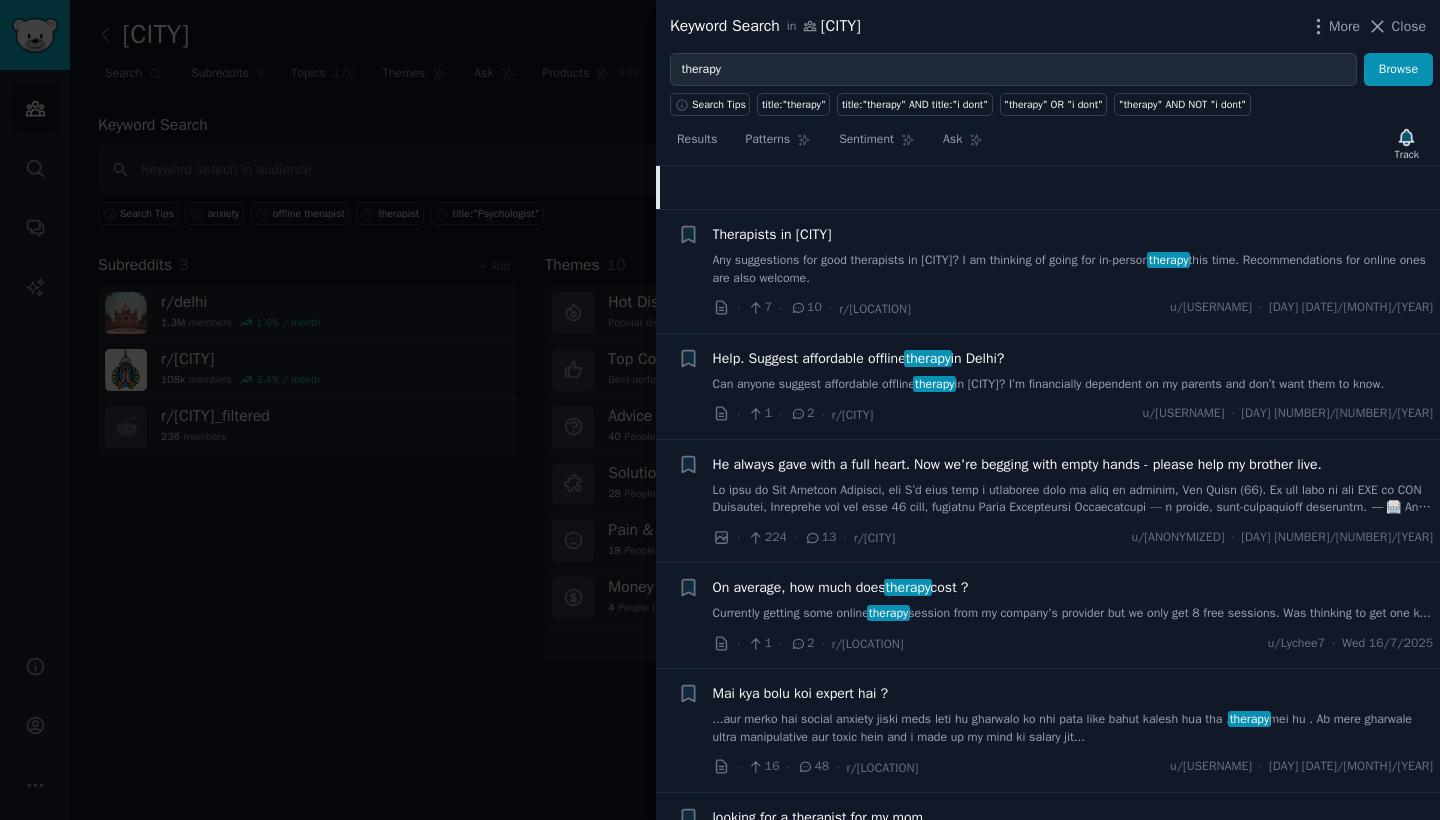click on "Currently getting some online therapy session from my company's provider but we only get 8 free sessions.
Was thinking to get one k..." at bounding box center (1073, 614) 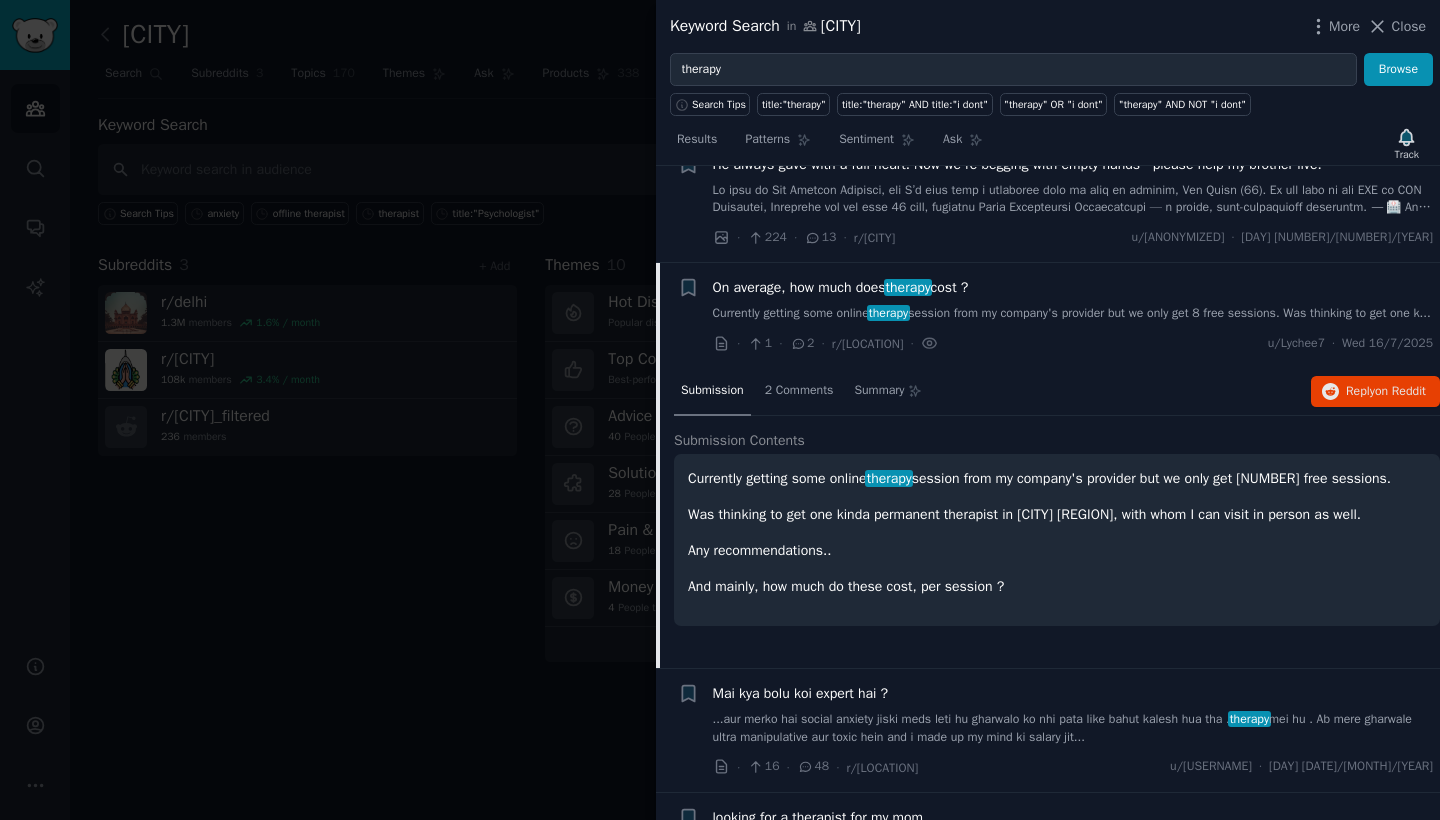 scroll, scrollTop: 1594, scrollLeft: 0, axis: vertical 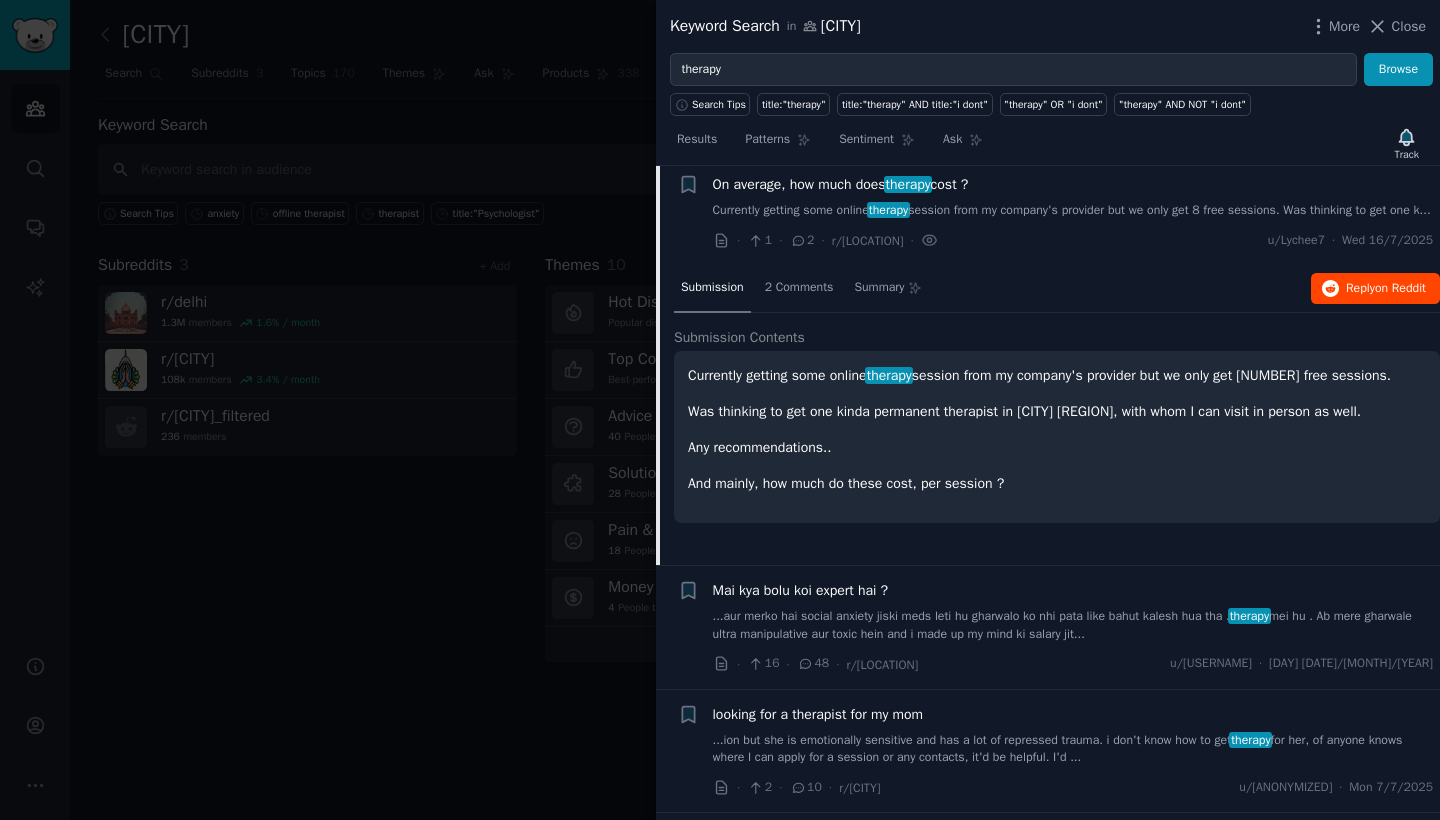 click on "on Reddit" at bounding box center (1400, 288) 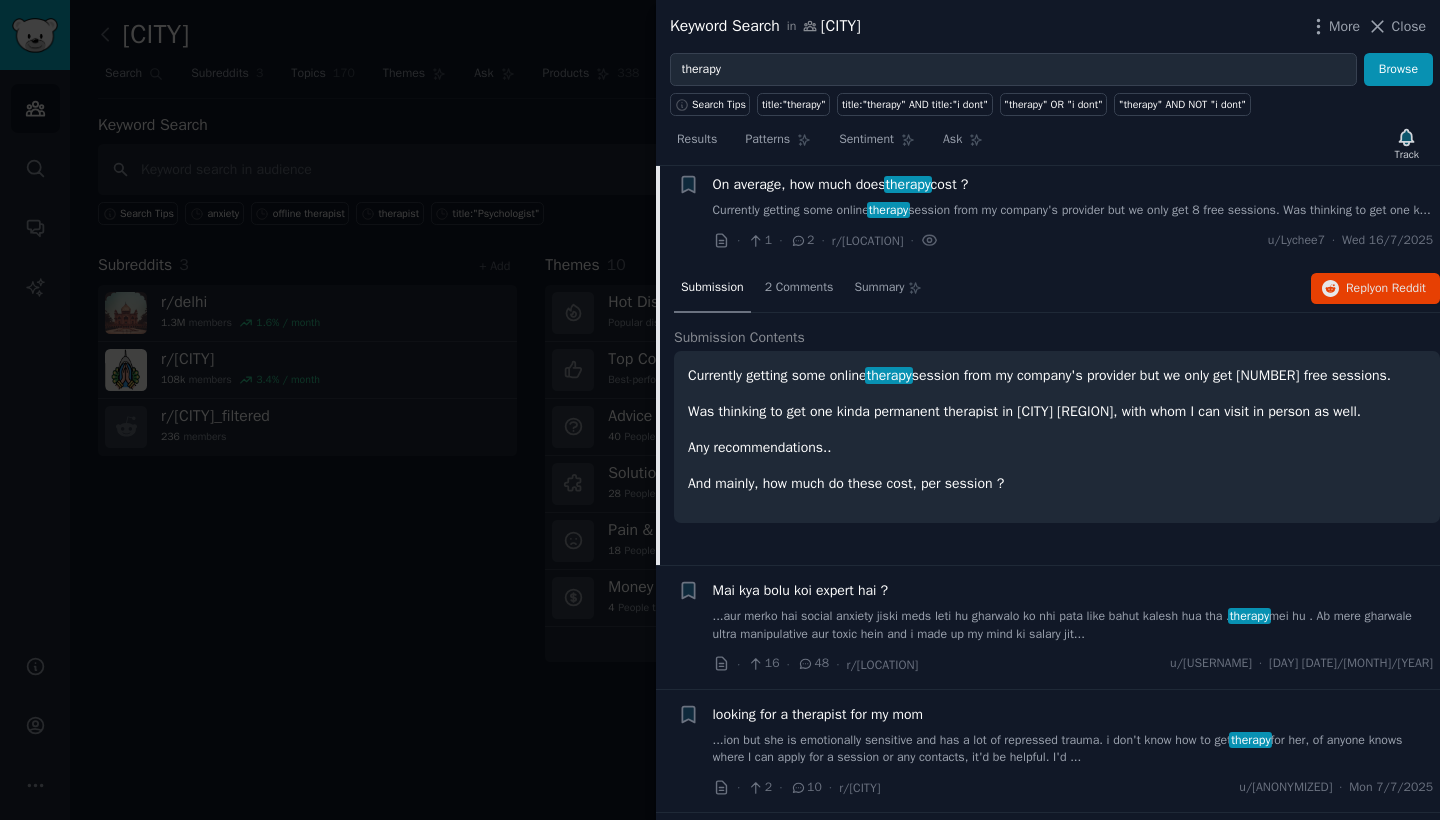 click at bounding box center (720, 410) 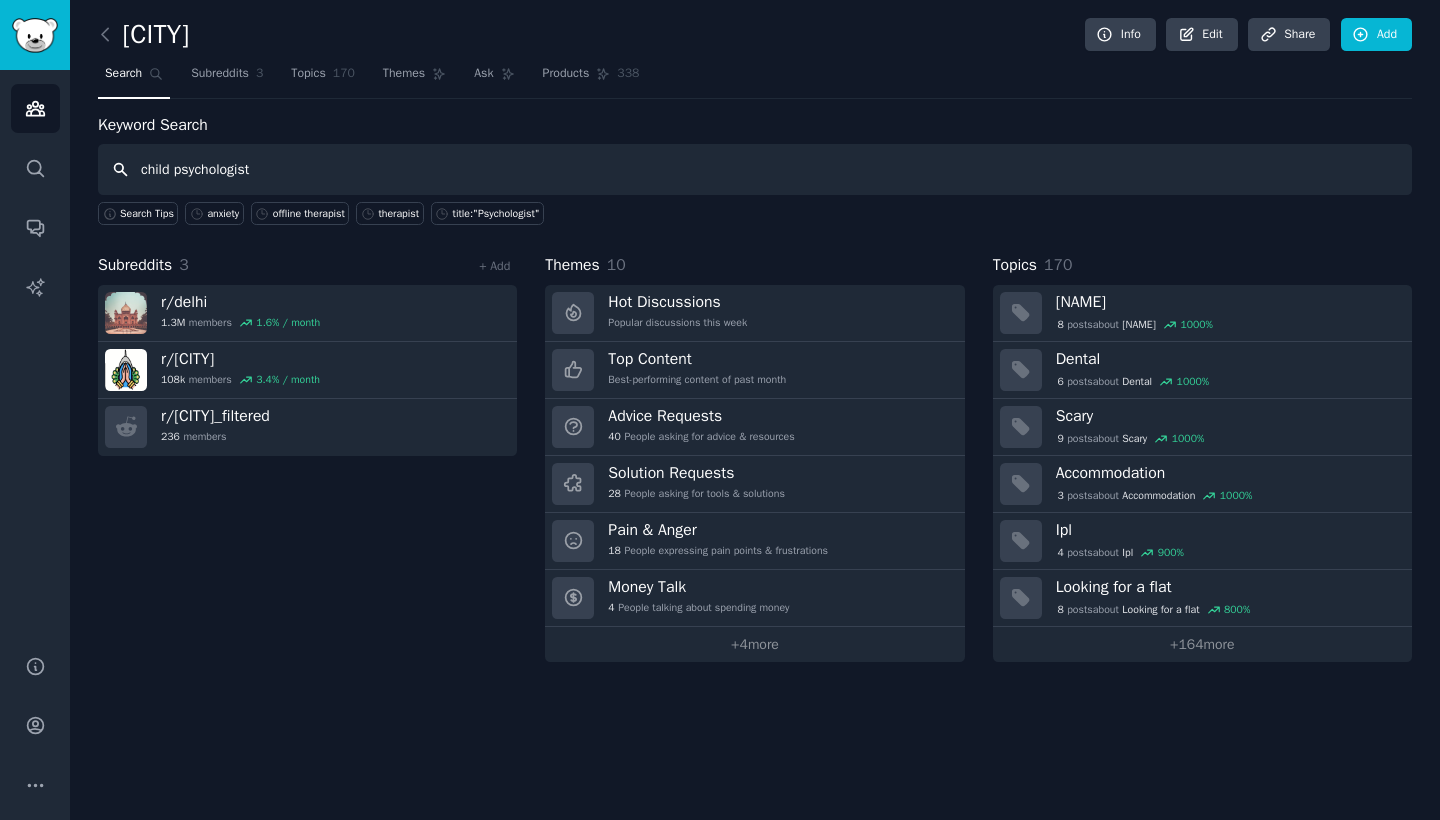 type on "child psychologist" 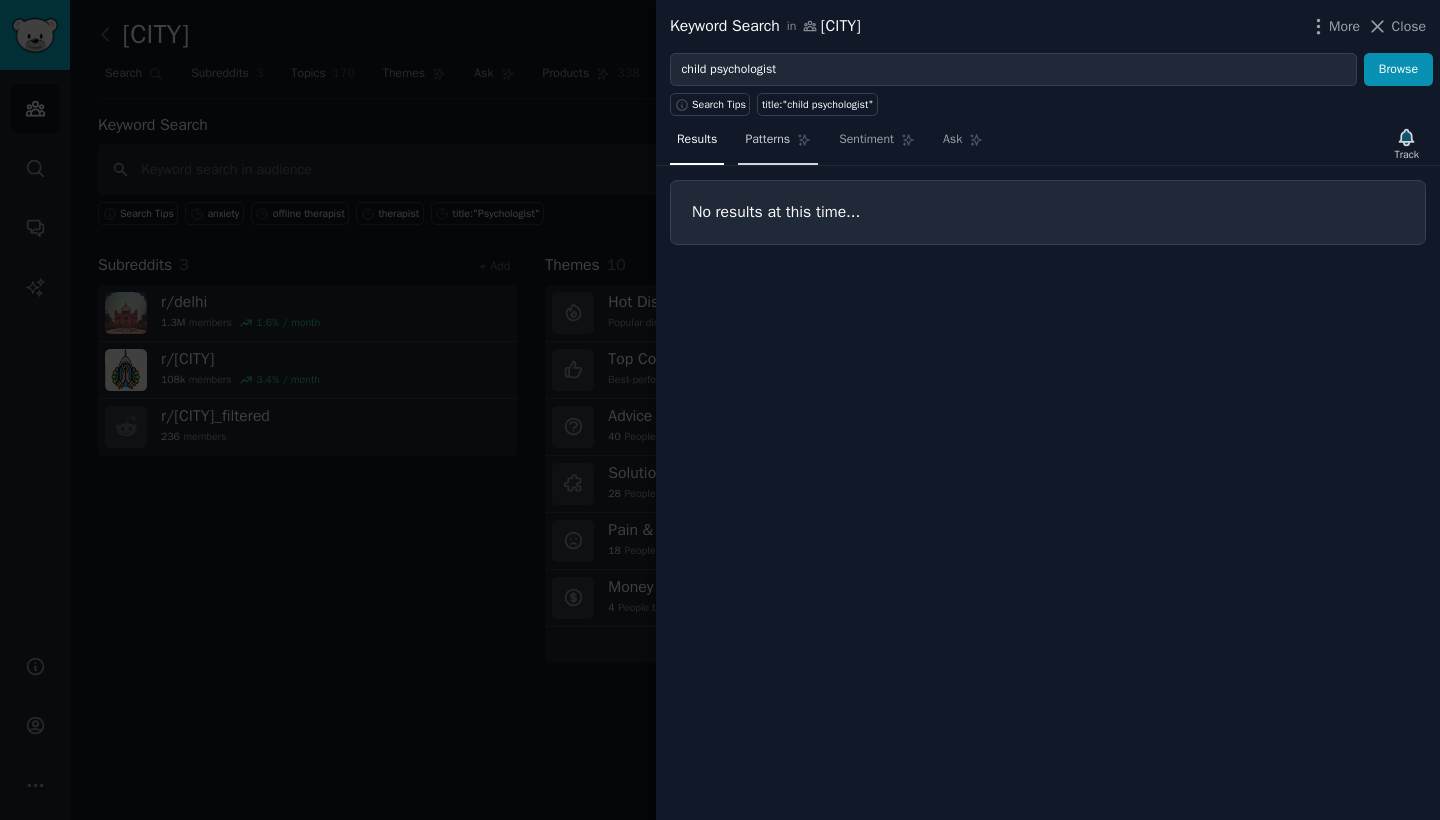 click on "Patterns" at bounding box center (767, 140) 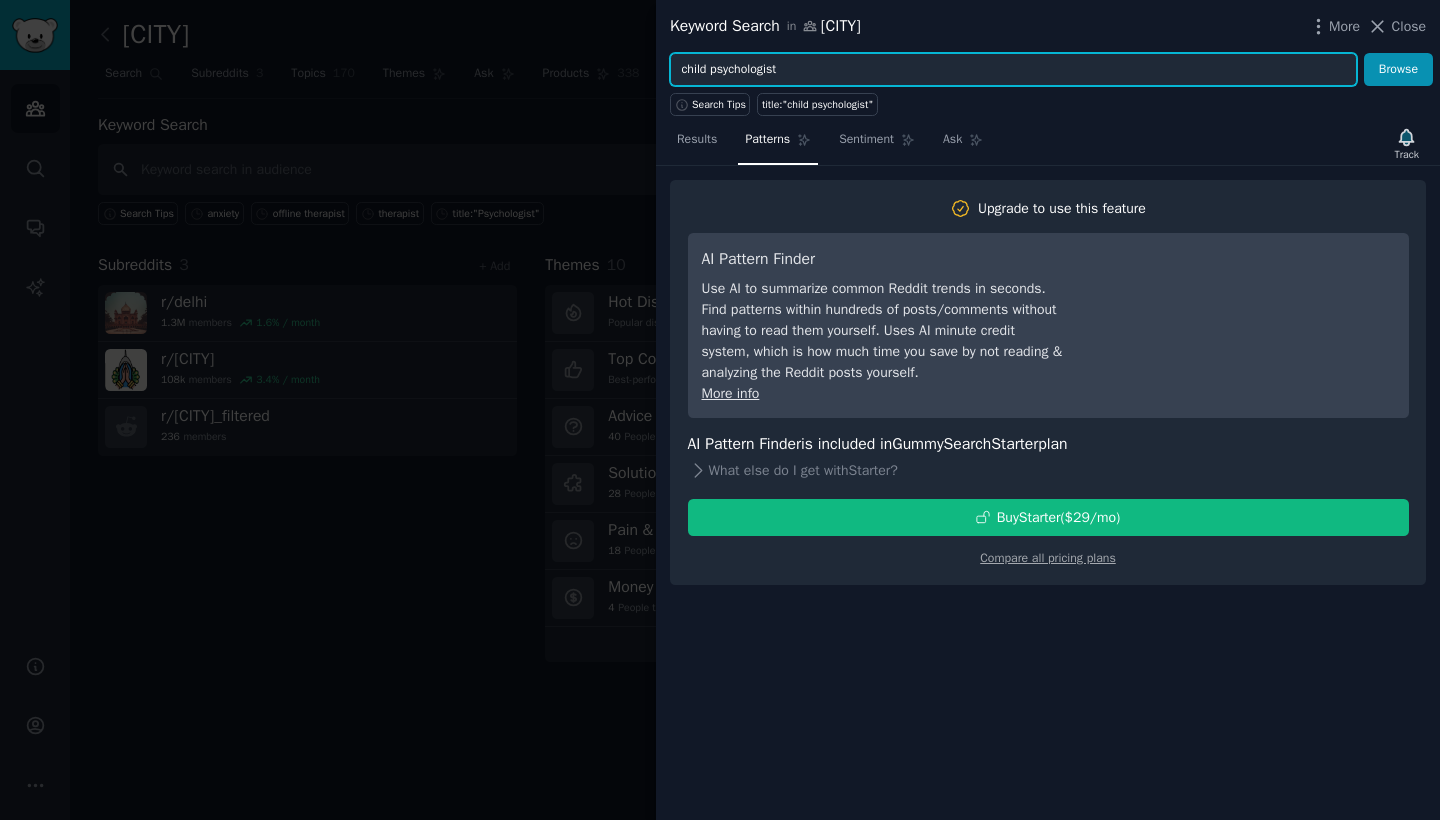 drag, startPoint x: 811, startPoint y: 71, endPoint x: 728, endPoint y: 66, distance: 83.15047 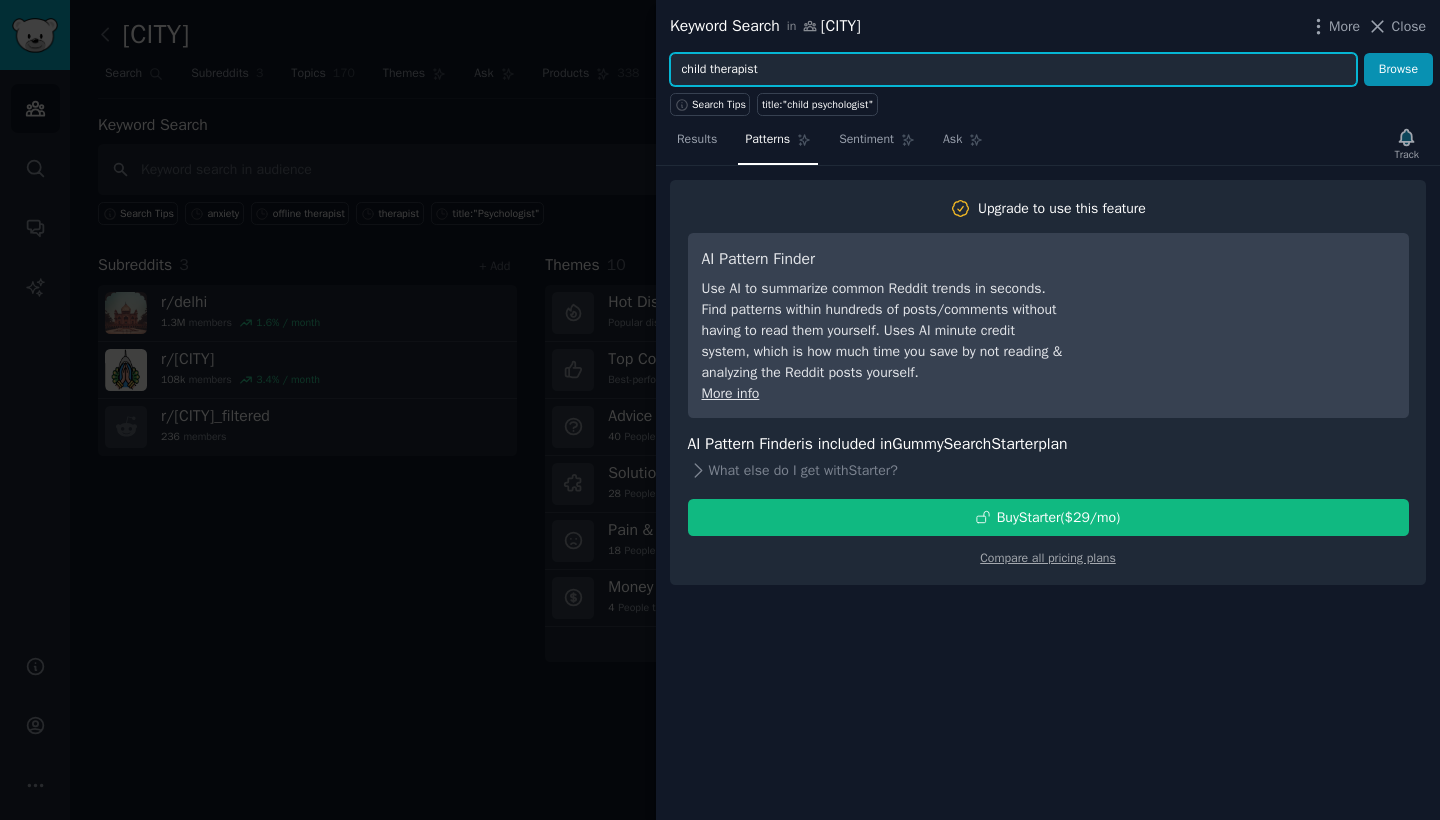 type on "child therapist" 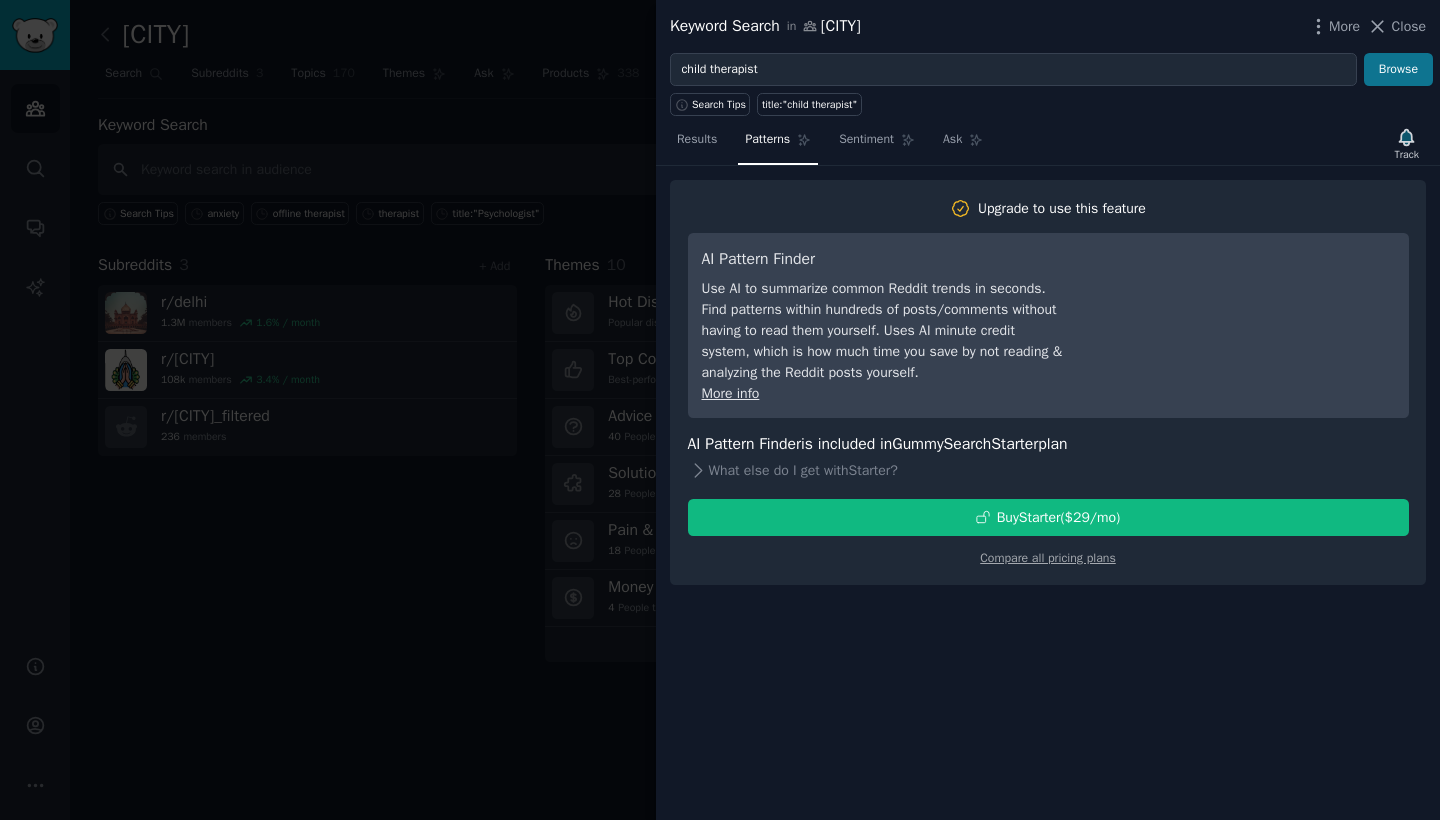 click on "Browse" at bounding box center (1398, 70) 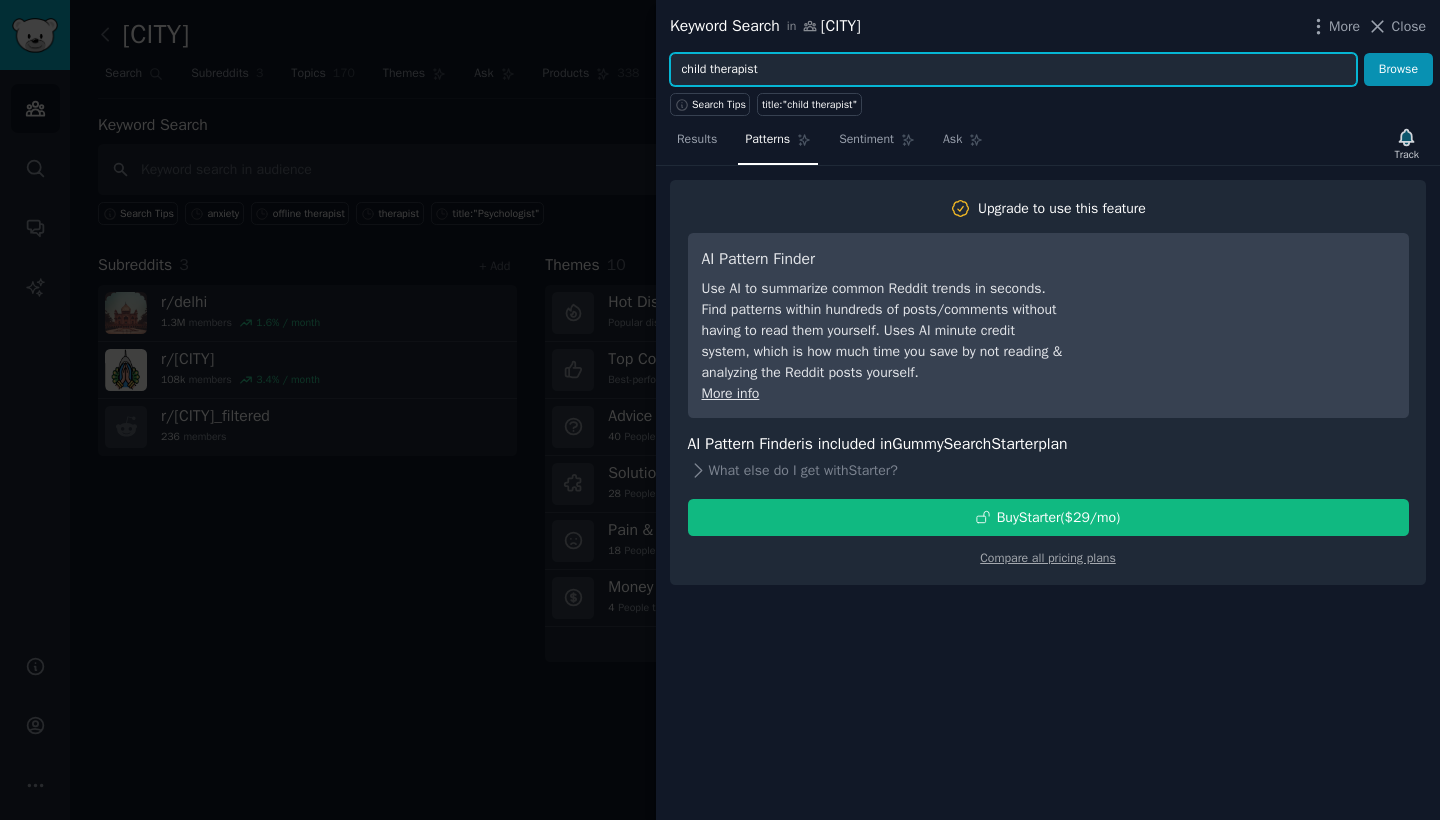 click on "child therapist" at bounding box center (1013, 70) 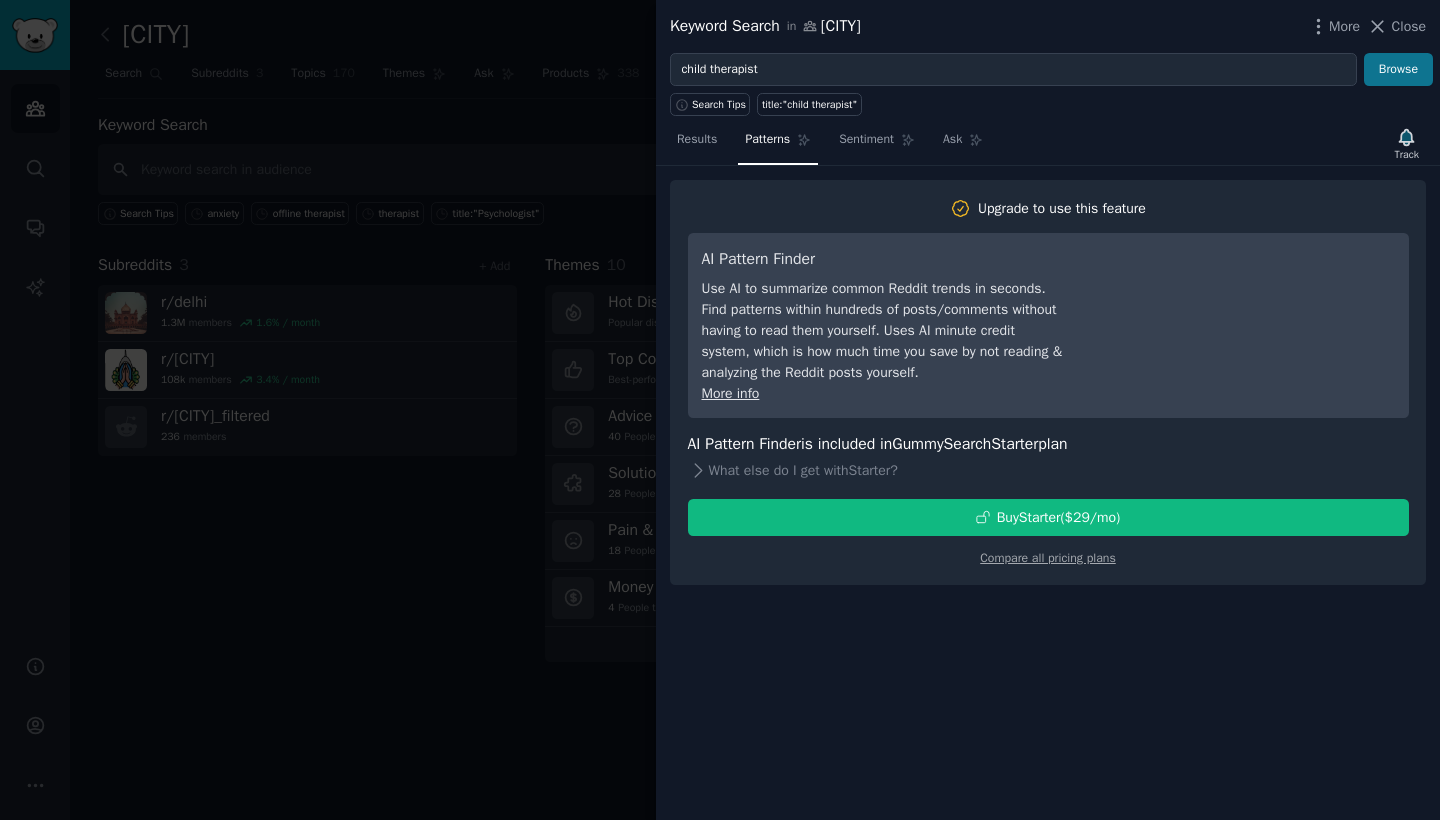 click on "Browse" at bounding box center (1398, 70) 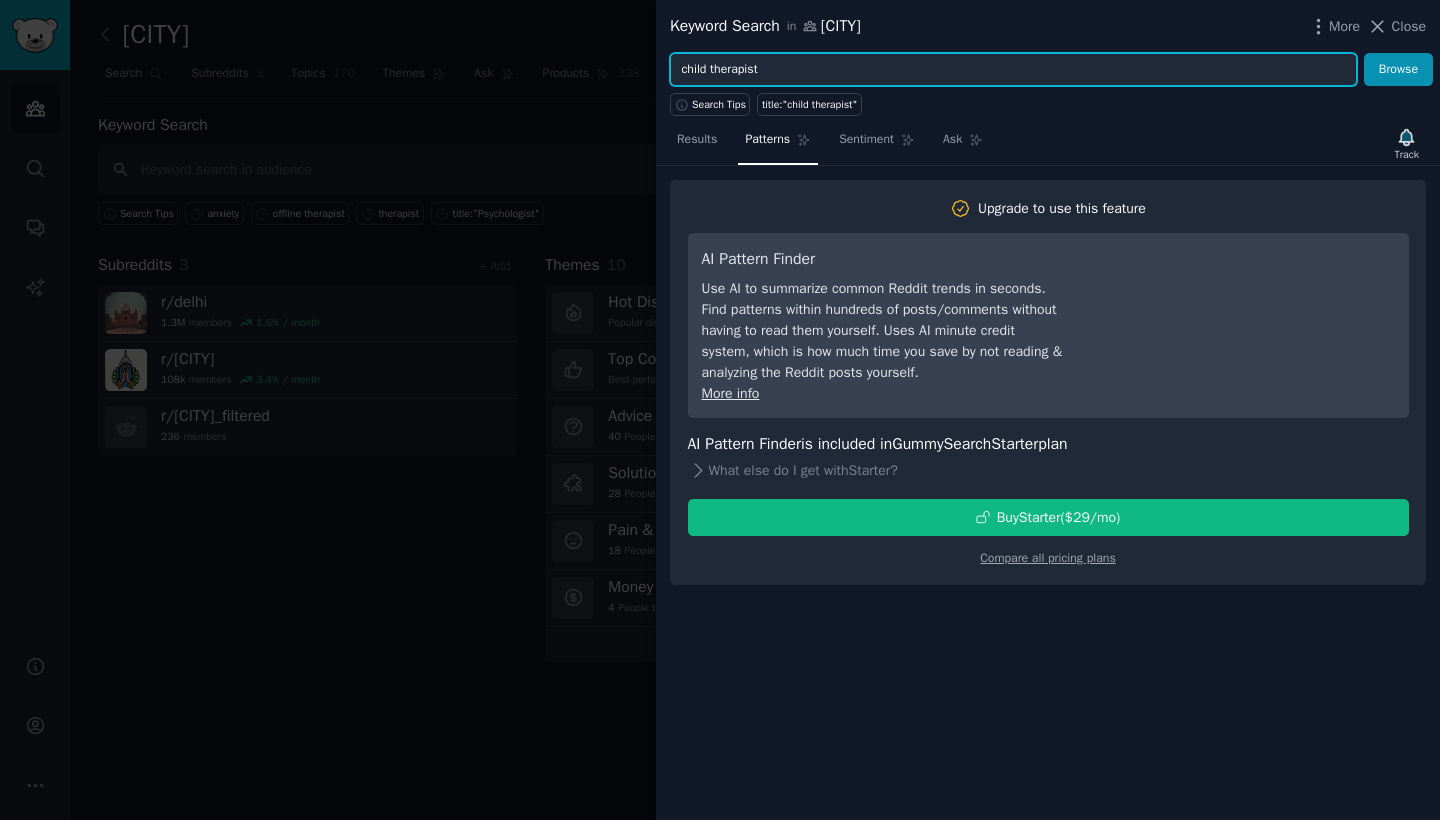 drag, startPoint x: 770, startPoint y: 76, endPoint x: 677, endPoint y: 69, distance: 93.26307 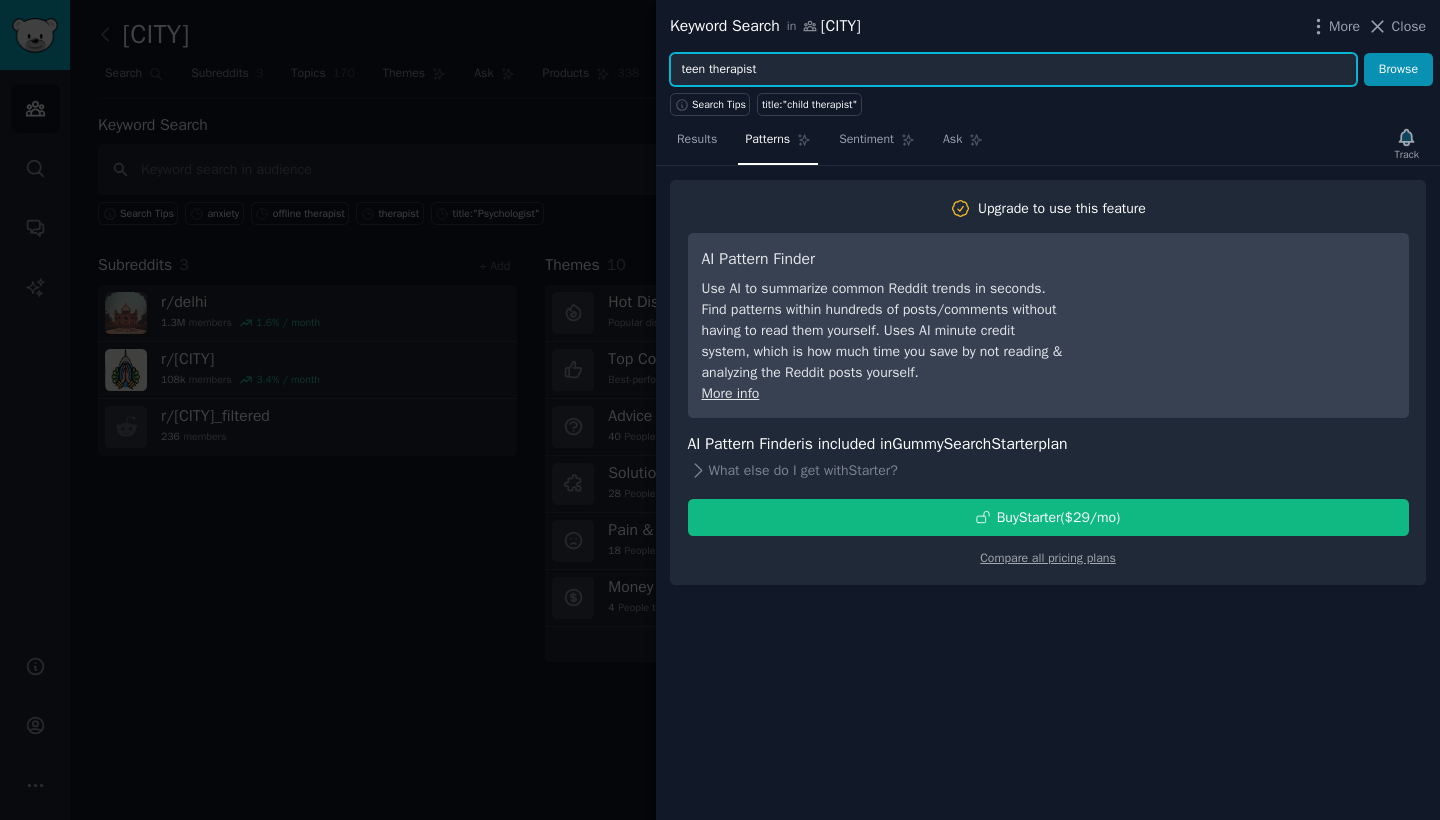 type on "teen therapist" 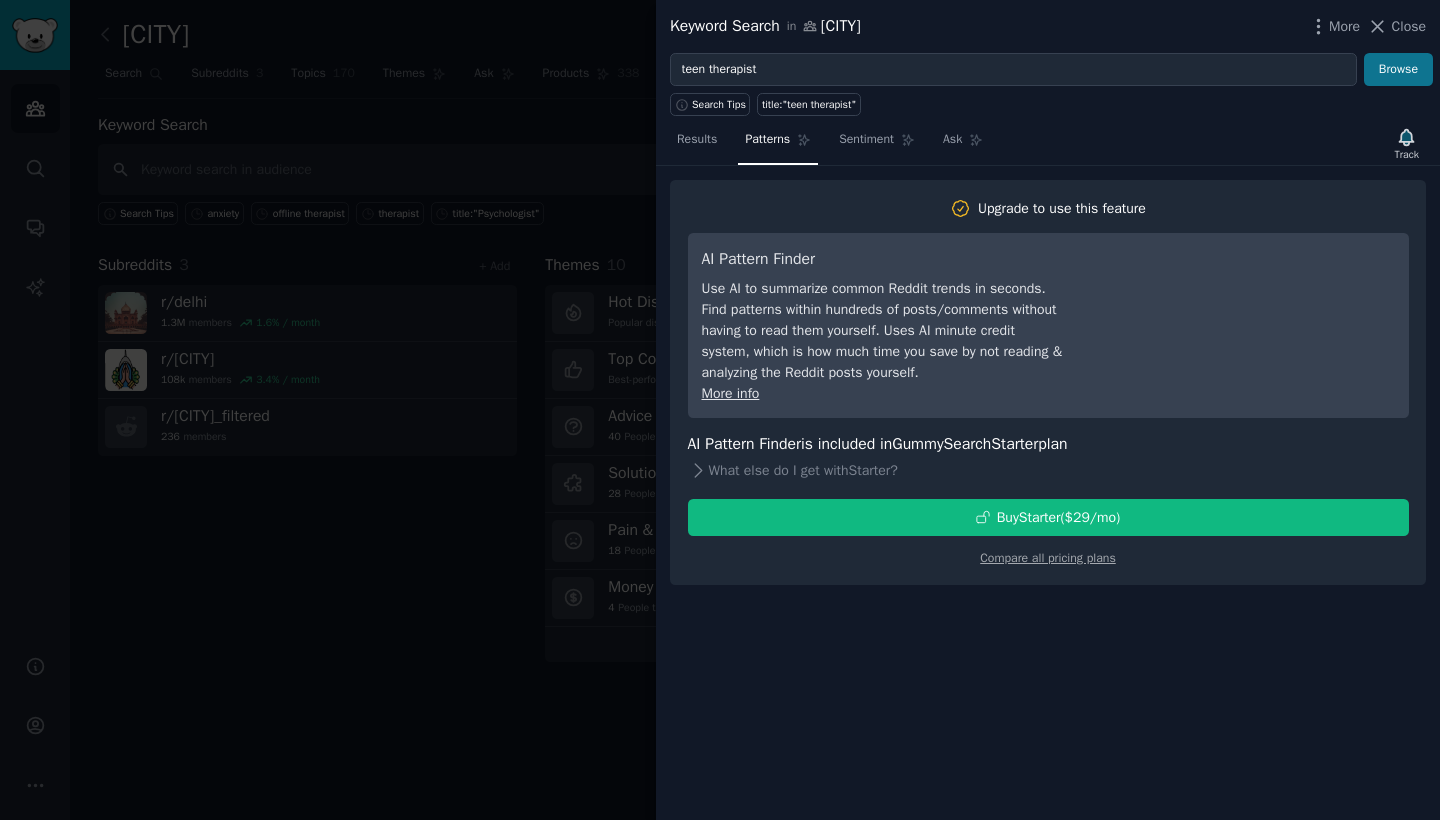 click on "Browse" at bounding box center (1398, 70) 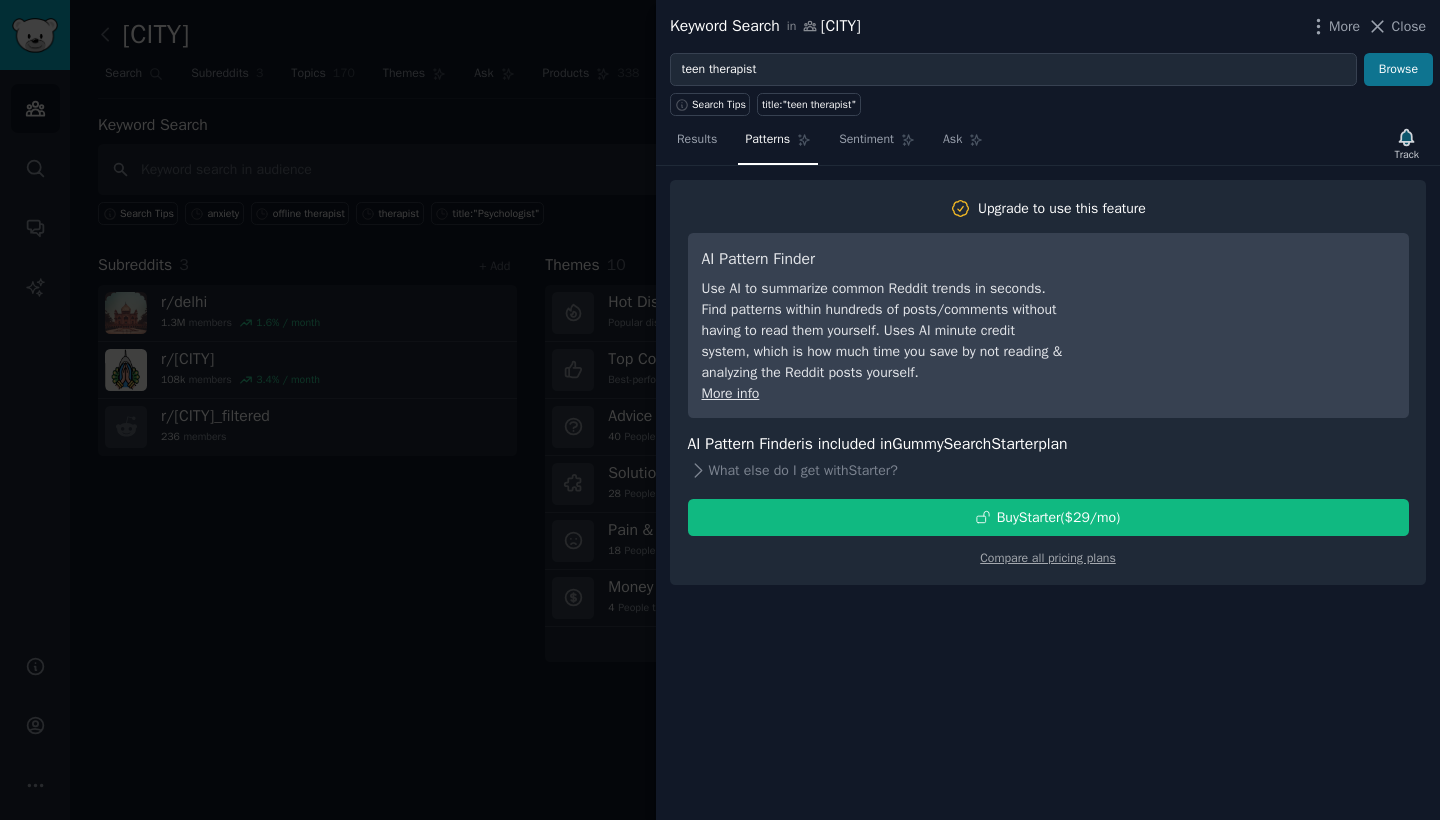 click on "Browse" at bounding box center (1398, 70) 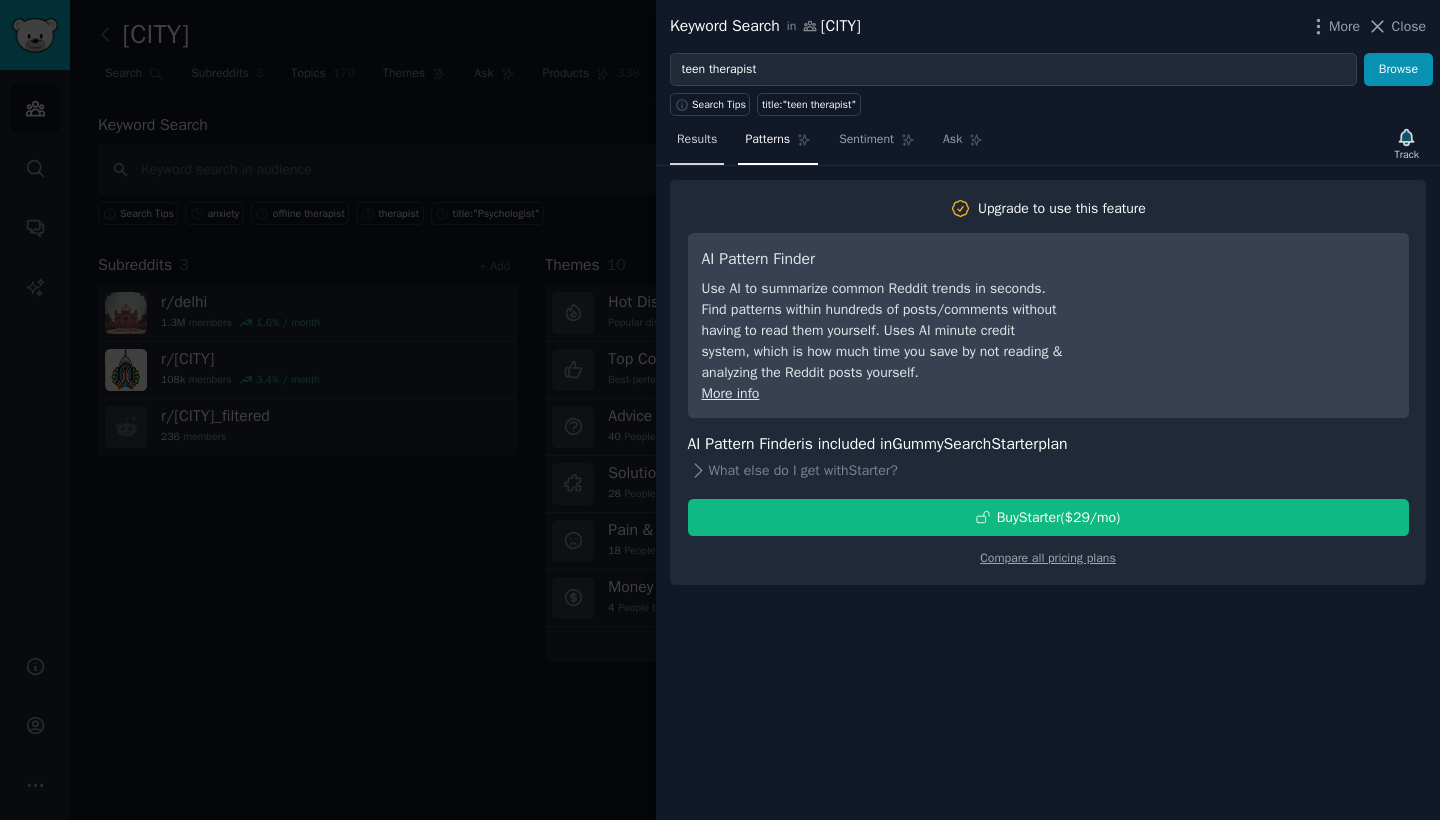 click on "Results" at bounding box center [697, 144] 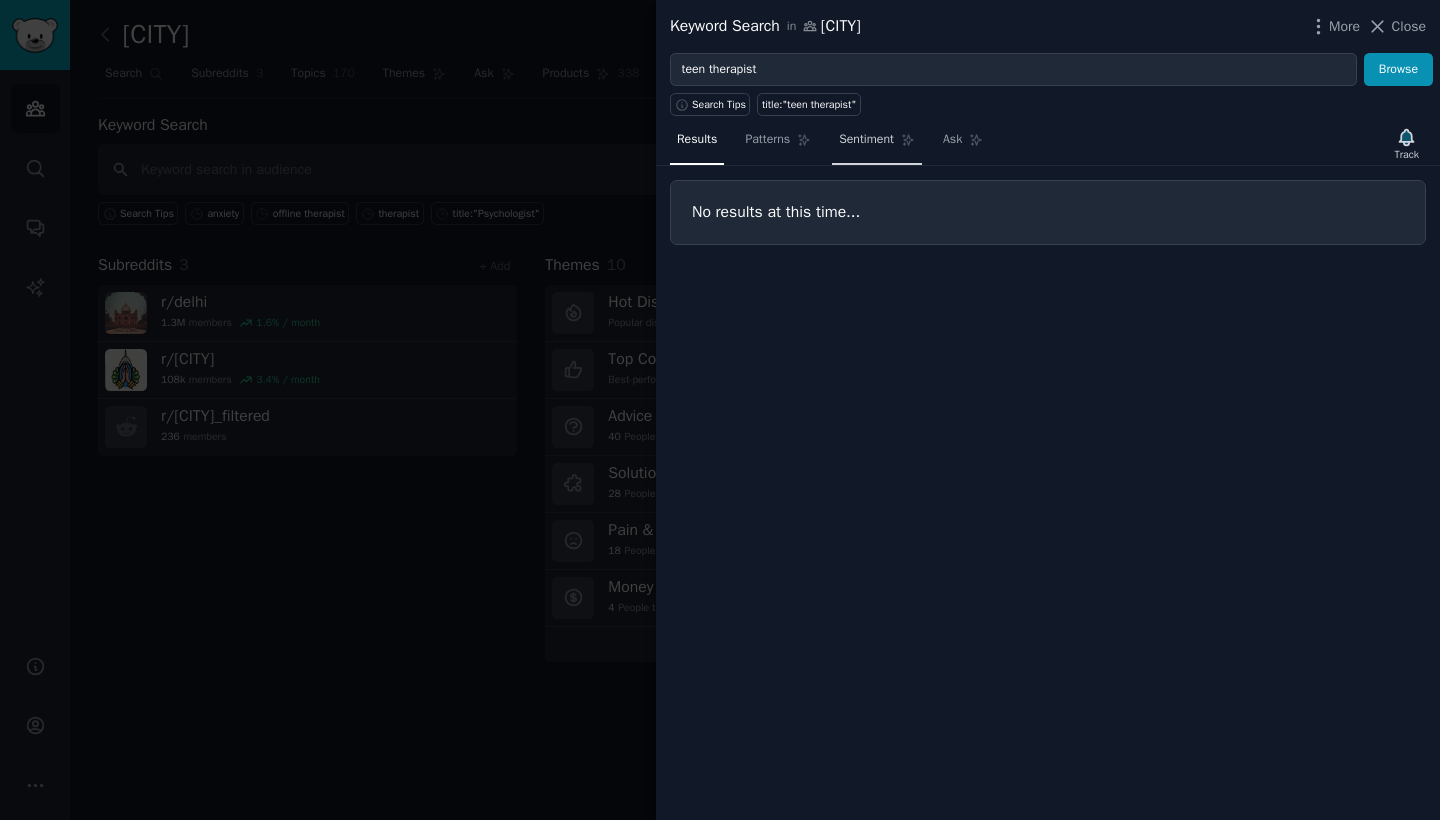 click on "Sentiment" at bounding box center (877, 144) 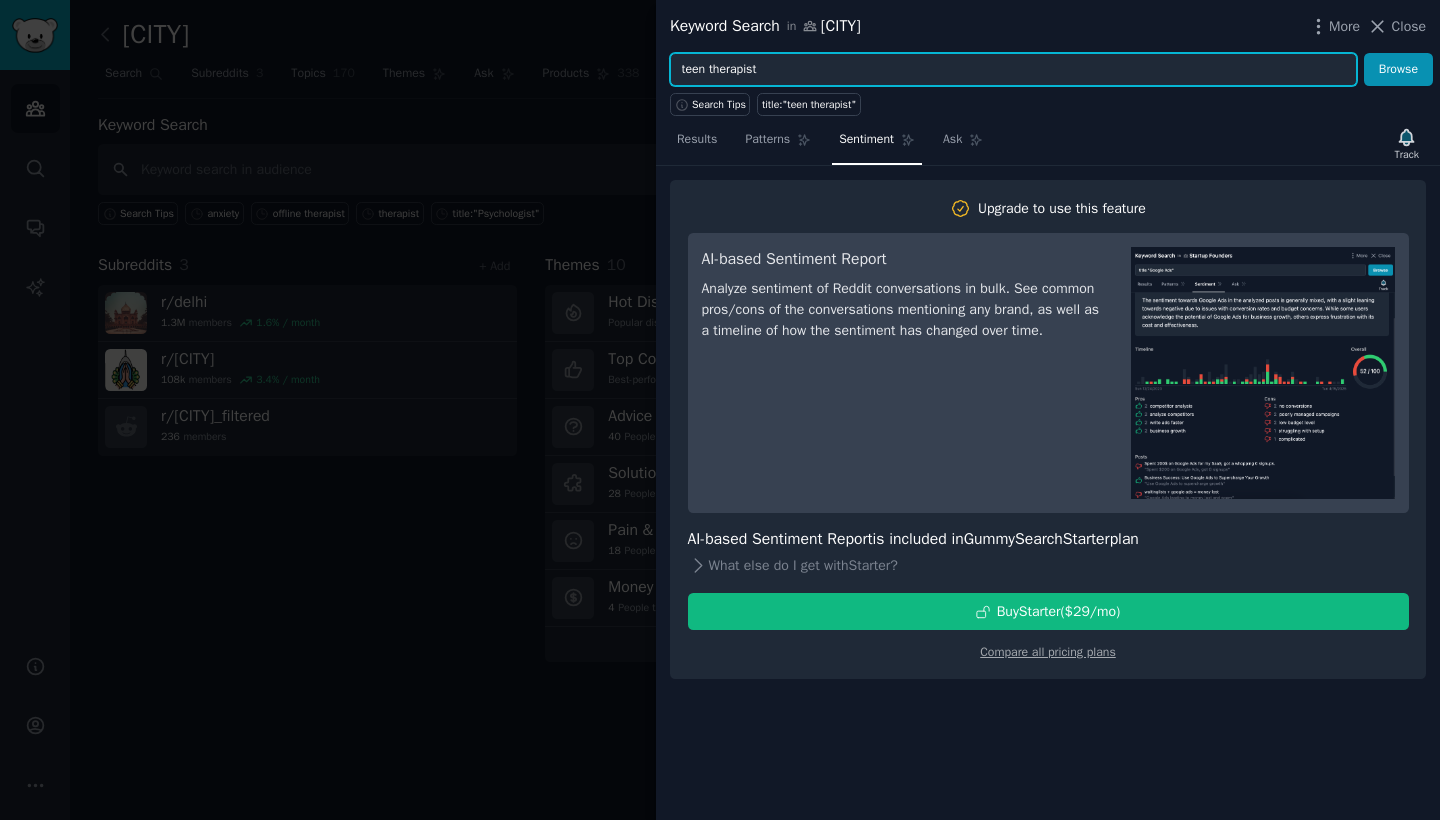drag, startPoint x: 786, startPoint y: 75, endPoint x: 648, endPoint y: 60, distance: 138.81282 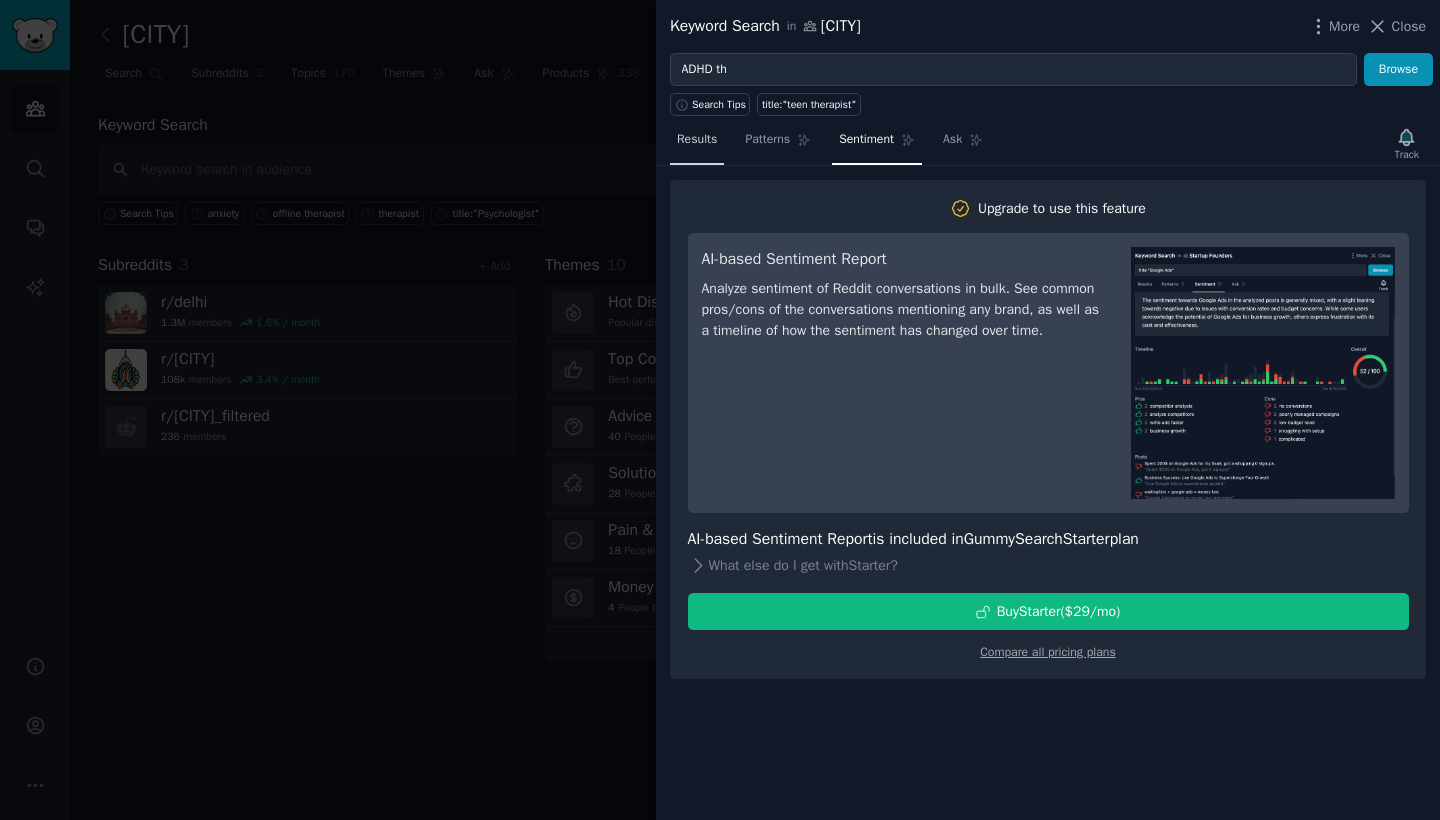 click on "Results" at bounding box center (697, 140) 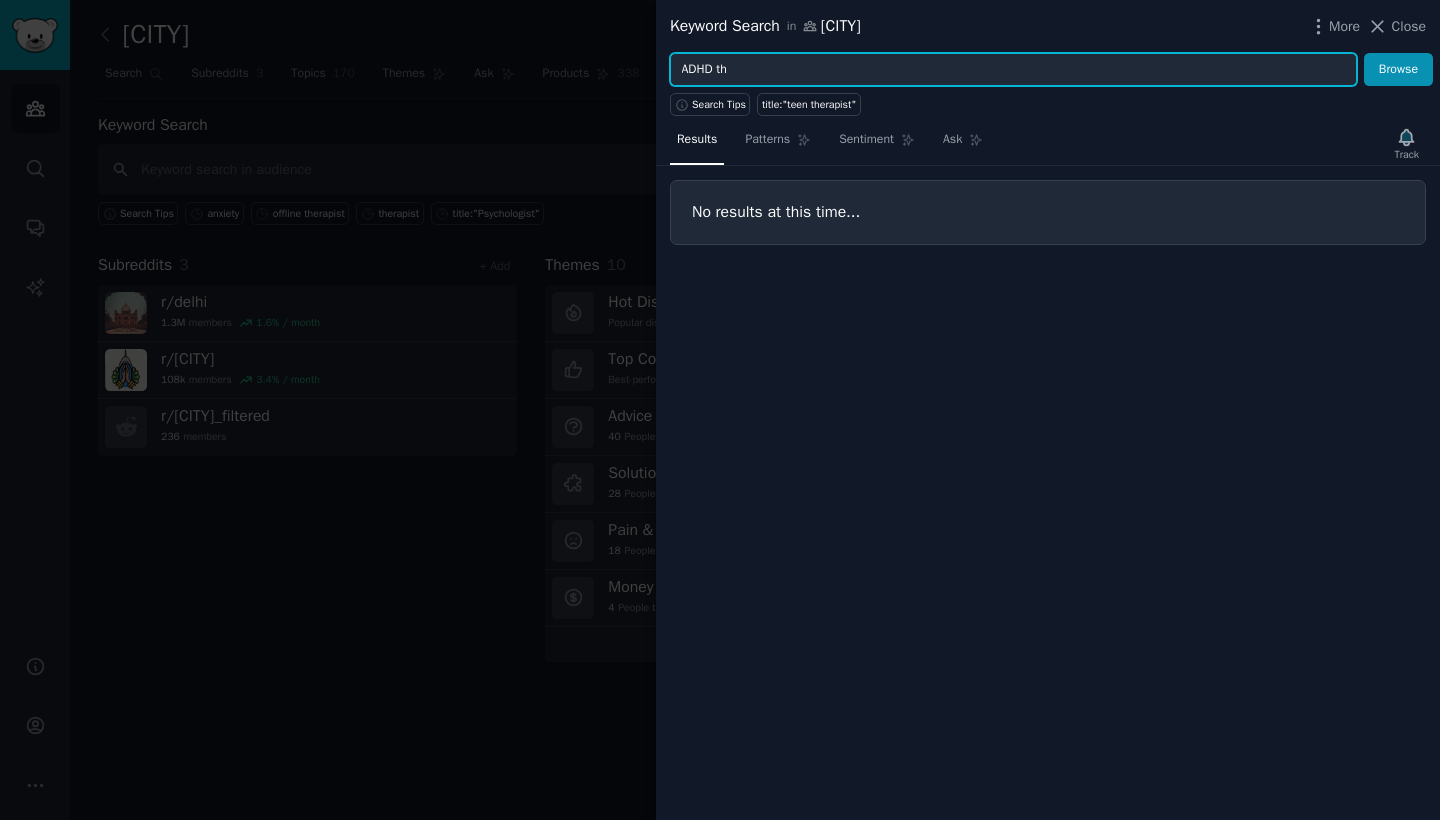 click on "ADHD th" at bounding box center (1013, 70) 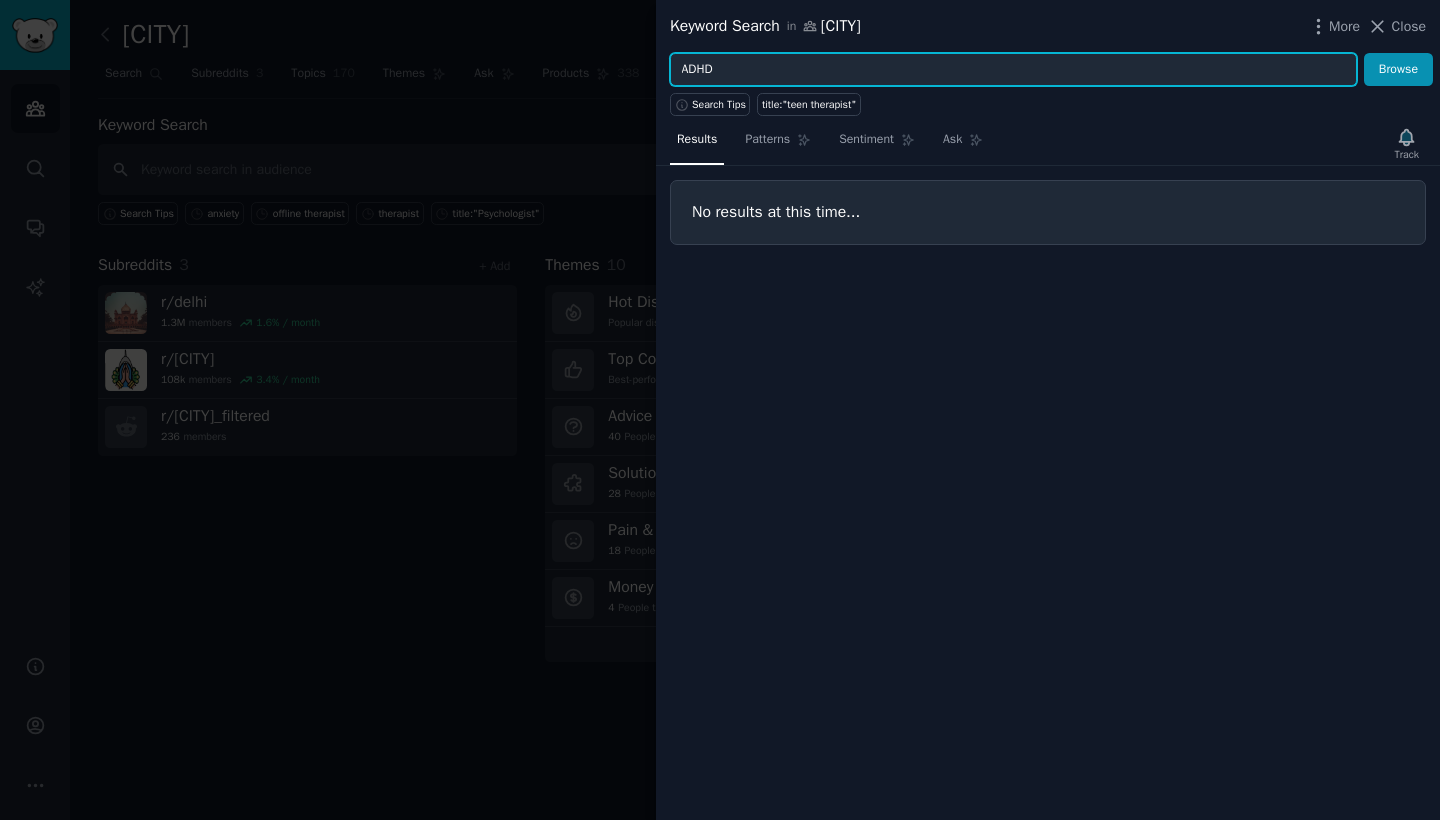 type on "ADHD" 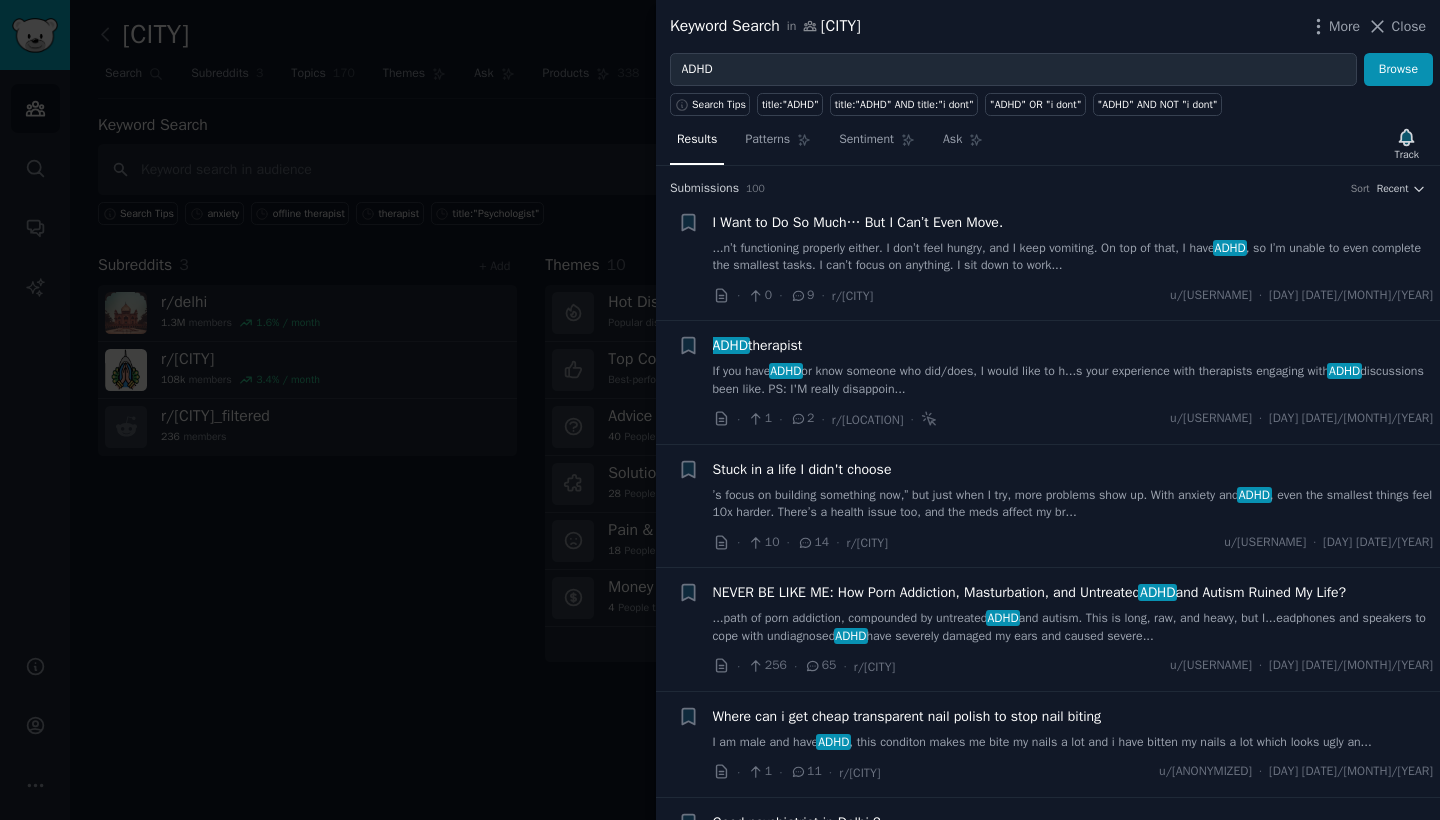 click on "...n’t functioning properly either. I don’t feel hungry, and I keep vomiting. On top of that, I have  ADHD , so I’m unable to even complete the smallest tasks.
I can’t focus on anything. I sit down to work..." at bounding box center [1073, 257] 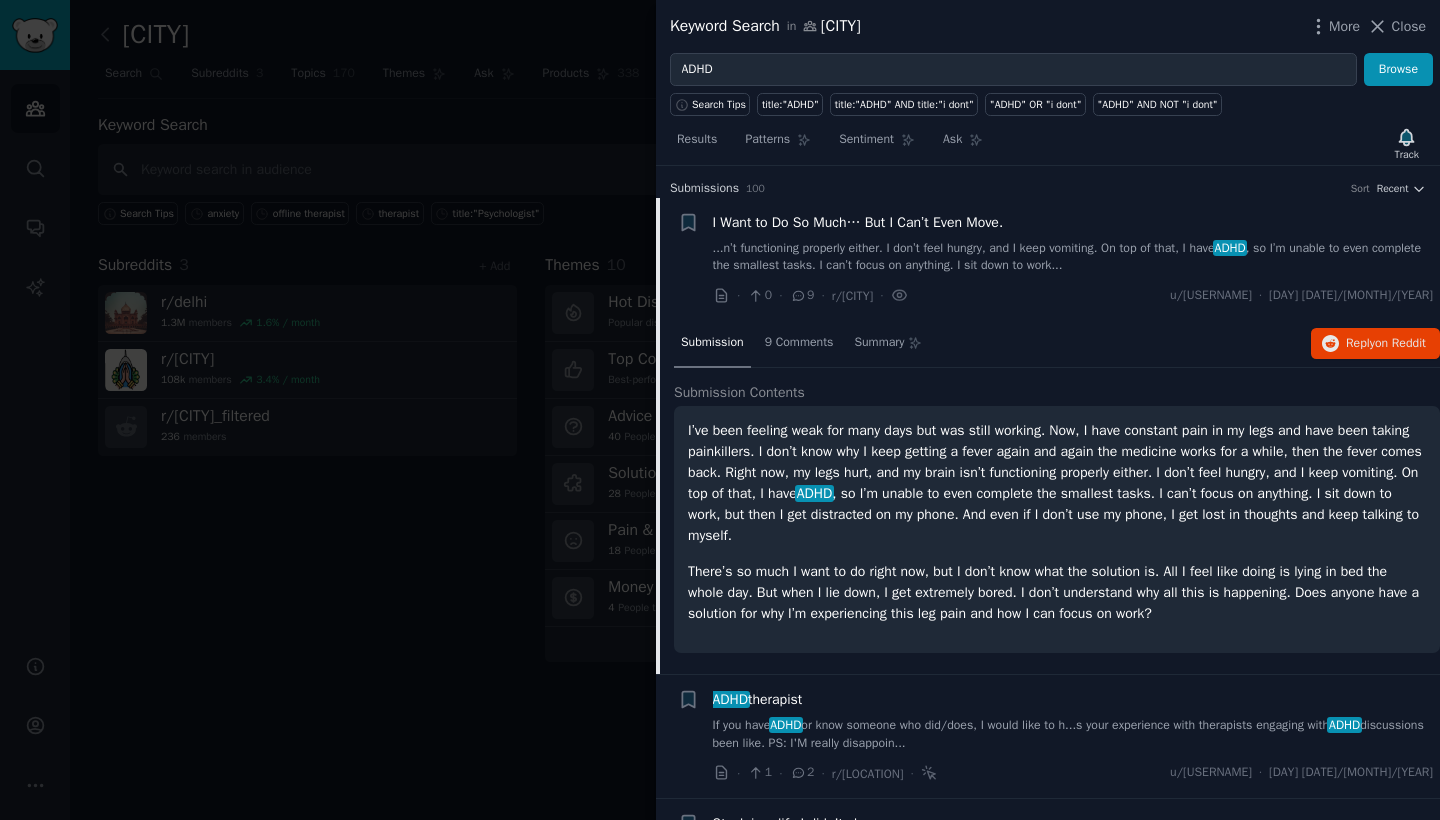 scroll, scrollTop: 31, scrollLeft: 0, axis: vertical 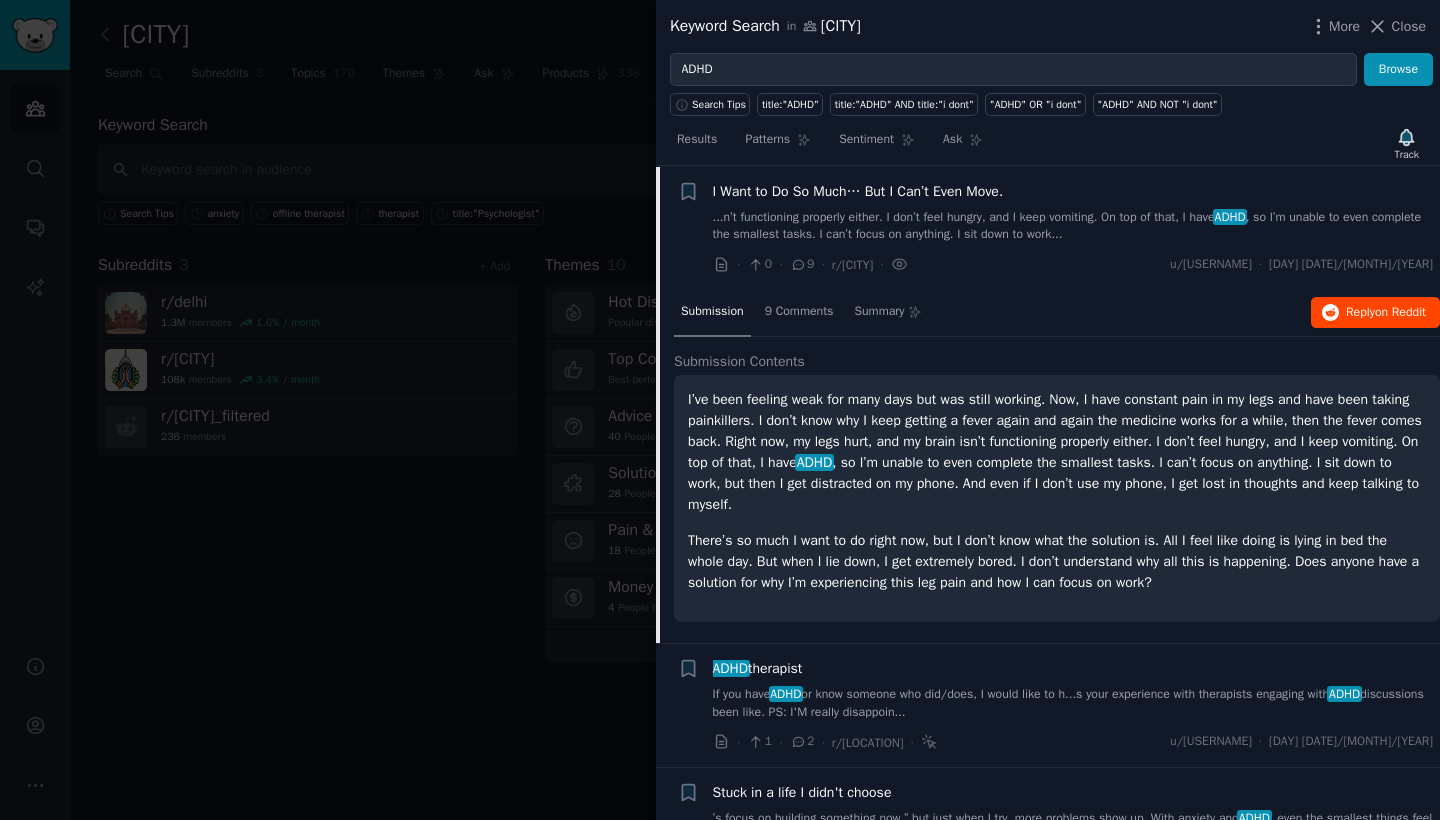 click on "Reply  on Reddit" at bounding box center [1386, 313] 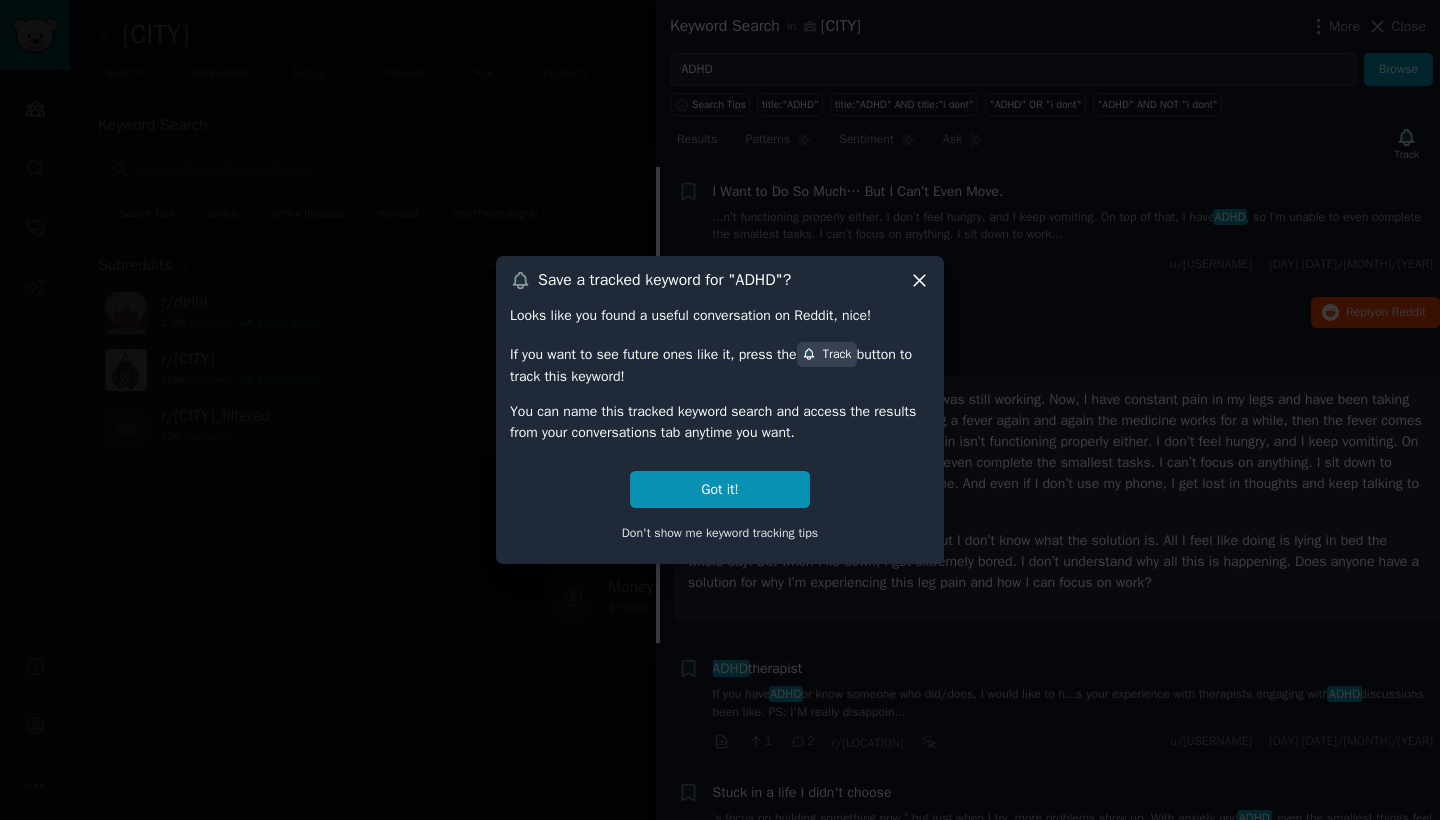 click 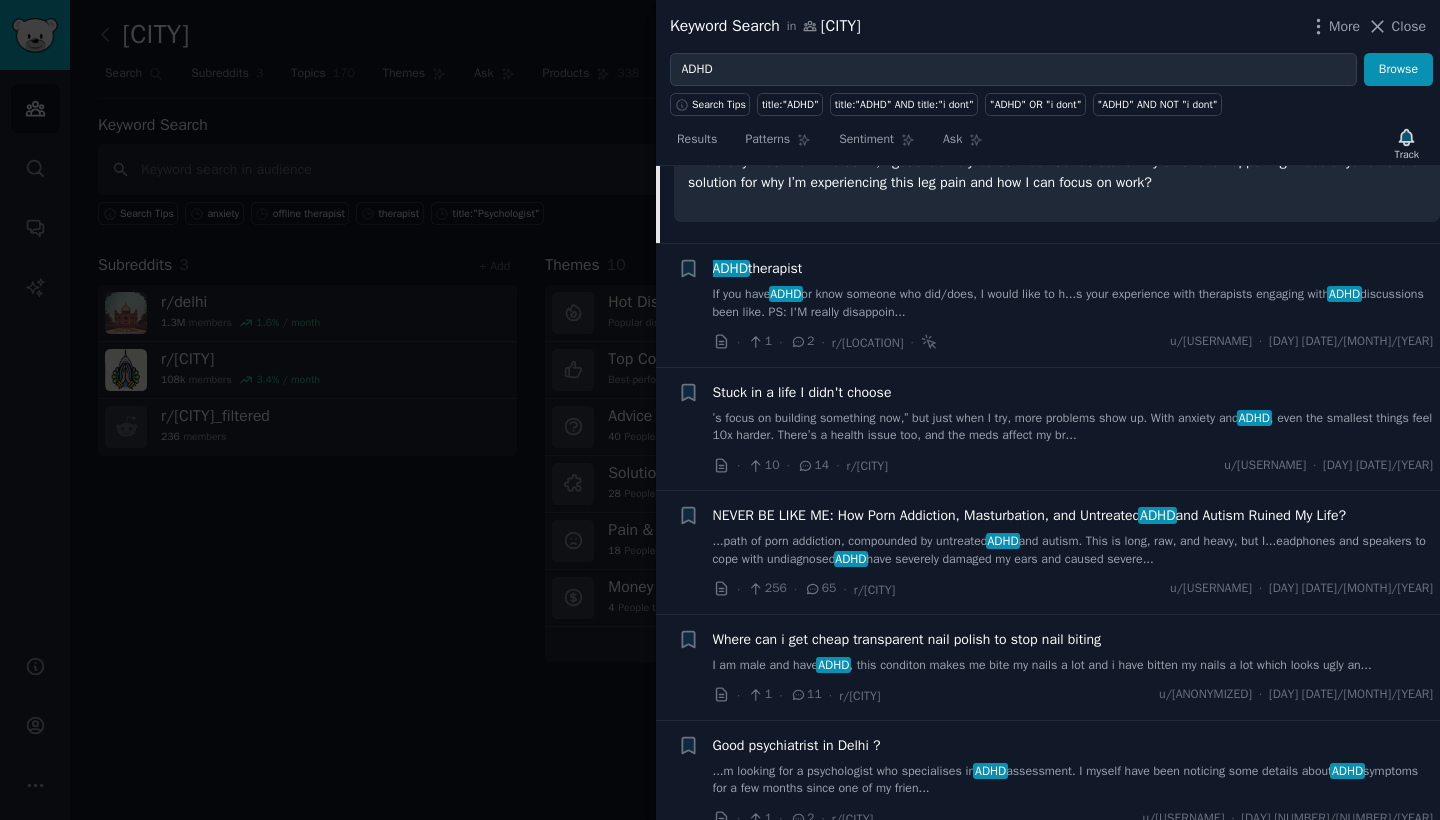 scroll, scrollTop: 442, scrollLeft: 0, axis: vertical 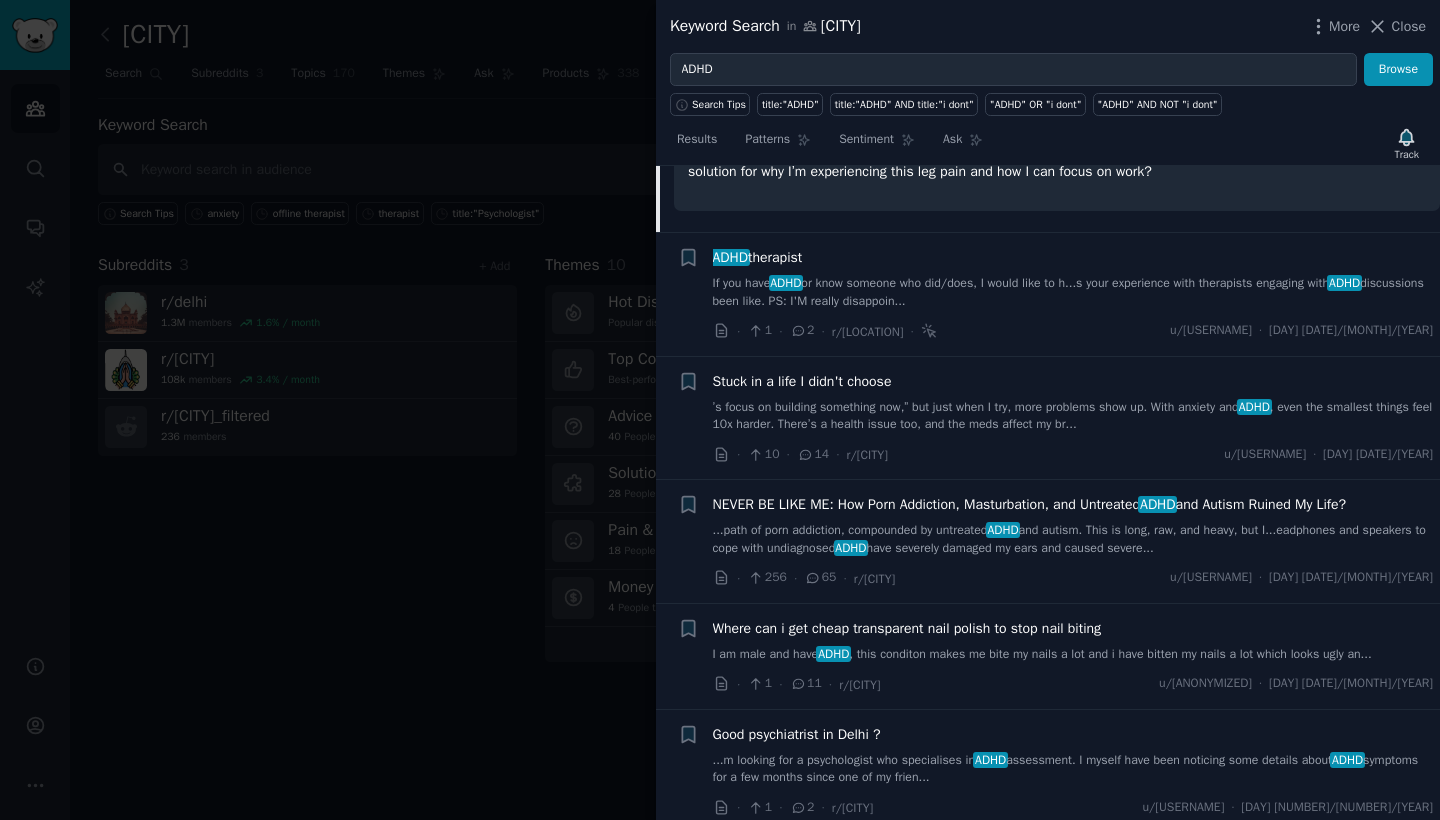 click on "Where can i get cheap transparent nail polish to stop nail biting" at bounding box center [907, 628] 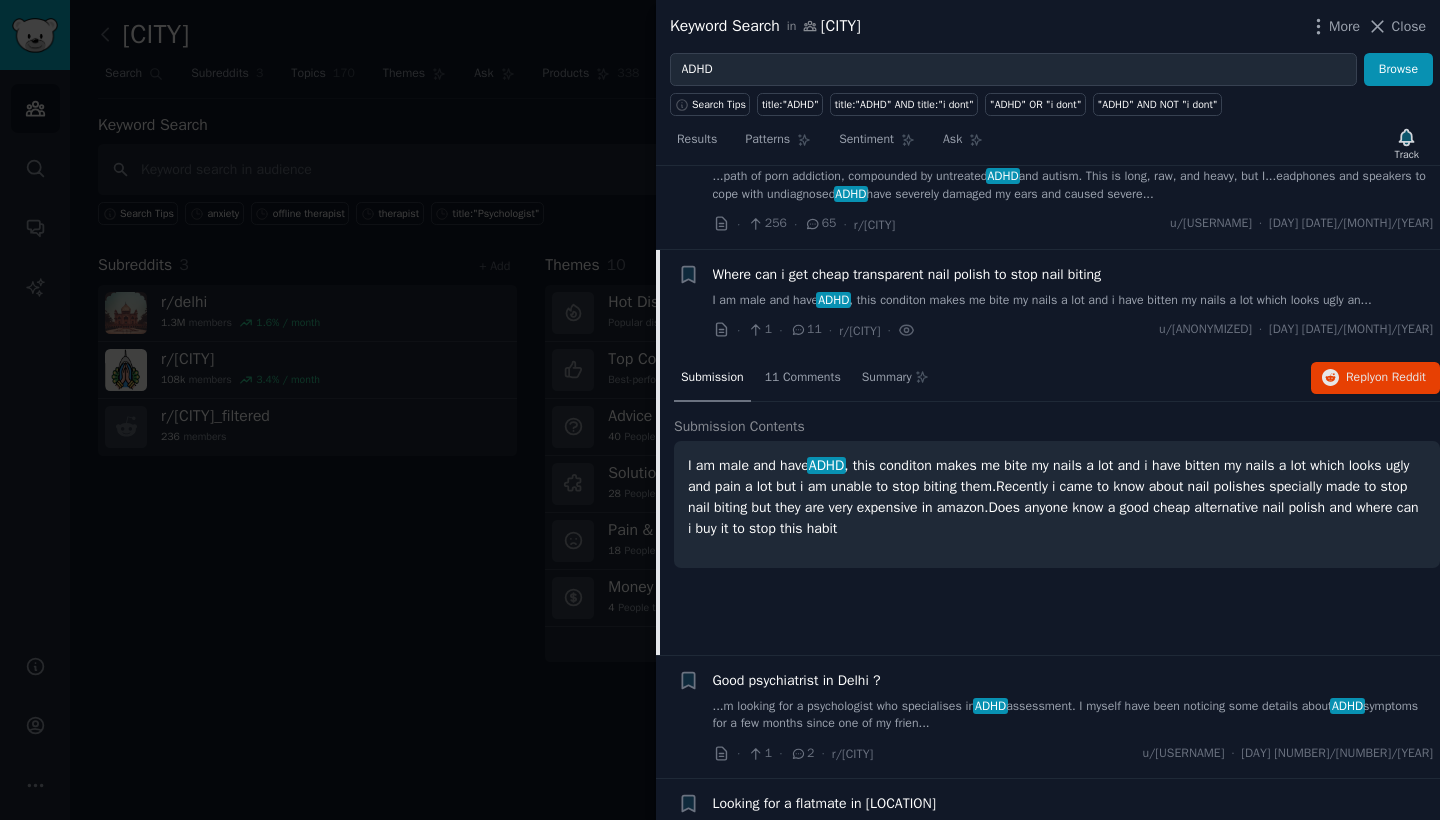 scroll, scrollTop: 521, scrollLeft: 0, axis: vertical 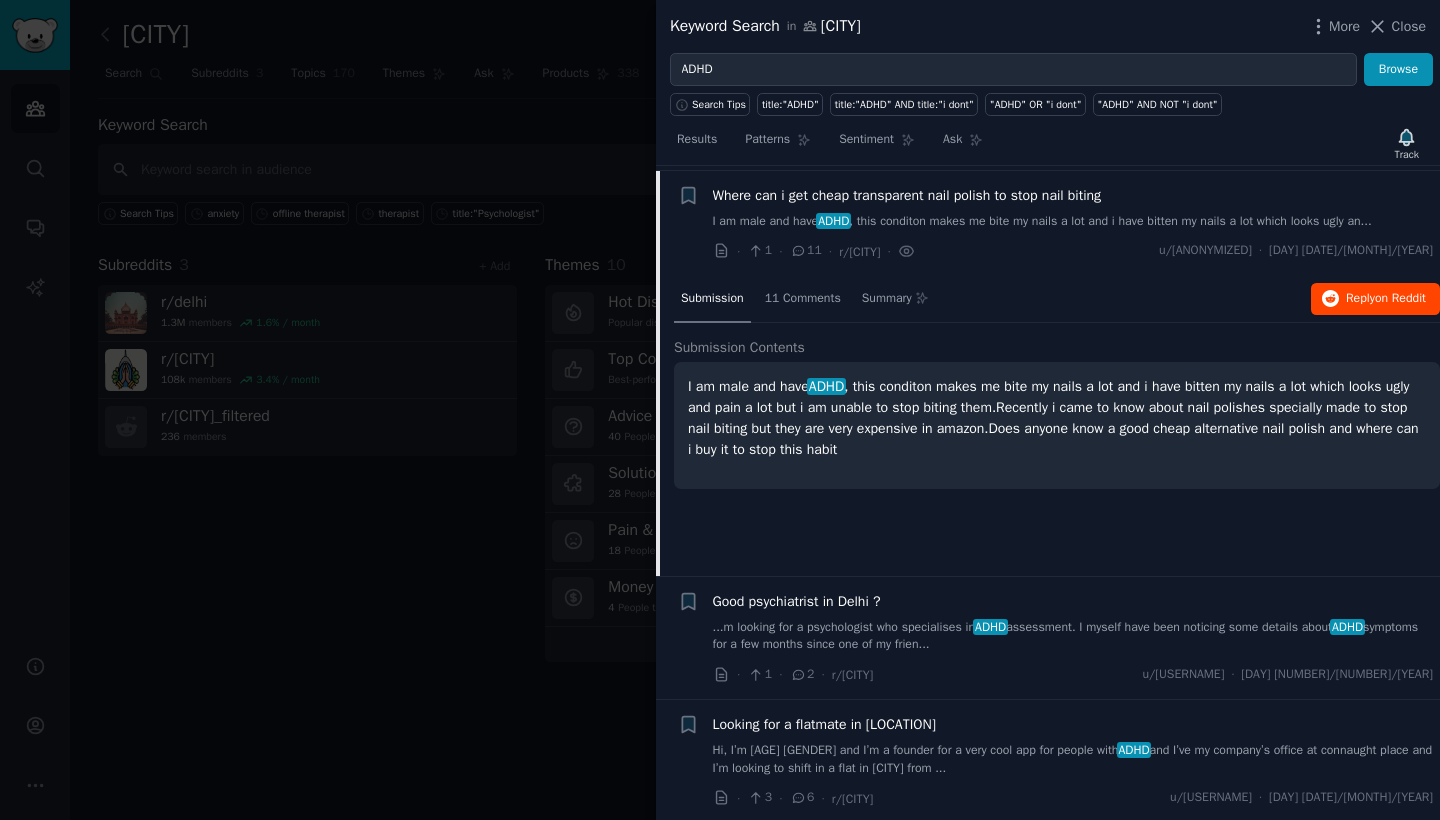 click on "Reply  on Reddit" at bounding box center (1386, 299) 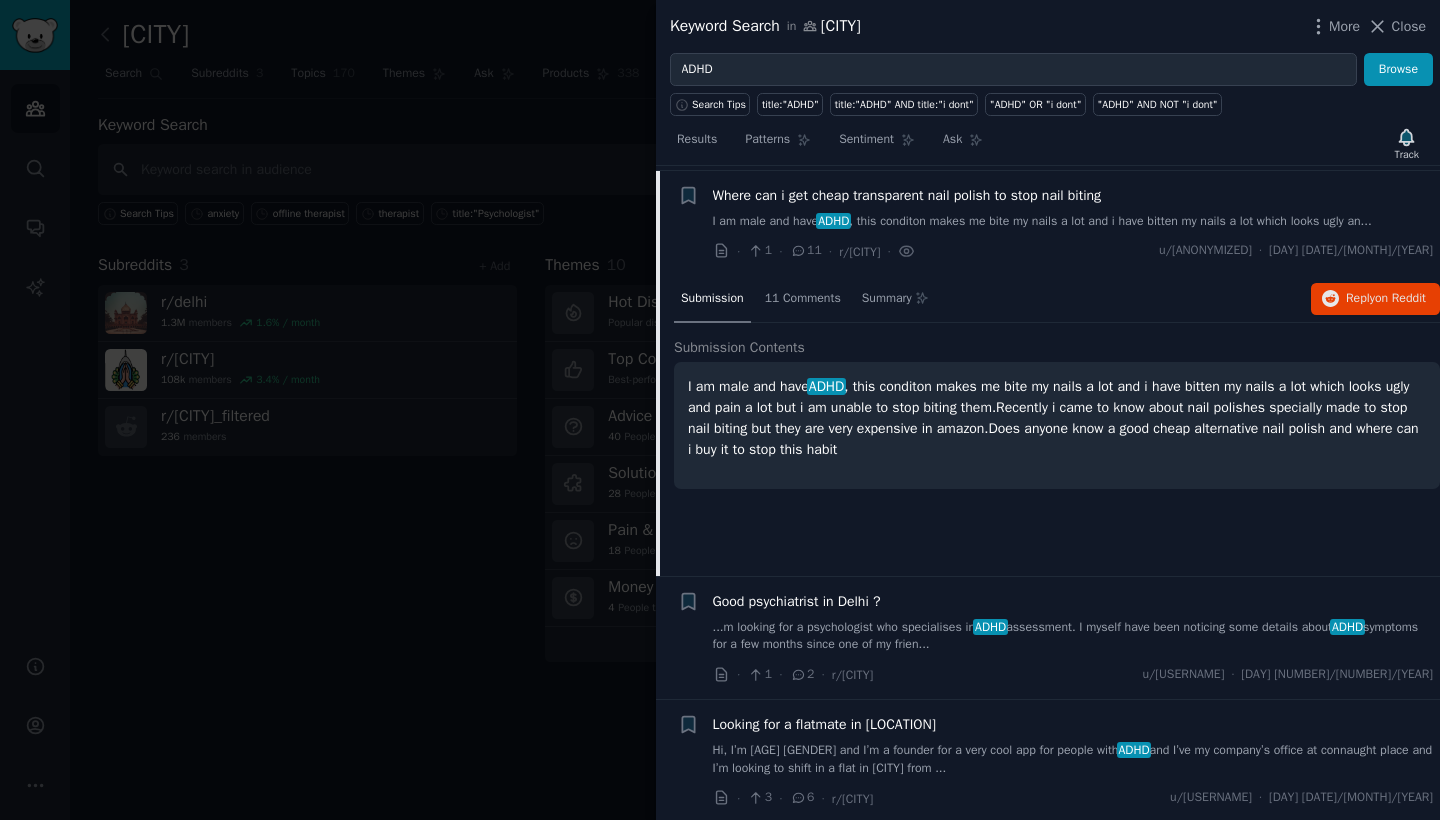 click at bounding box center (720, 410) 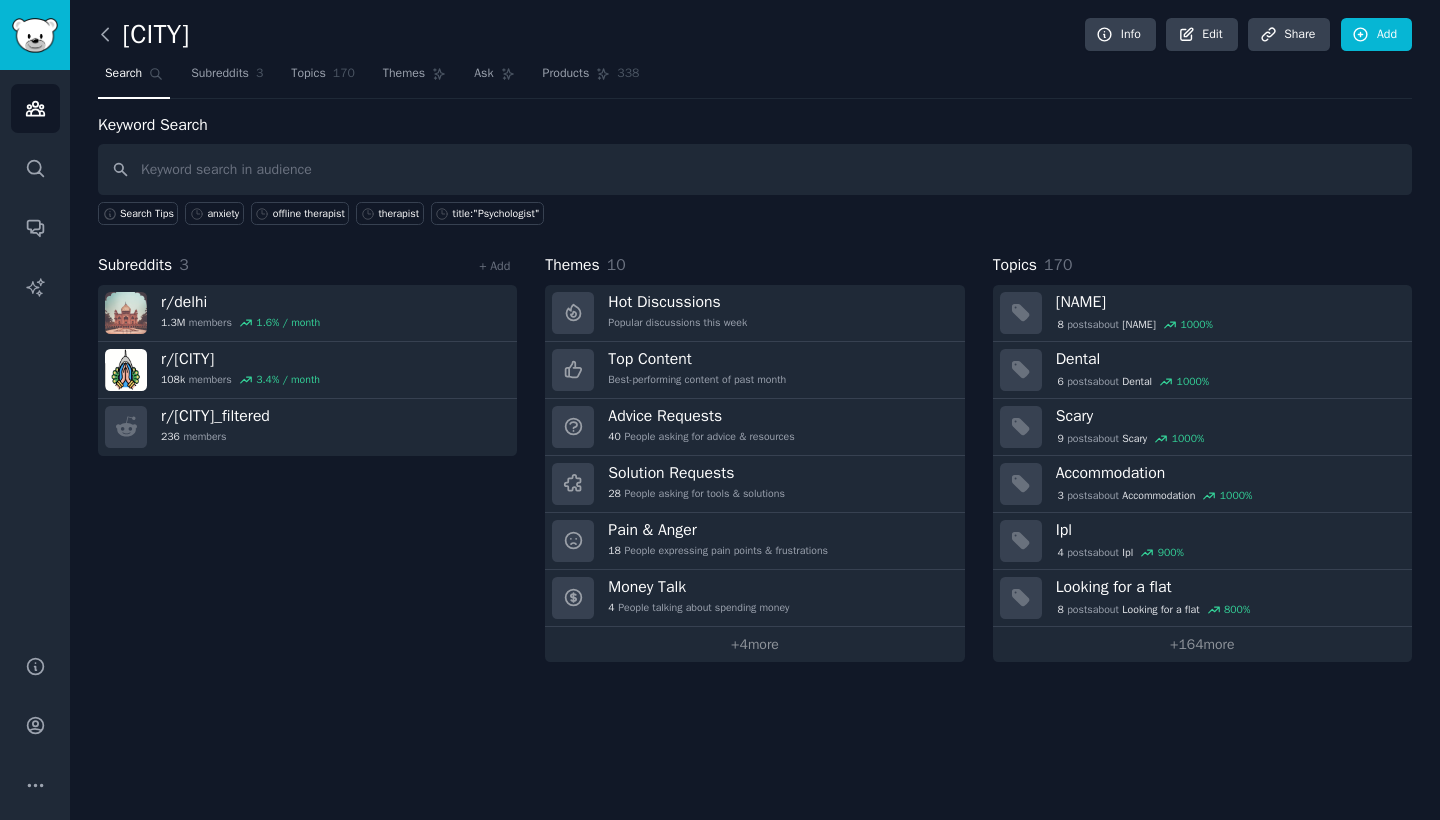 click 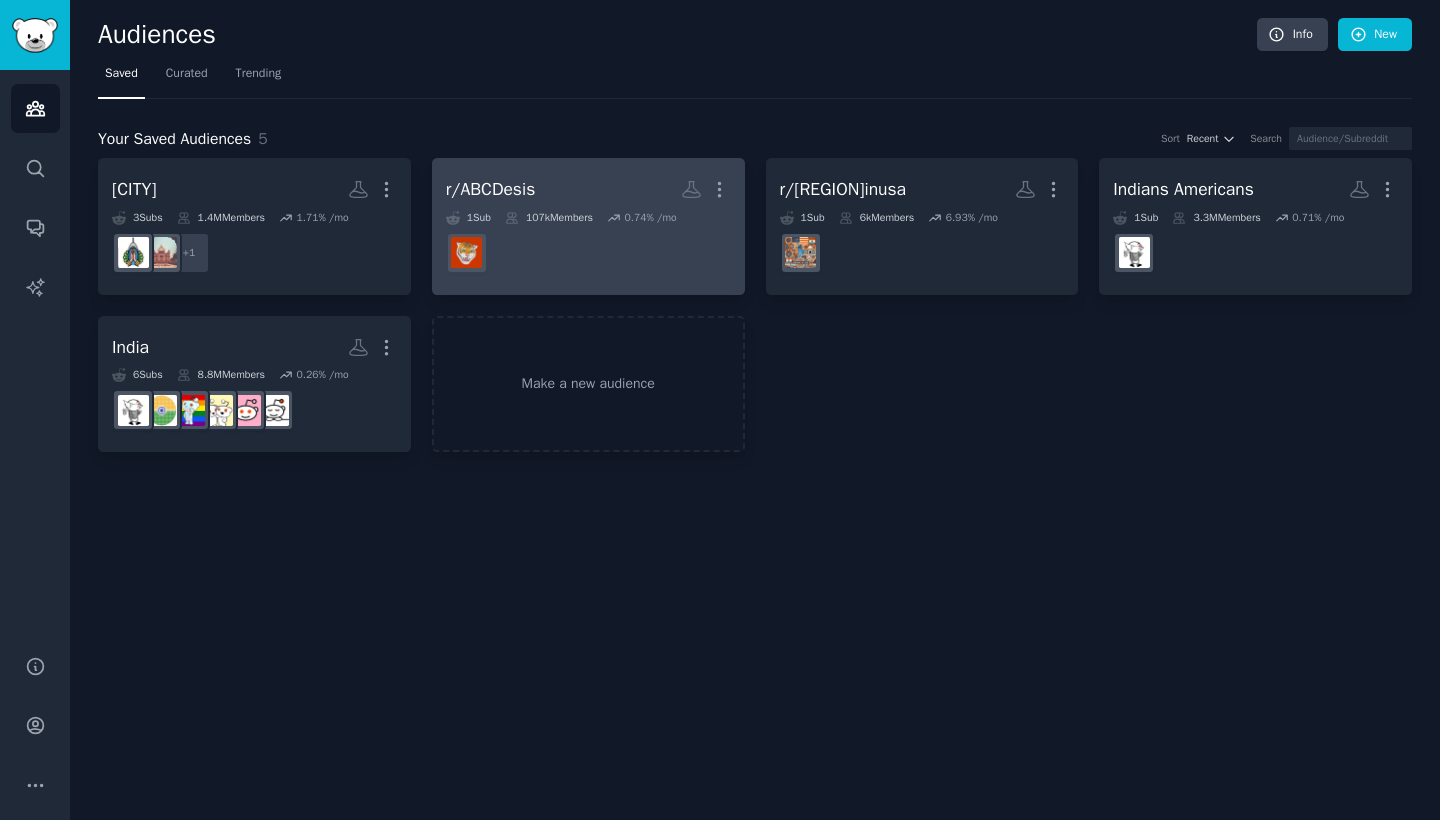 click at bounding box center [588, 253] 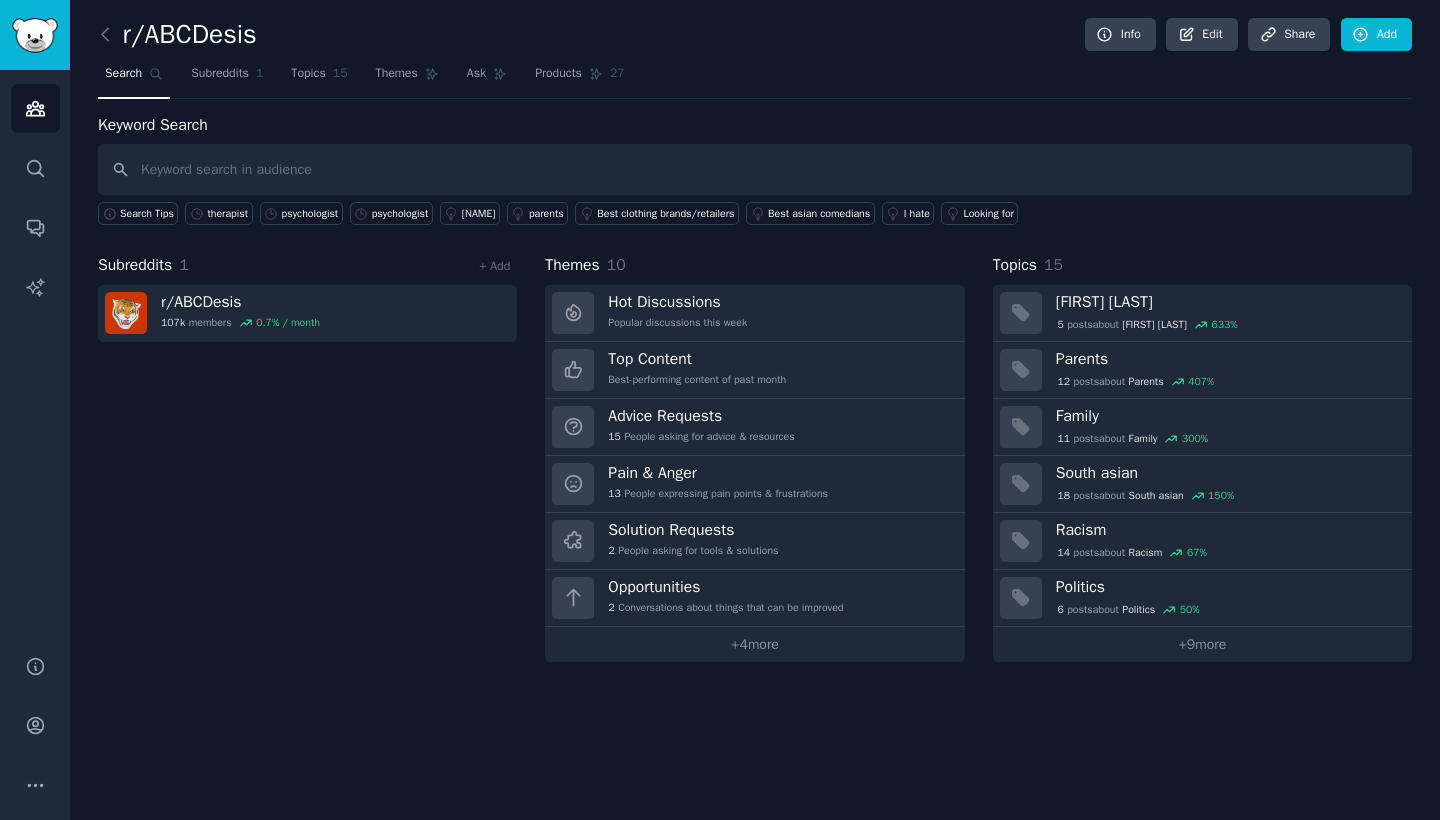 click at bounding box center (755, 169) 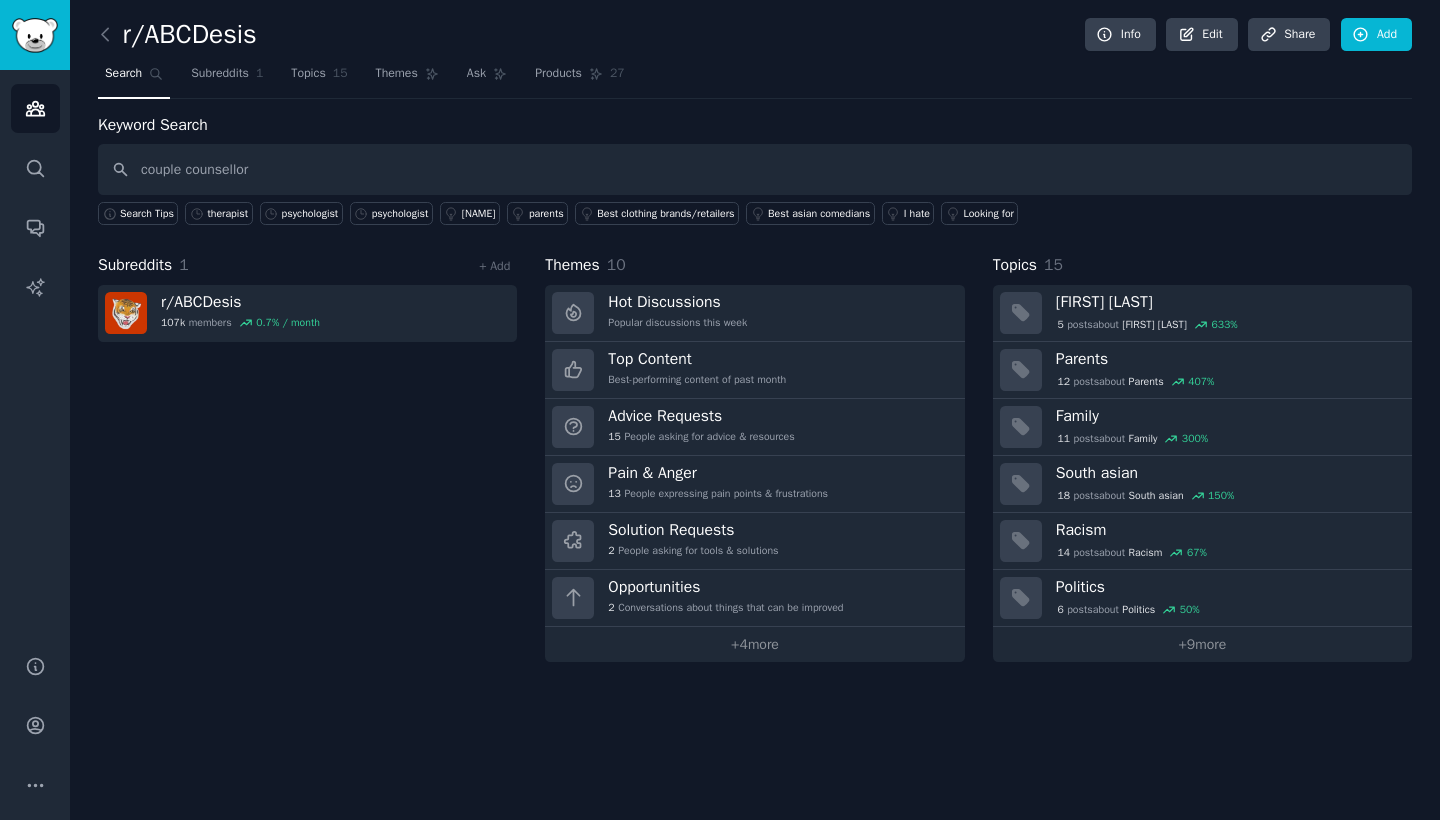 type on "couple counsellor" 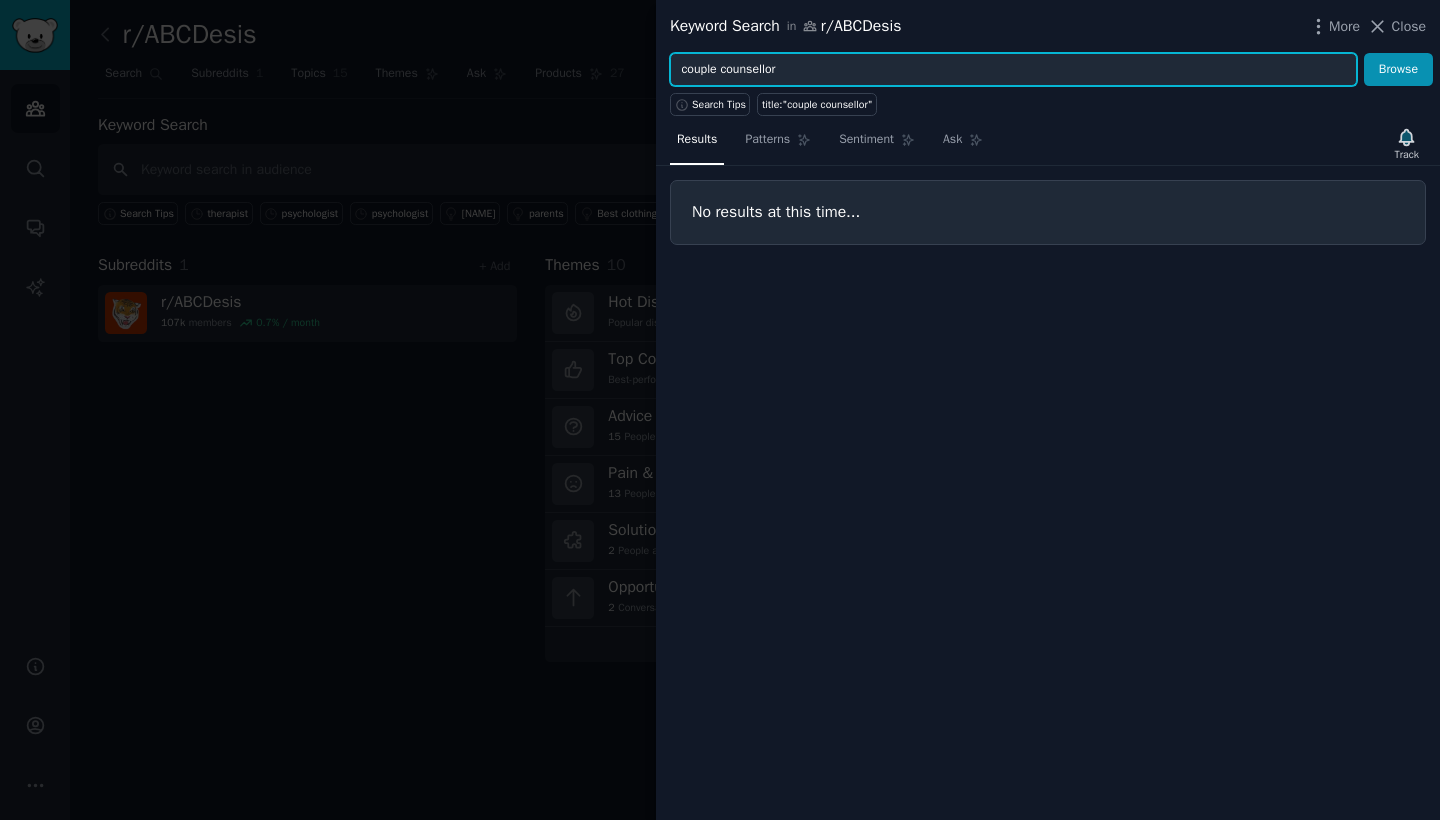 drag, startPoint x: 801, startPoint y: 74, endPoint x: 678, endPoint y: 66, distance: 123.25989 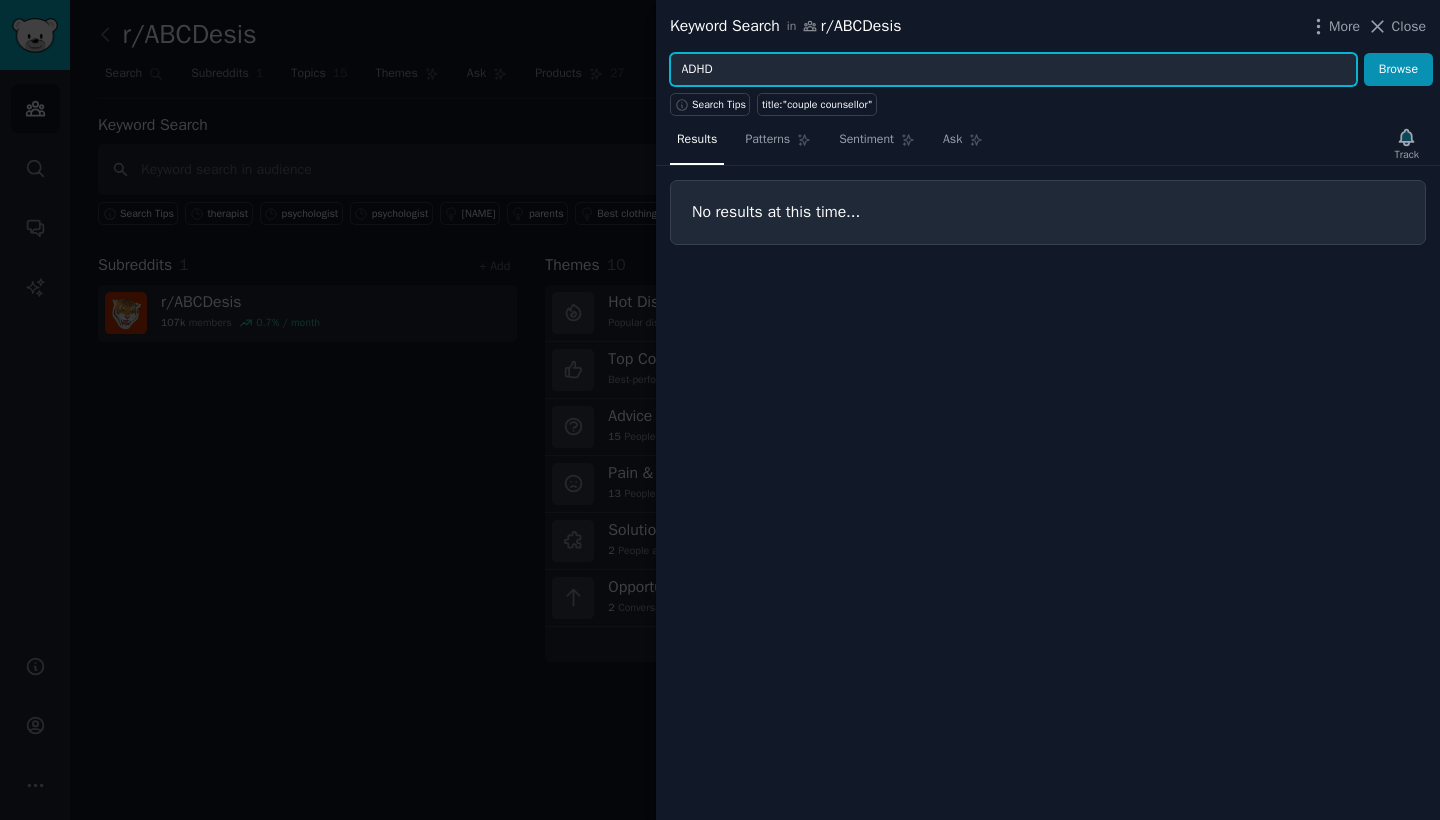 type on "ADHD" 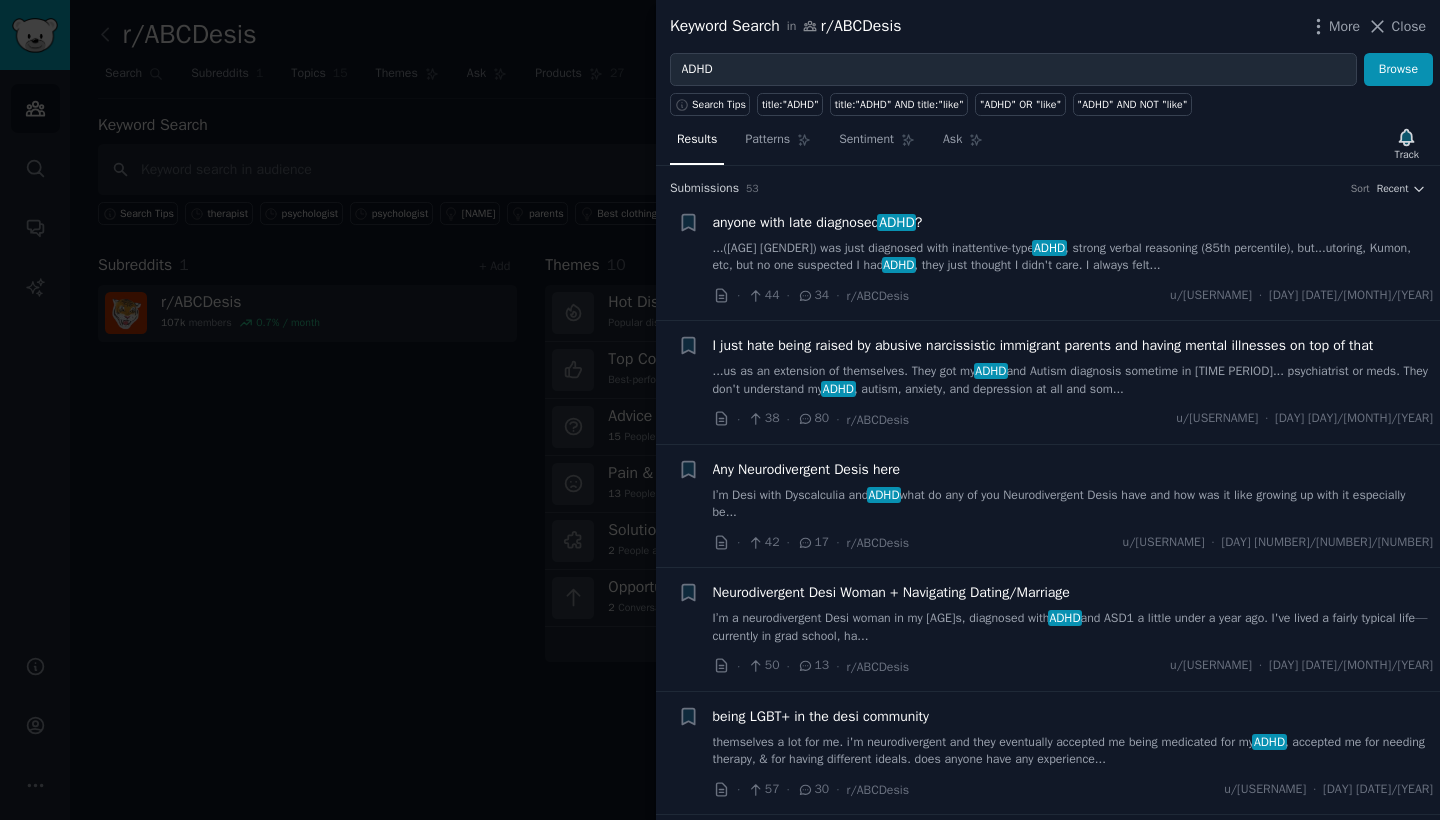 click on "...us as an extension of themselves.
They got my ADHD and Autism diagnosis sometime in second to four... psychiatrist or meds. They don't understand my ADHD , autism, anxiety, and depression at all and som..." at bounding box center [1073, 380] 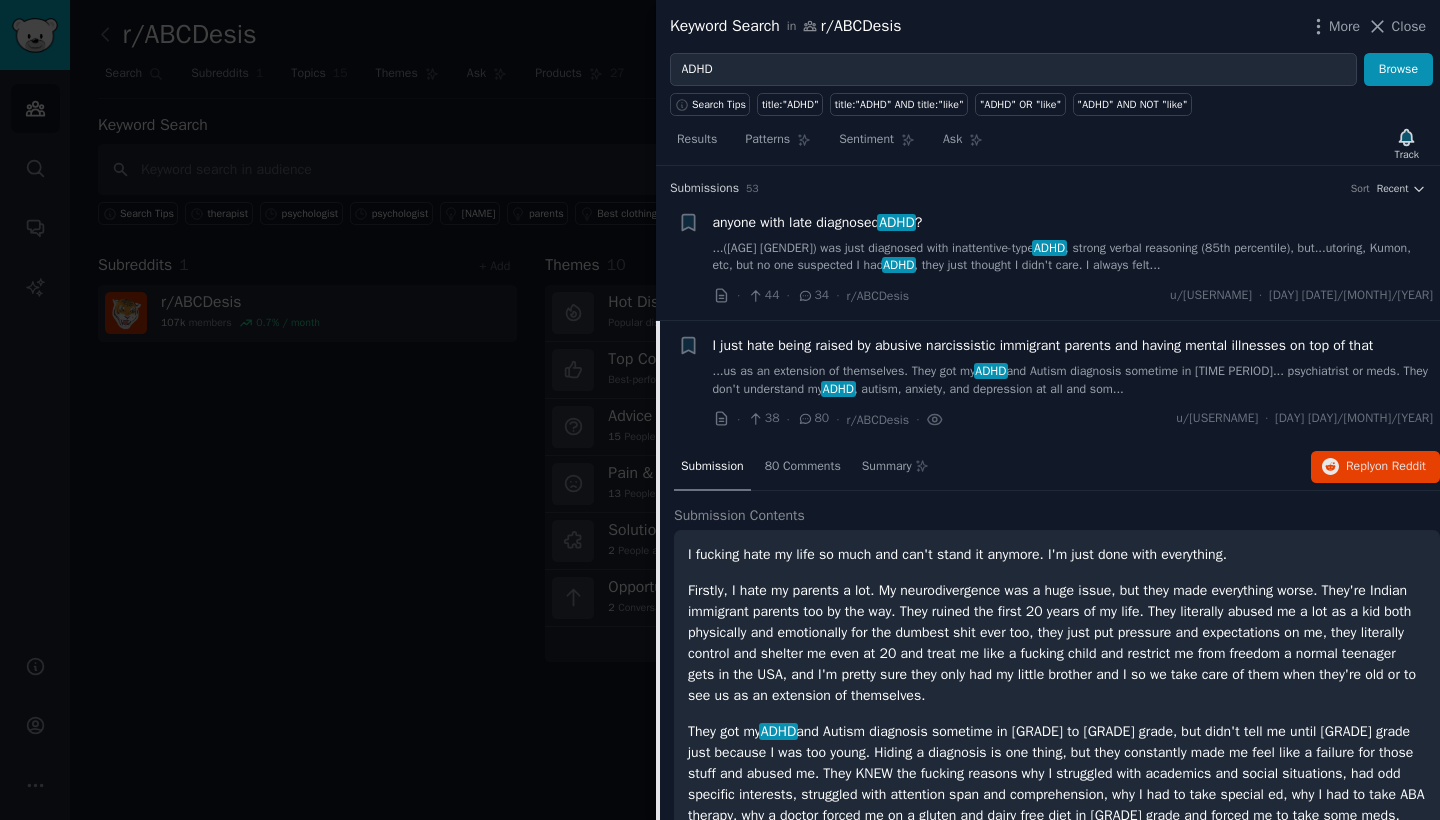 scroll, scrollTop: 154, scrollLeft: 0, axis: vertical 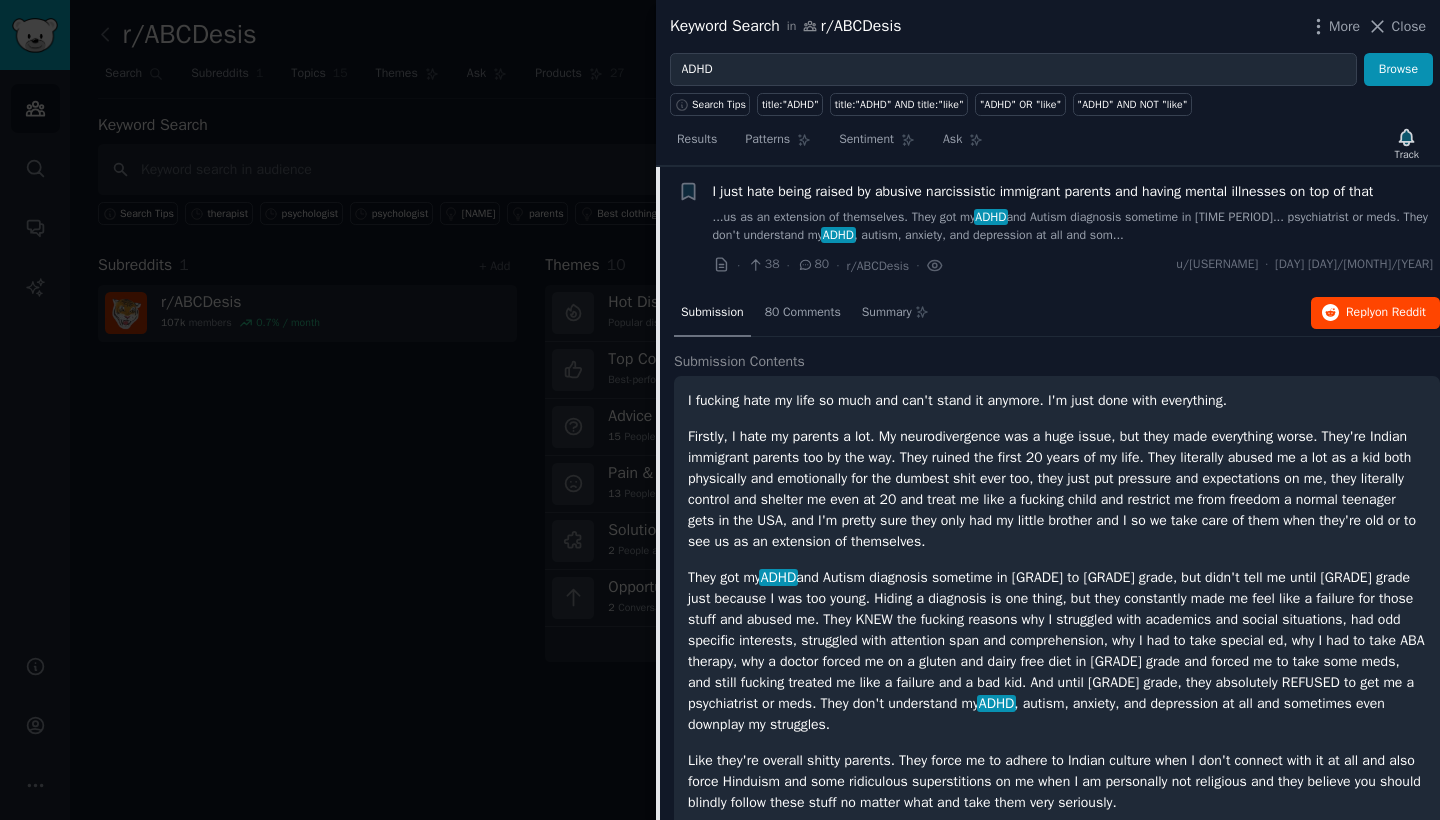 click on "Reply  on Reddit" at bounding box center (1386, 313) 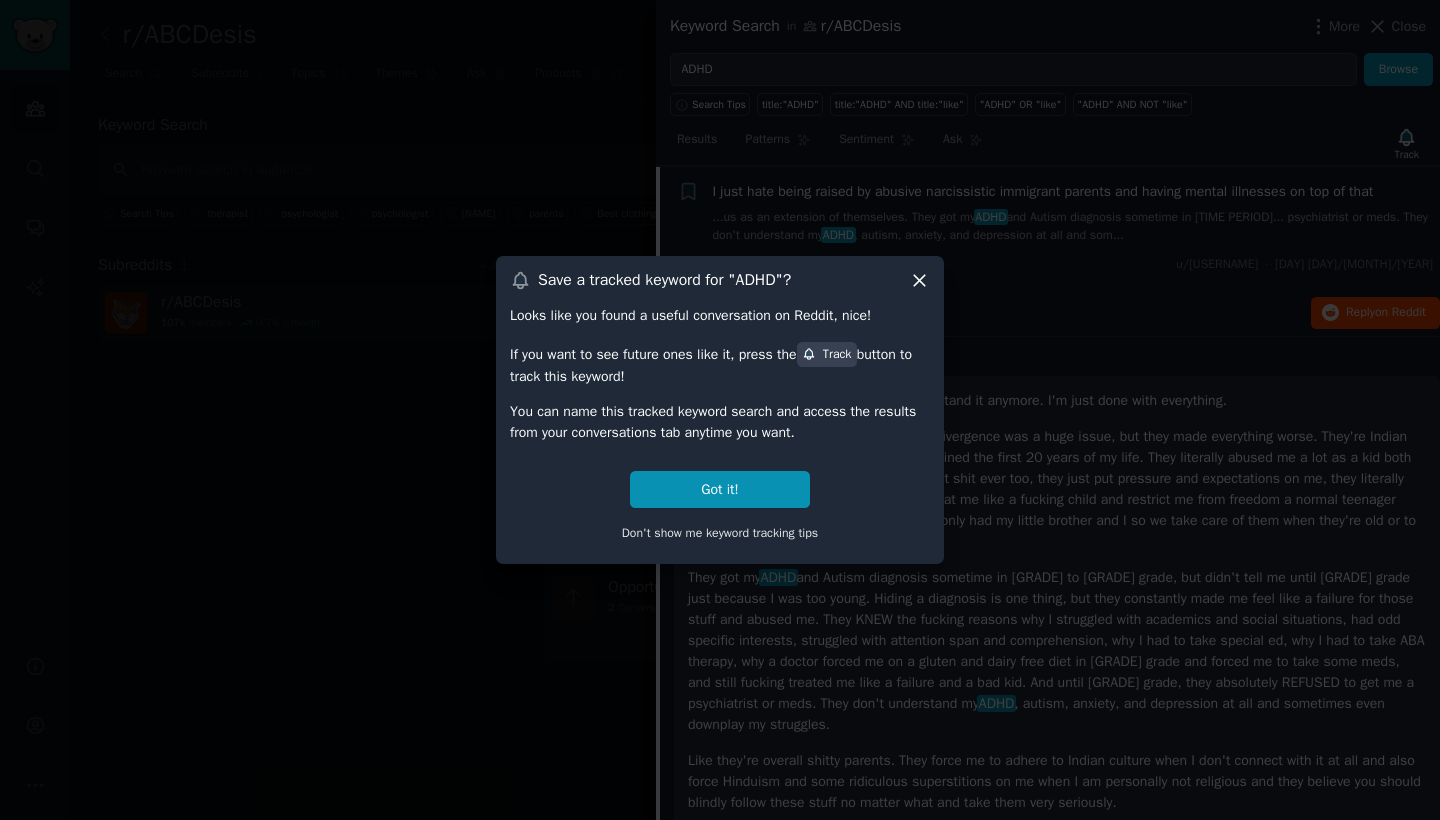 click 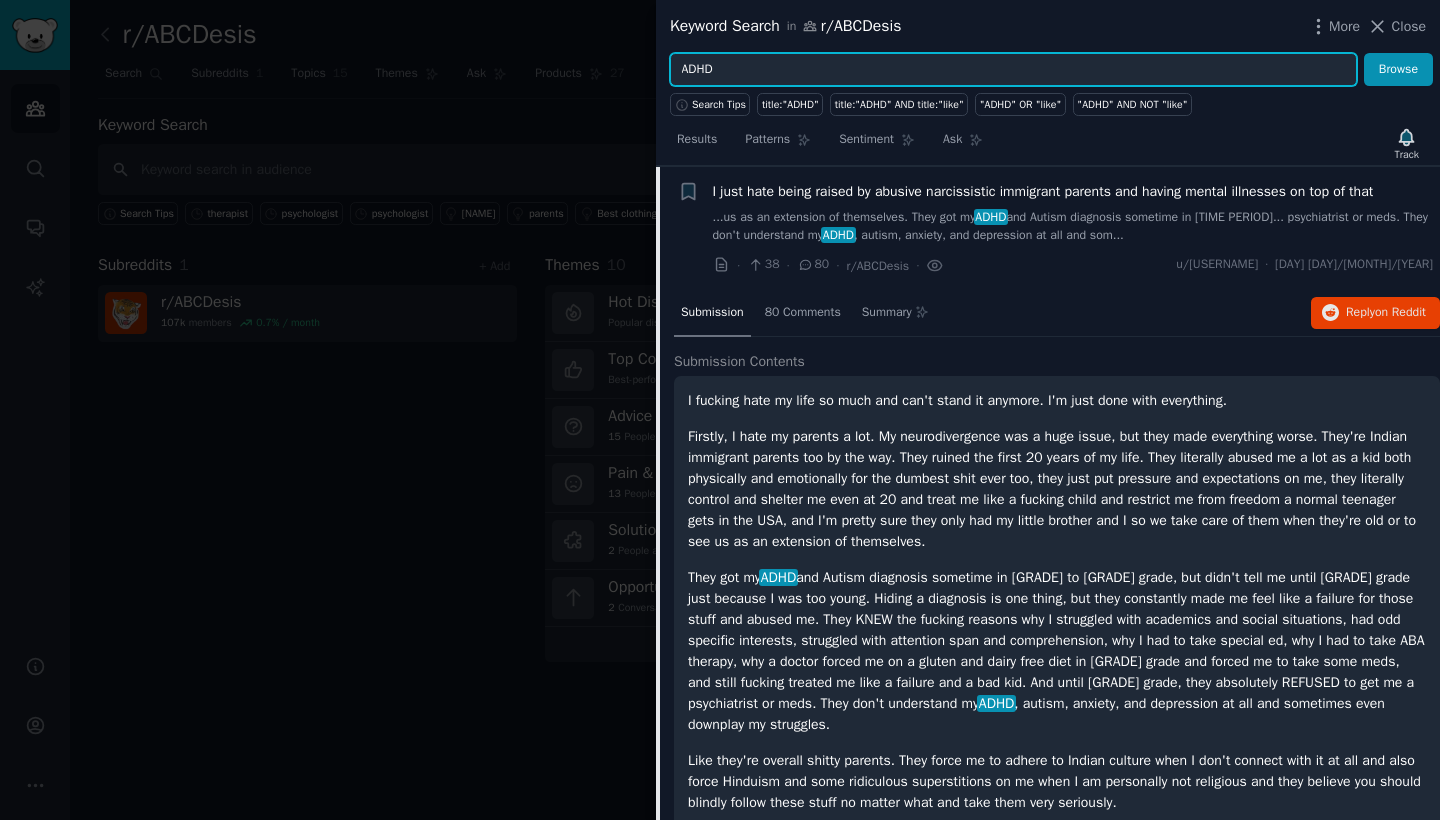 drag, startPoint x: 764, startPoint y: 61, endPoint x: 686, endPoint y: 57, distance: 78.10249 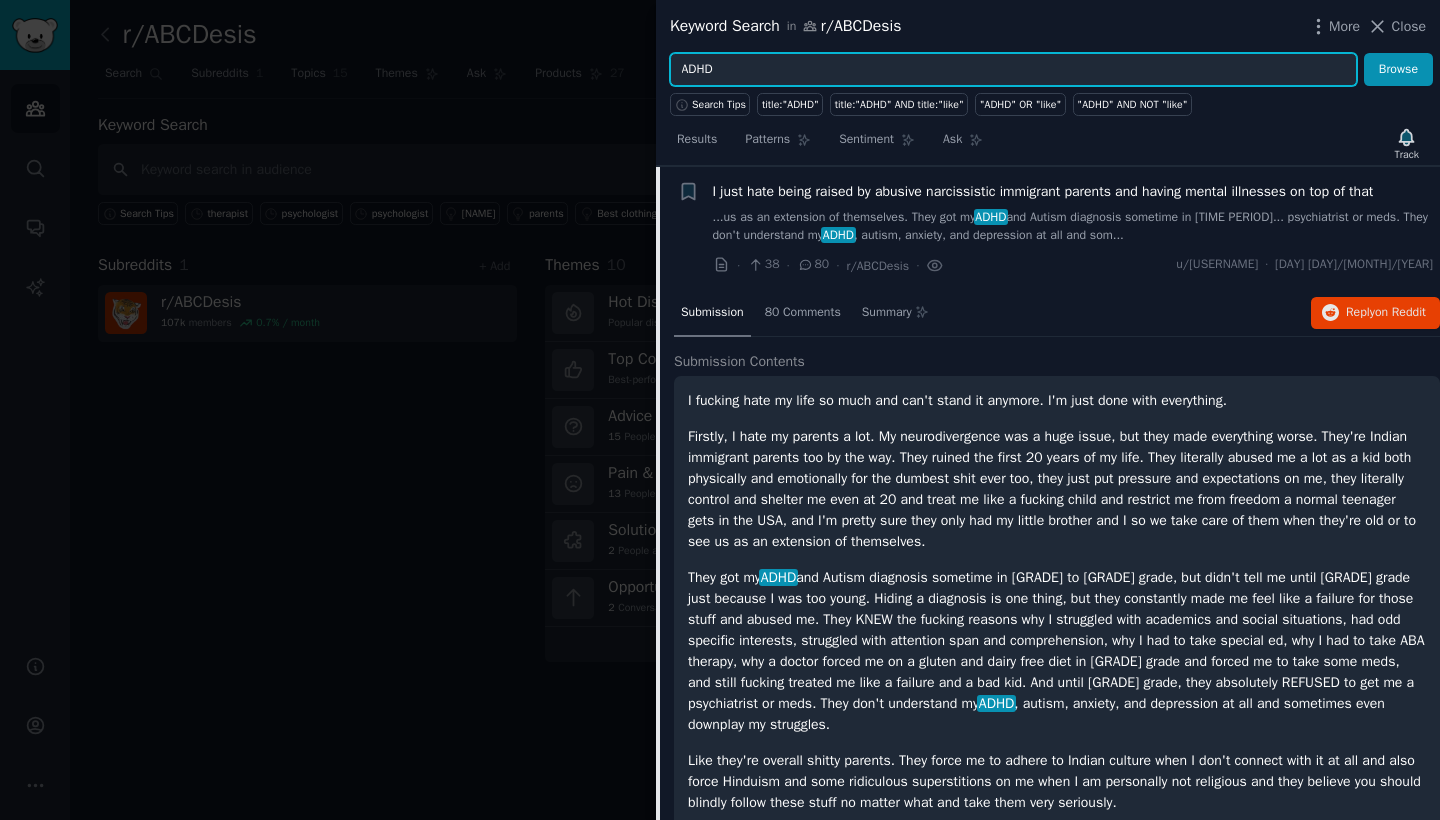 click on "ADHD" at bounding box center (1013, 70) 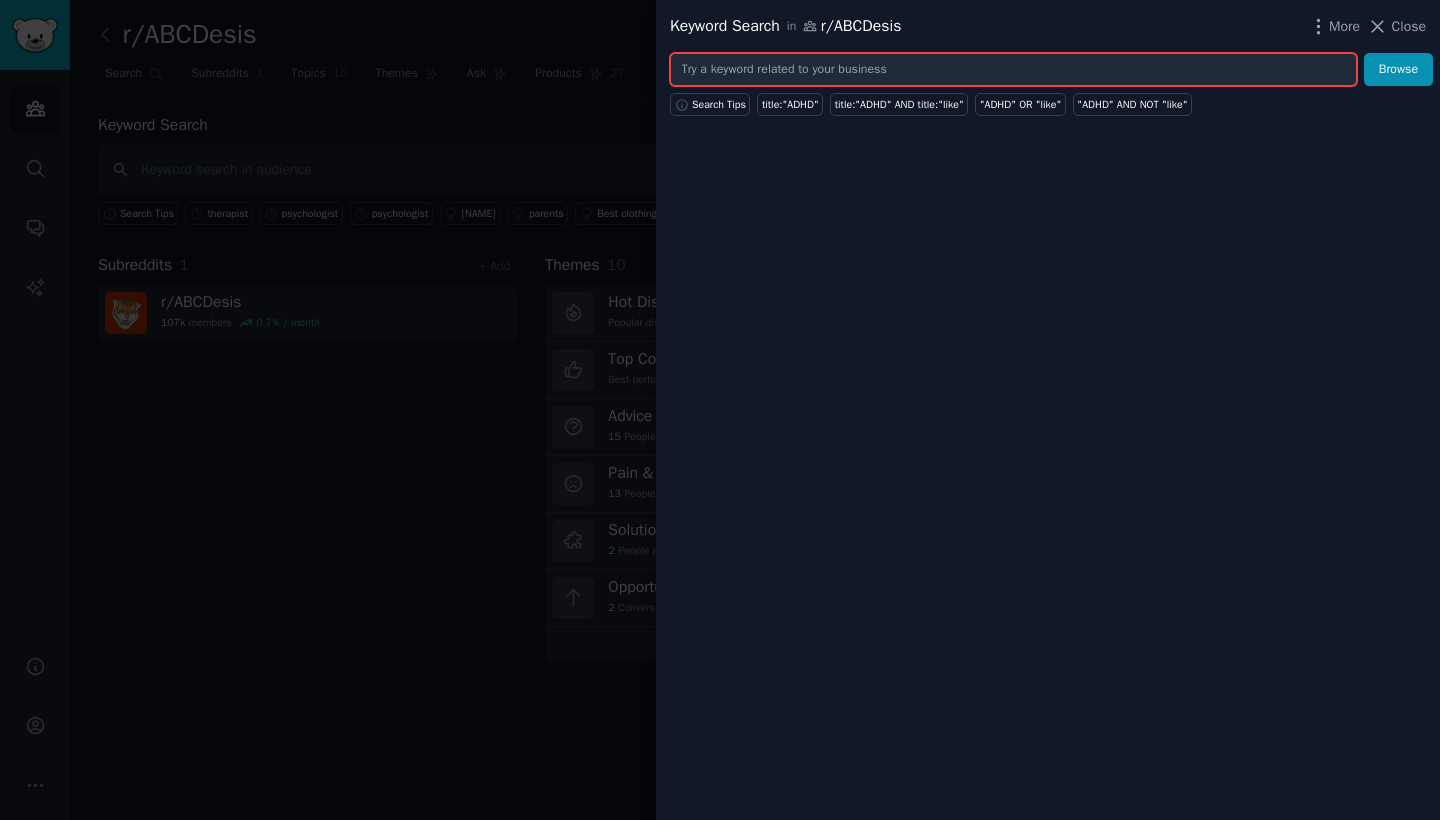 paste on "narcissistic" 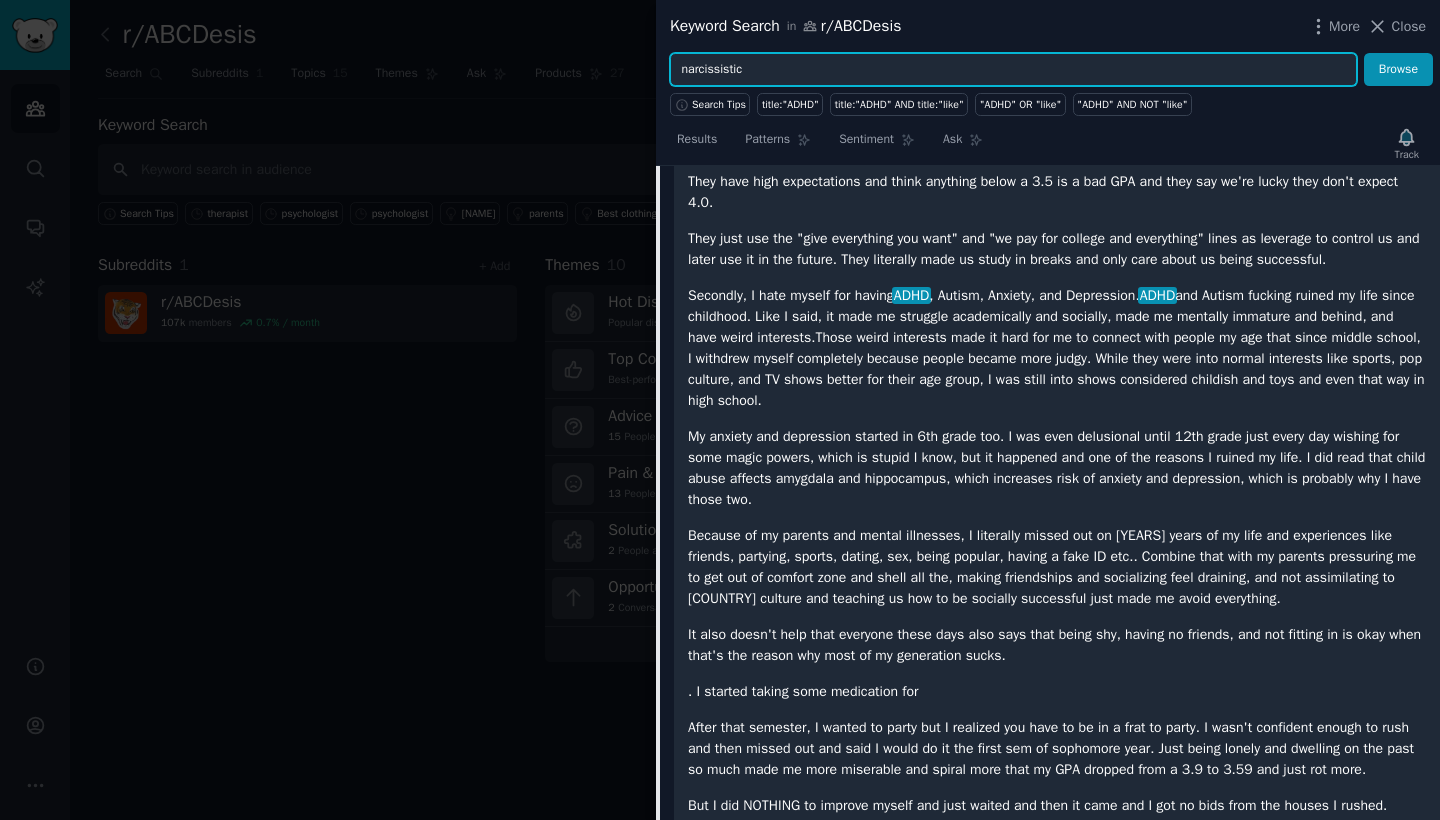 scroll, scrollTop: 787, scrollLeft: 0, axis: vertical 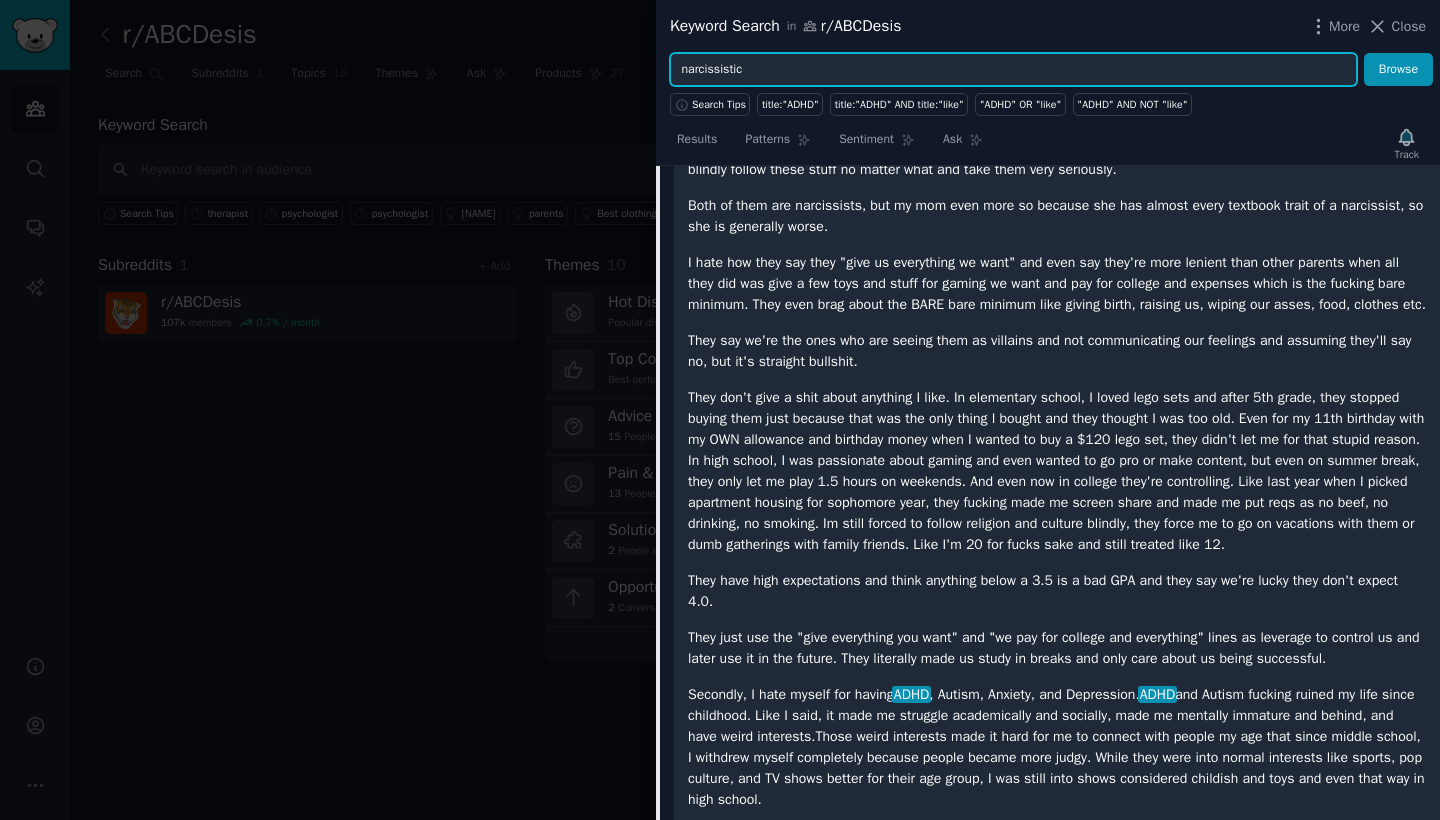 type on "narcissistic" 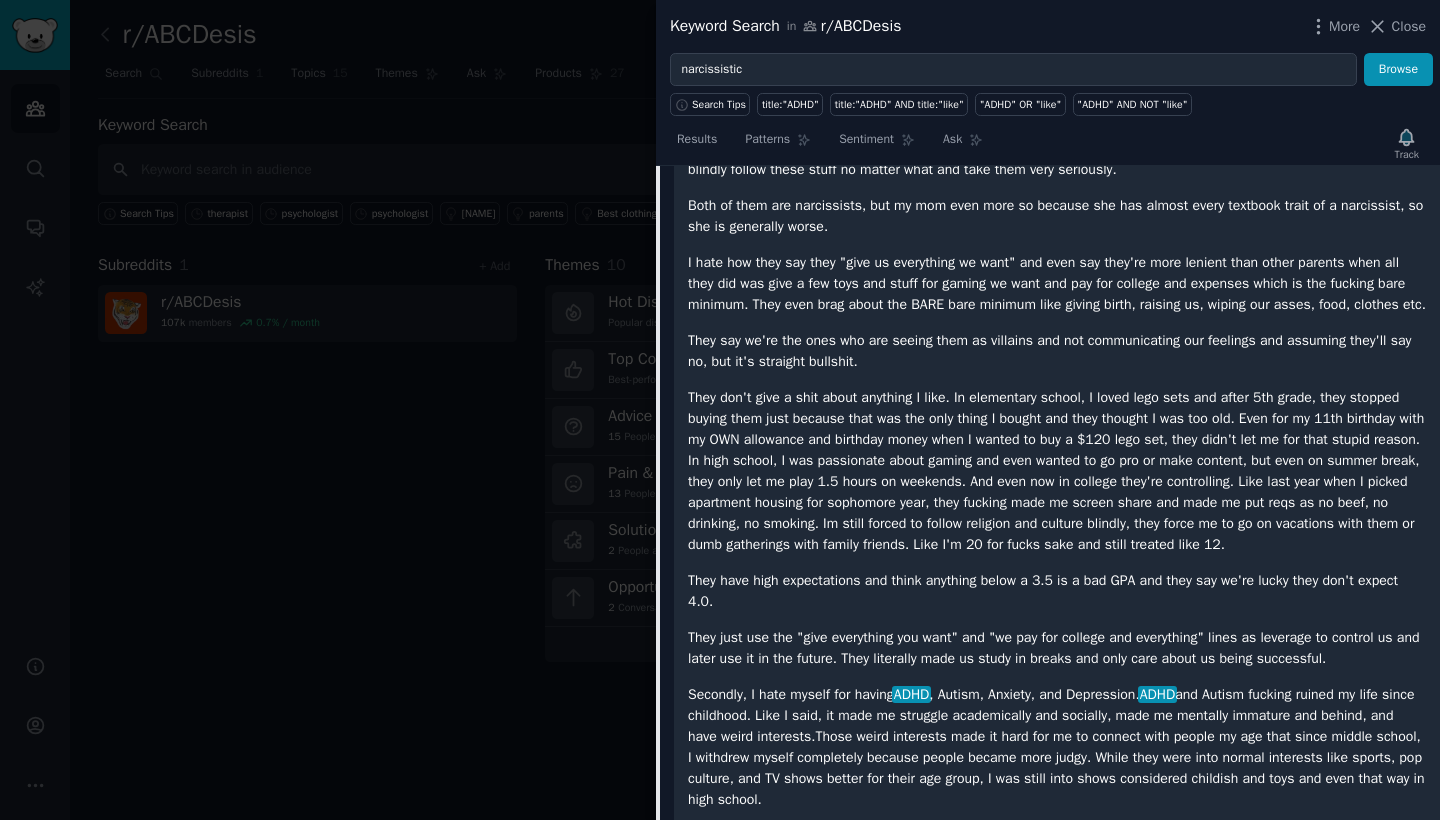 click at bounding box center (720, 410) 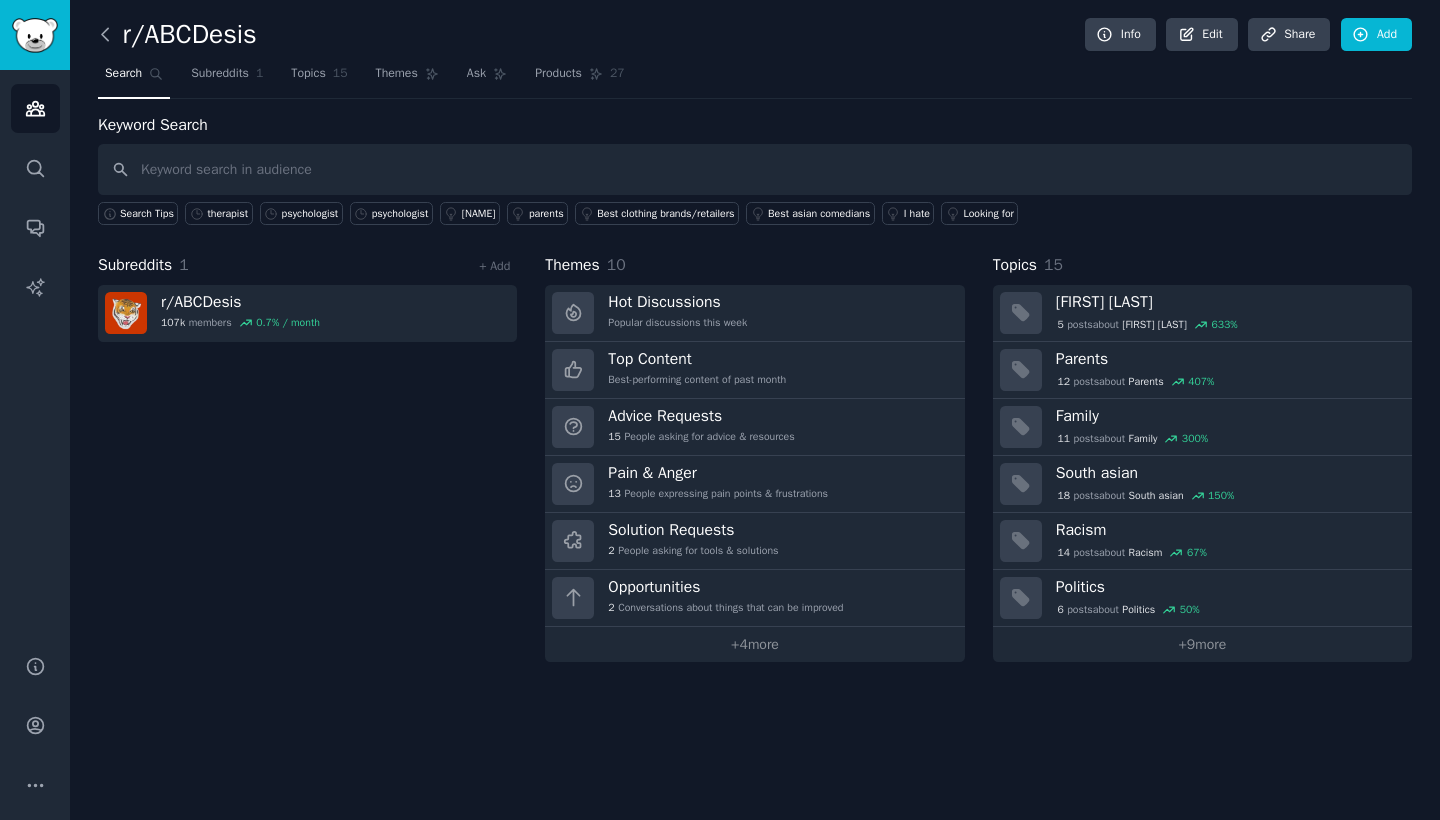 click 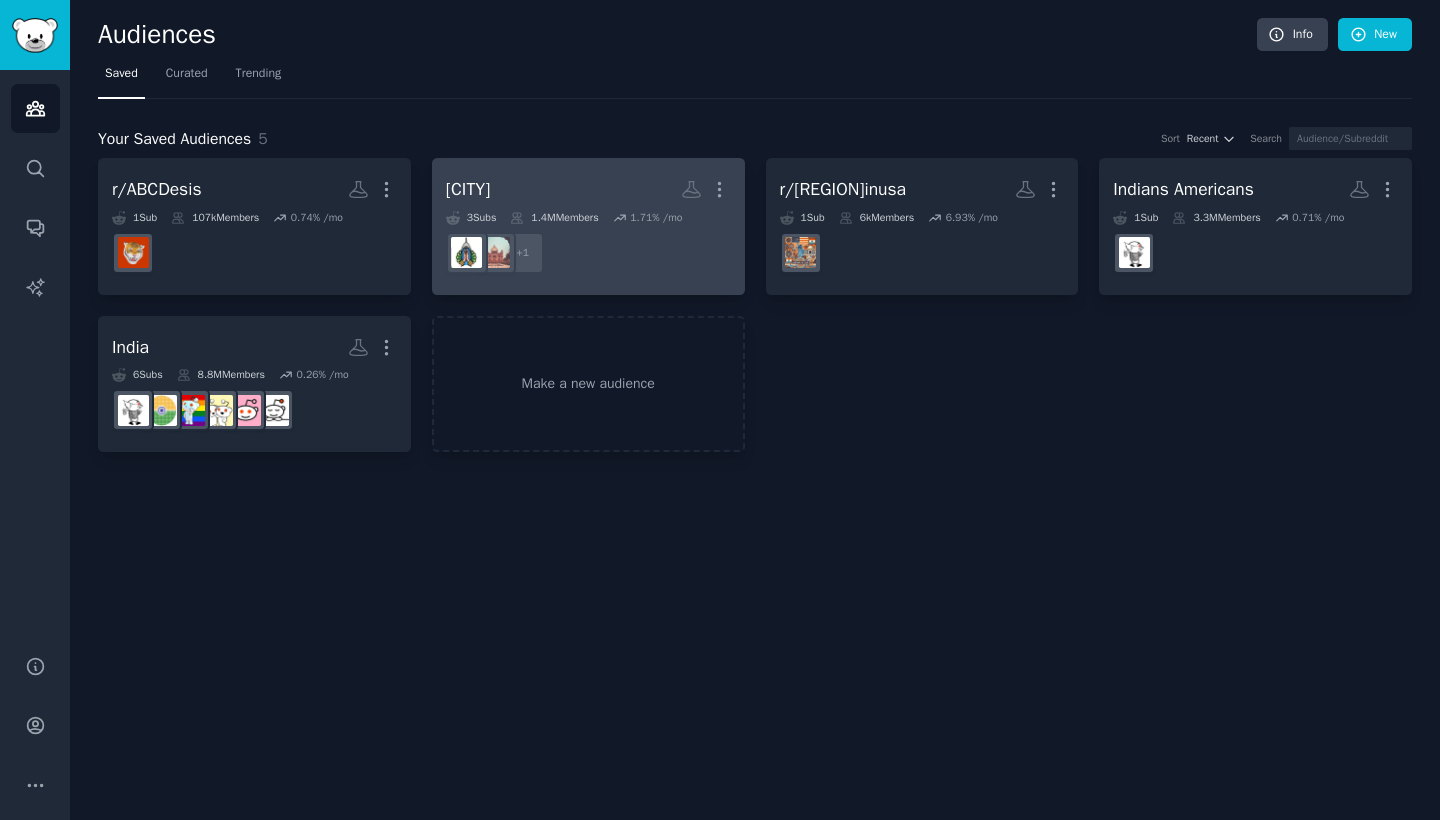 click on "[CITY] More" at bounding box center [588, 189] 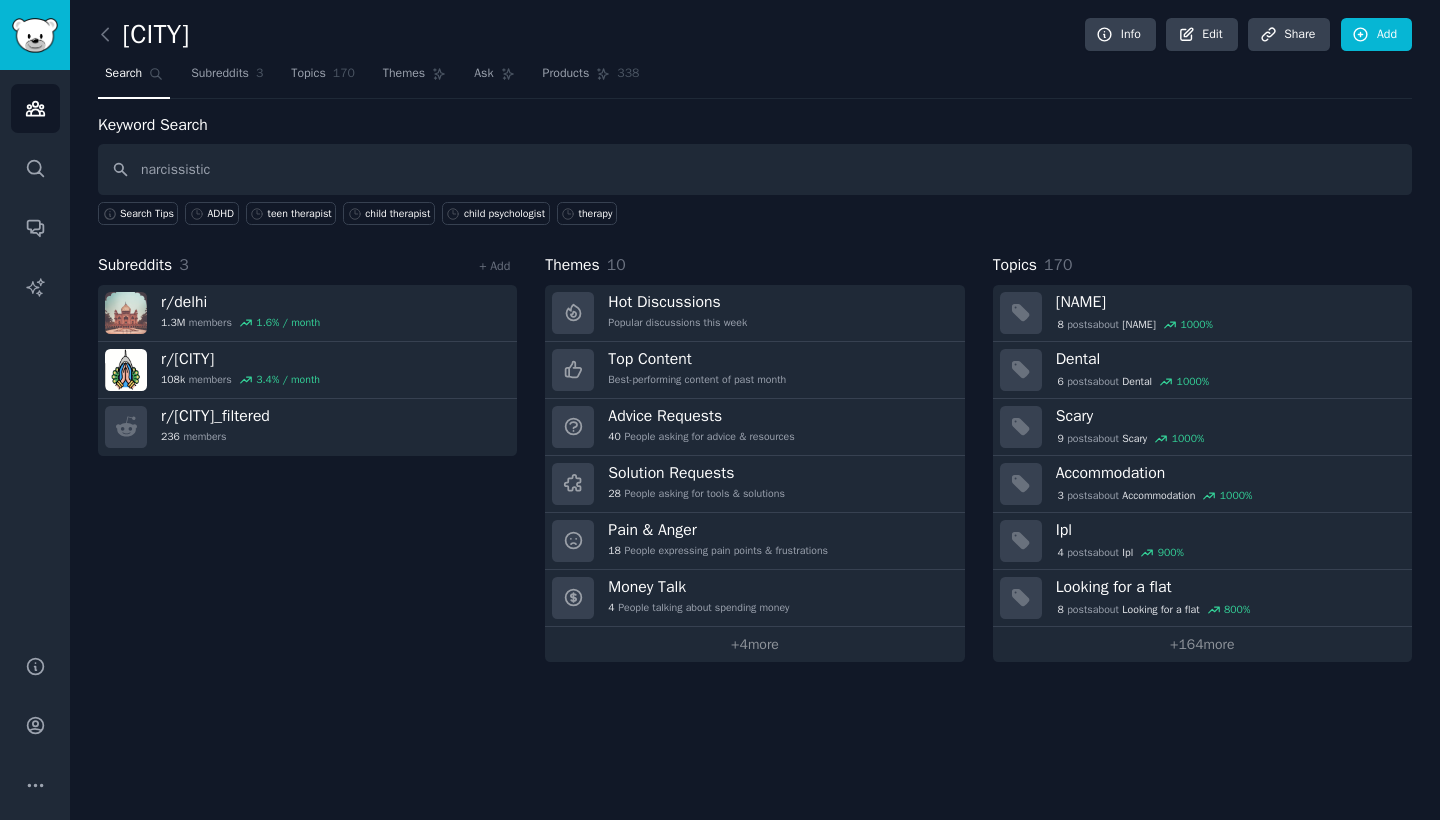 type on "narcissistic" 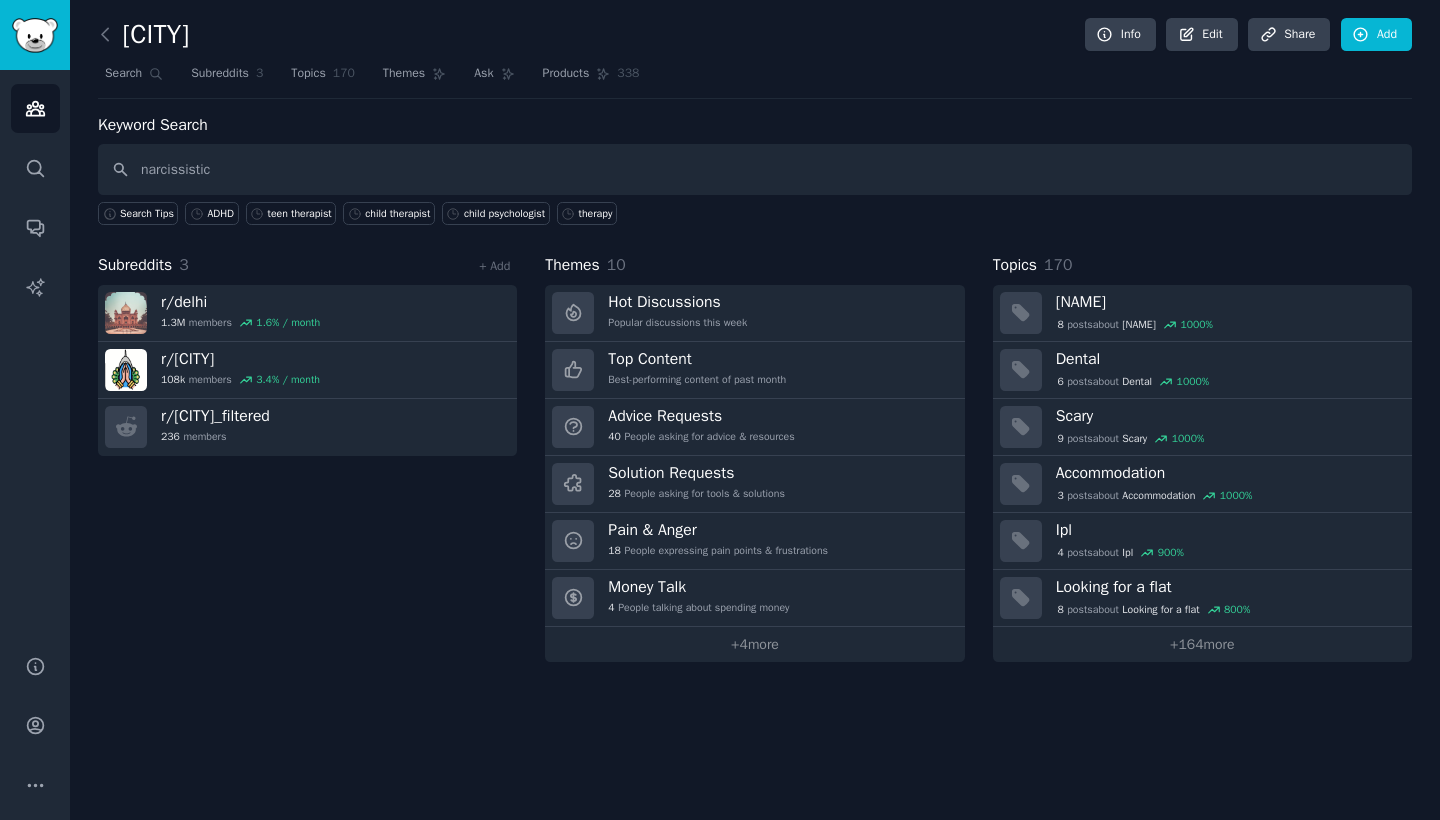 type 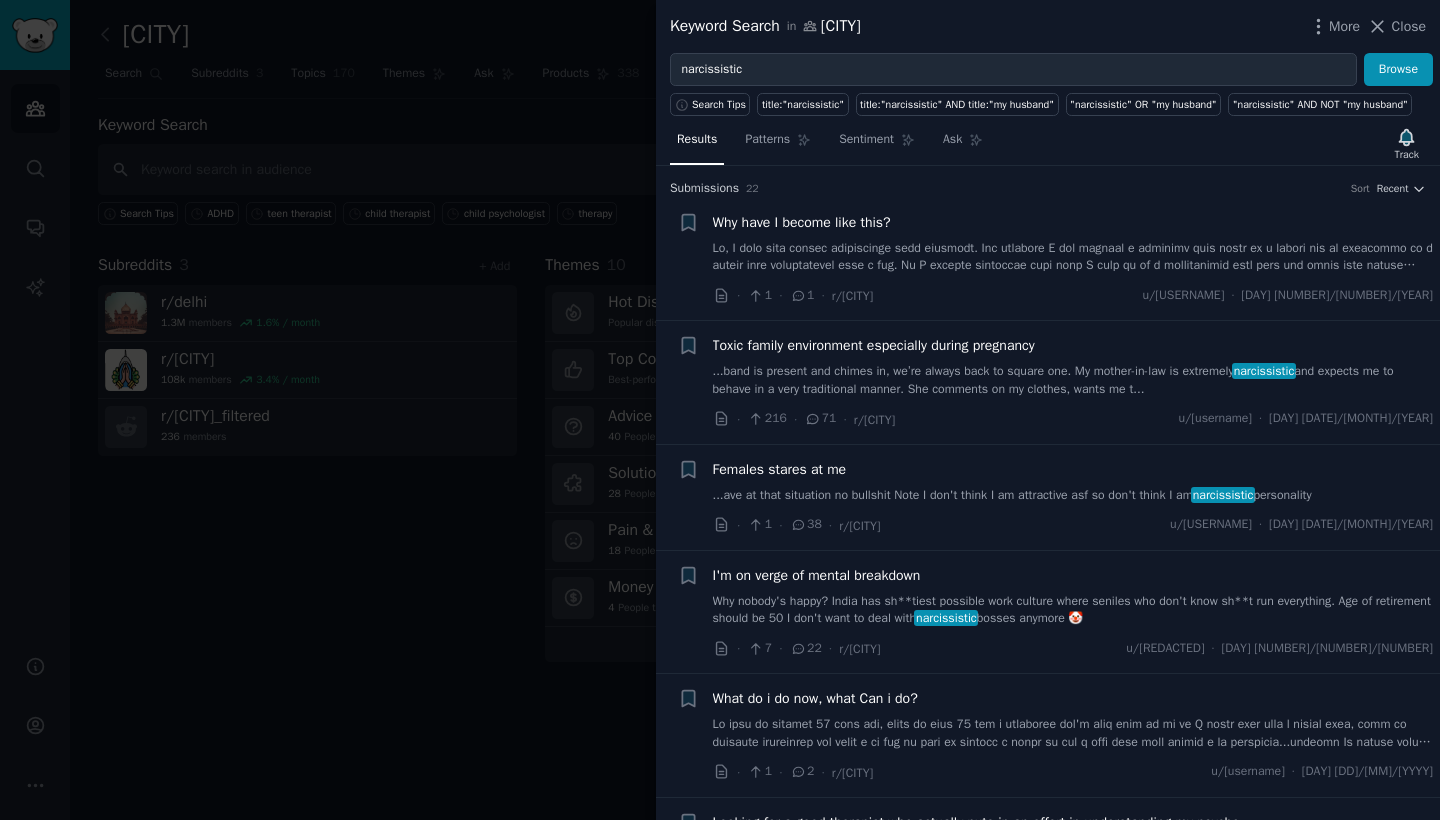 click on "...band is present and chimes in, we’re always back to square one.
My mother-in-law is extremely  narcissistic  and expects me to behave in a very traditional manner. She comments on my clothes, wants me t..." at bounding box center [1073, 380] 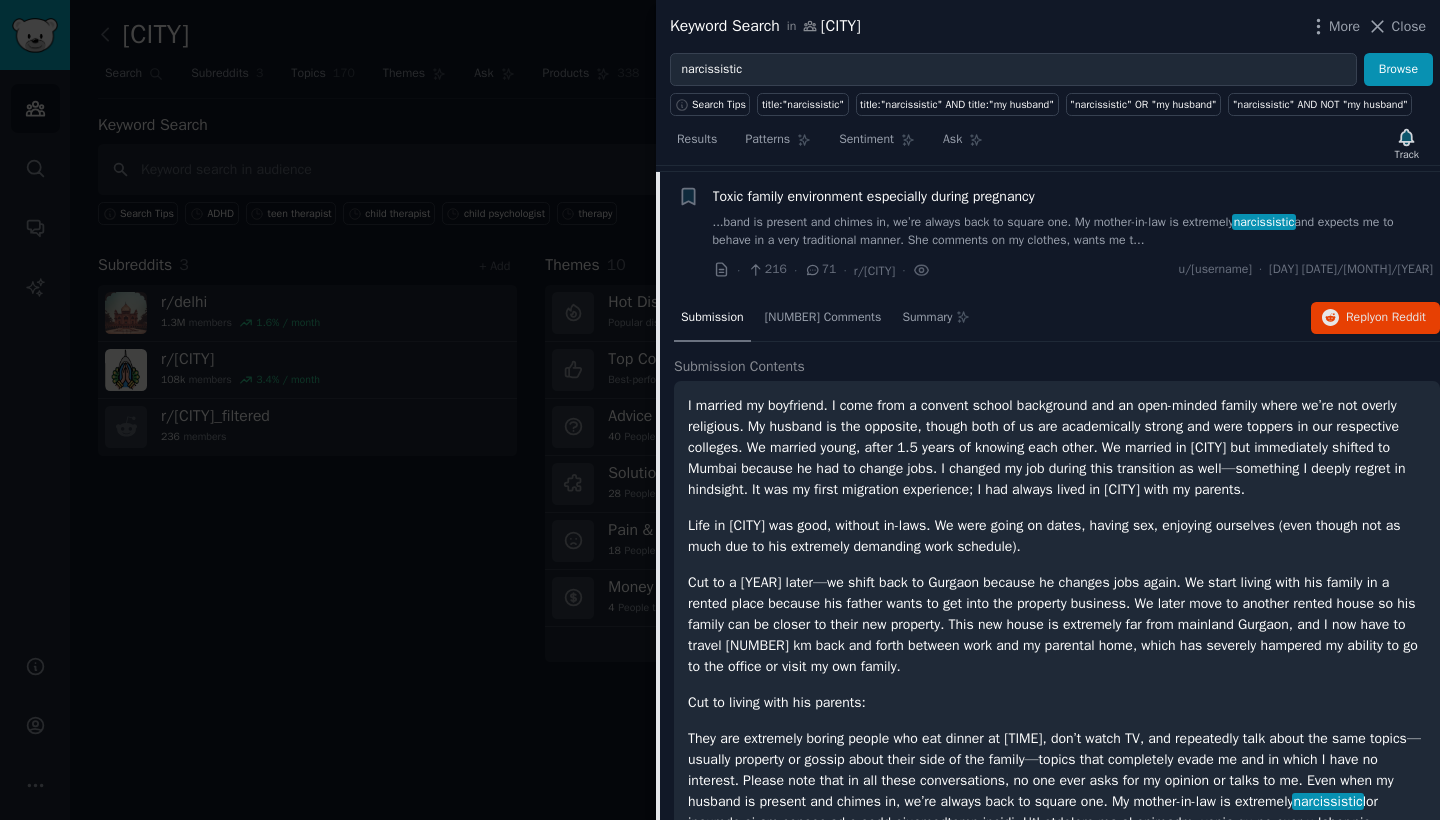 scroll, scrollTop: 154, scrollLeft: 0, axis: vertical 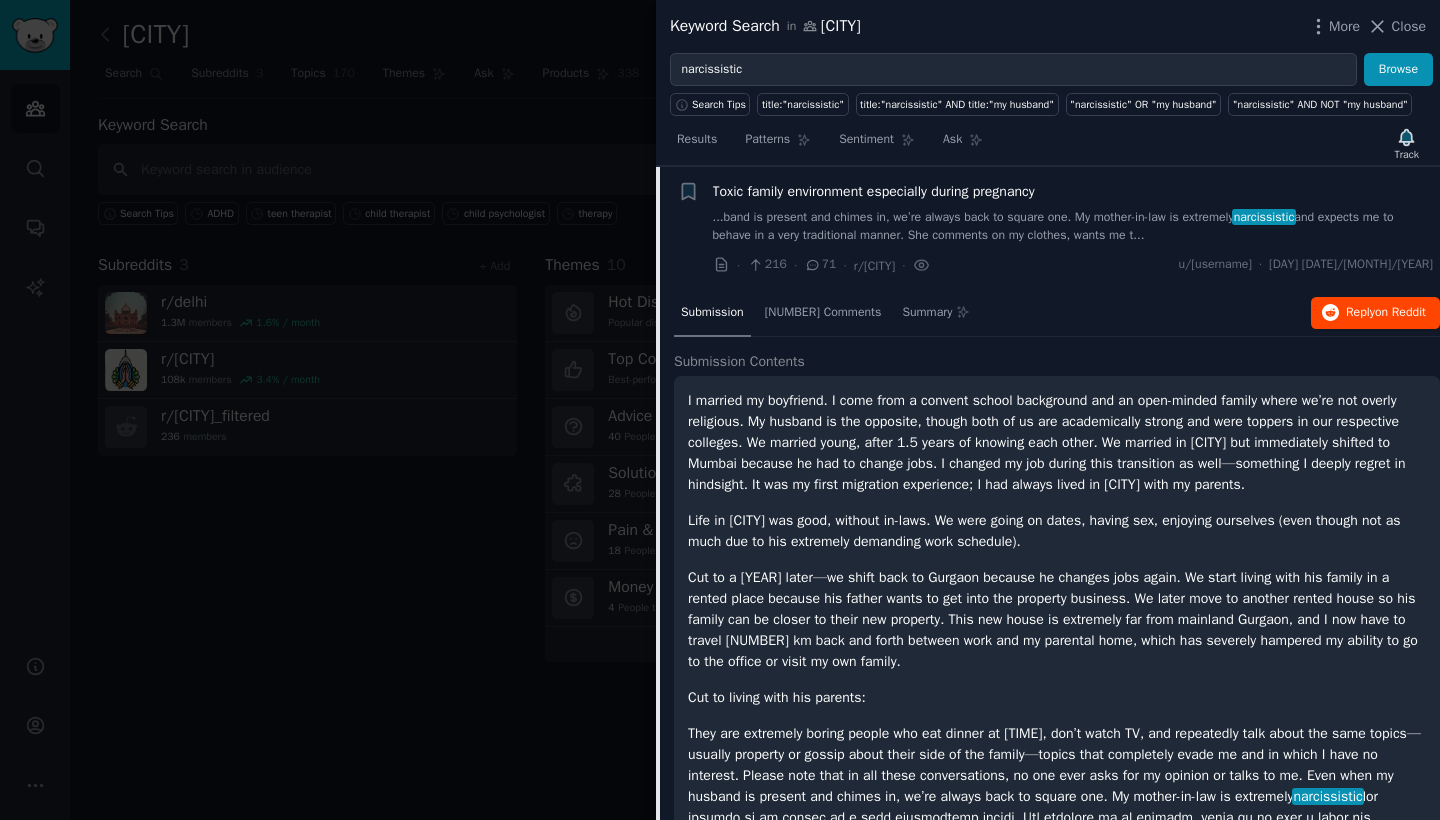 click on "Reply  on Reddit" at bounding box center [1386, 313] 